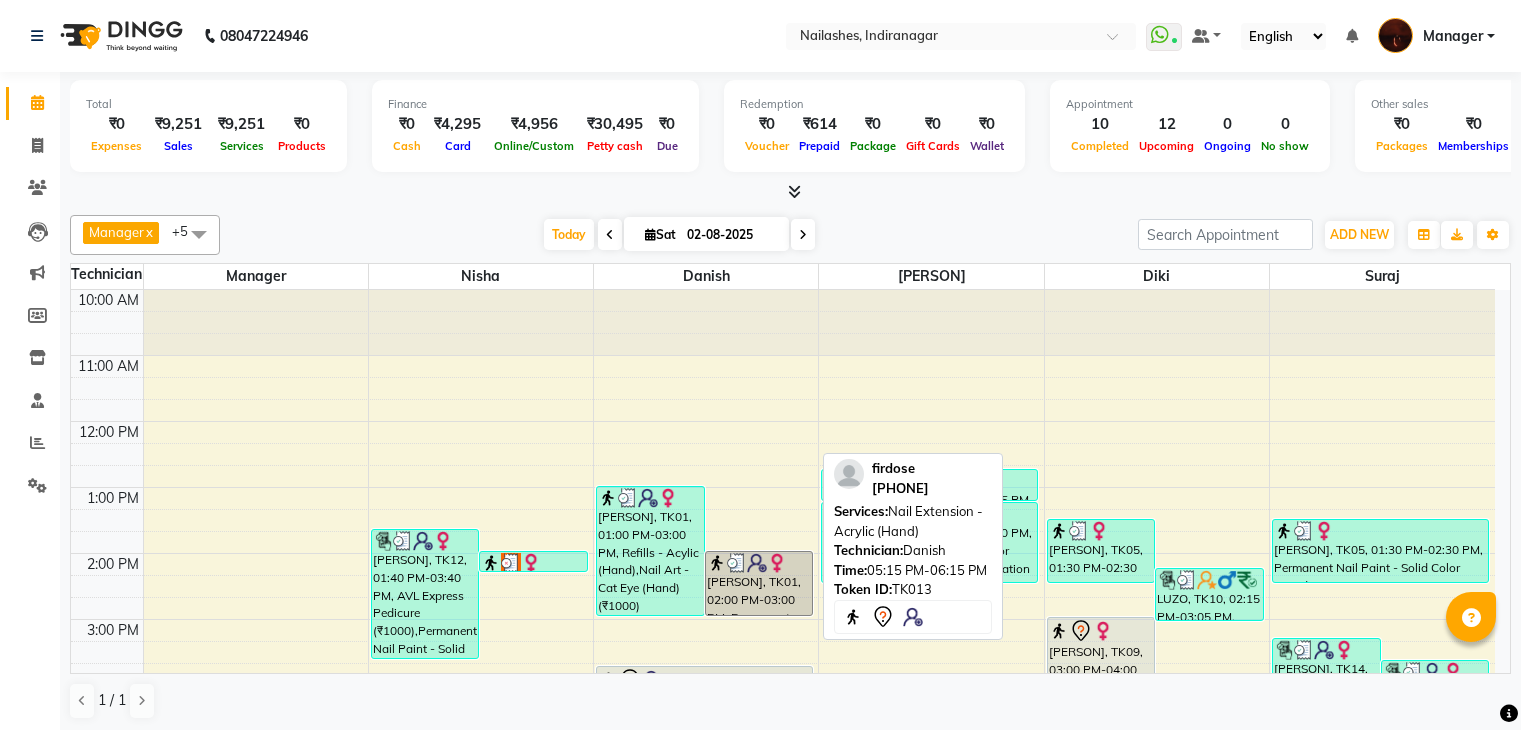 scroll, scrollTop: 1, scrollLeft: 0, axis: vertical 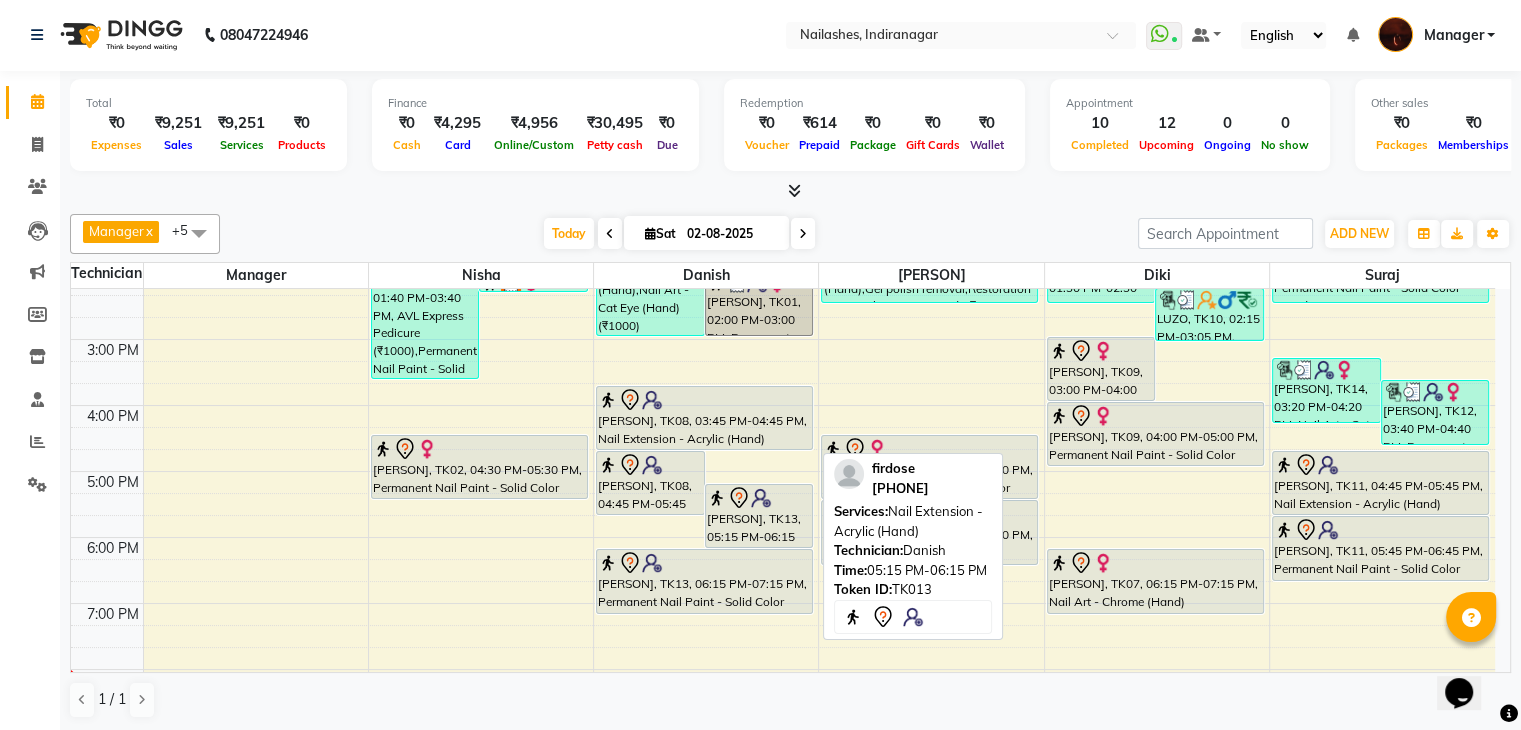 click at bounding box center (759, 498) 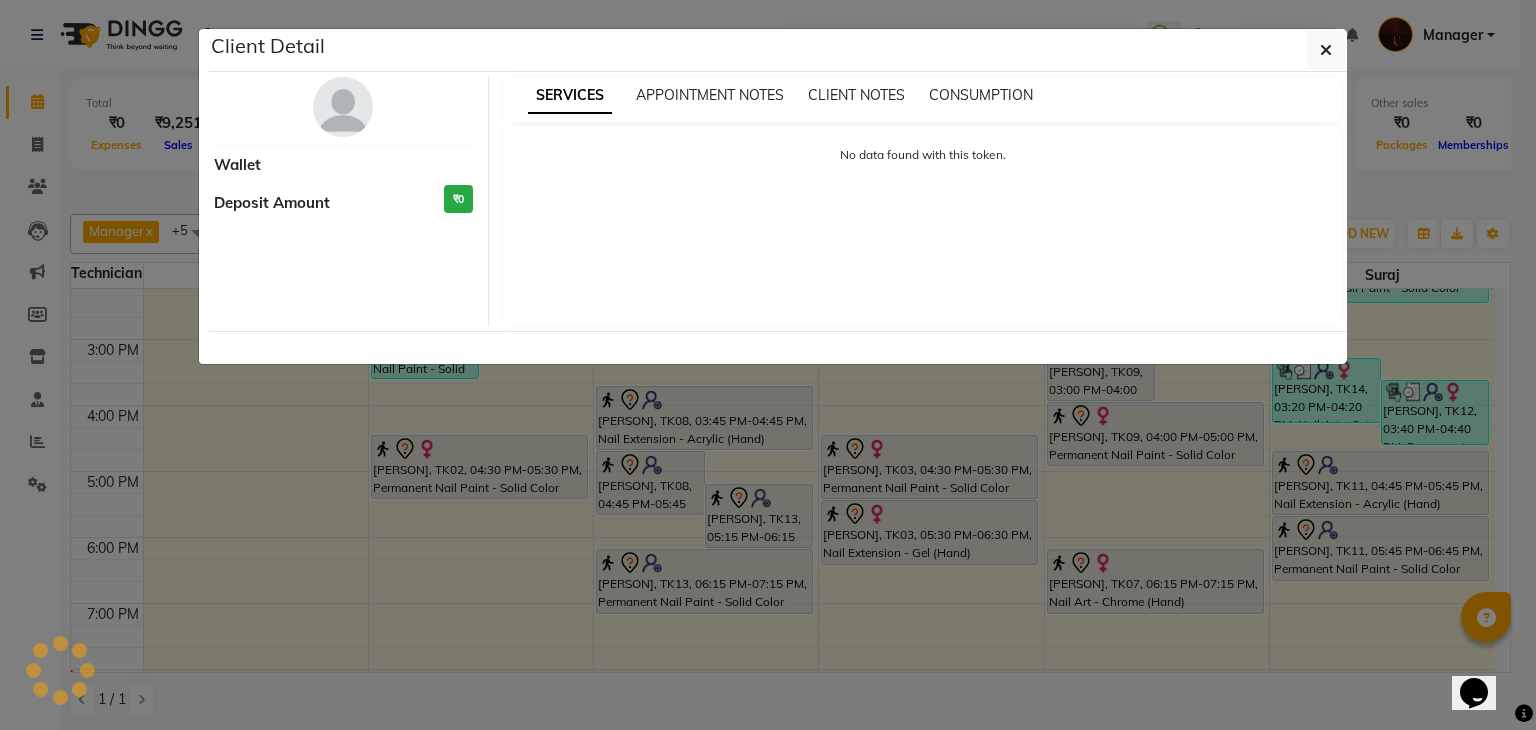 select on "7" 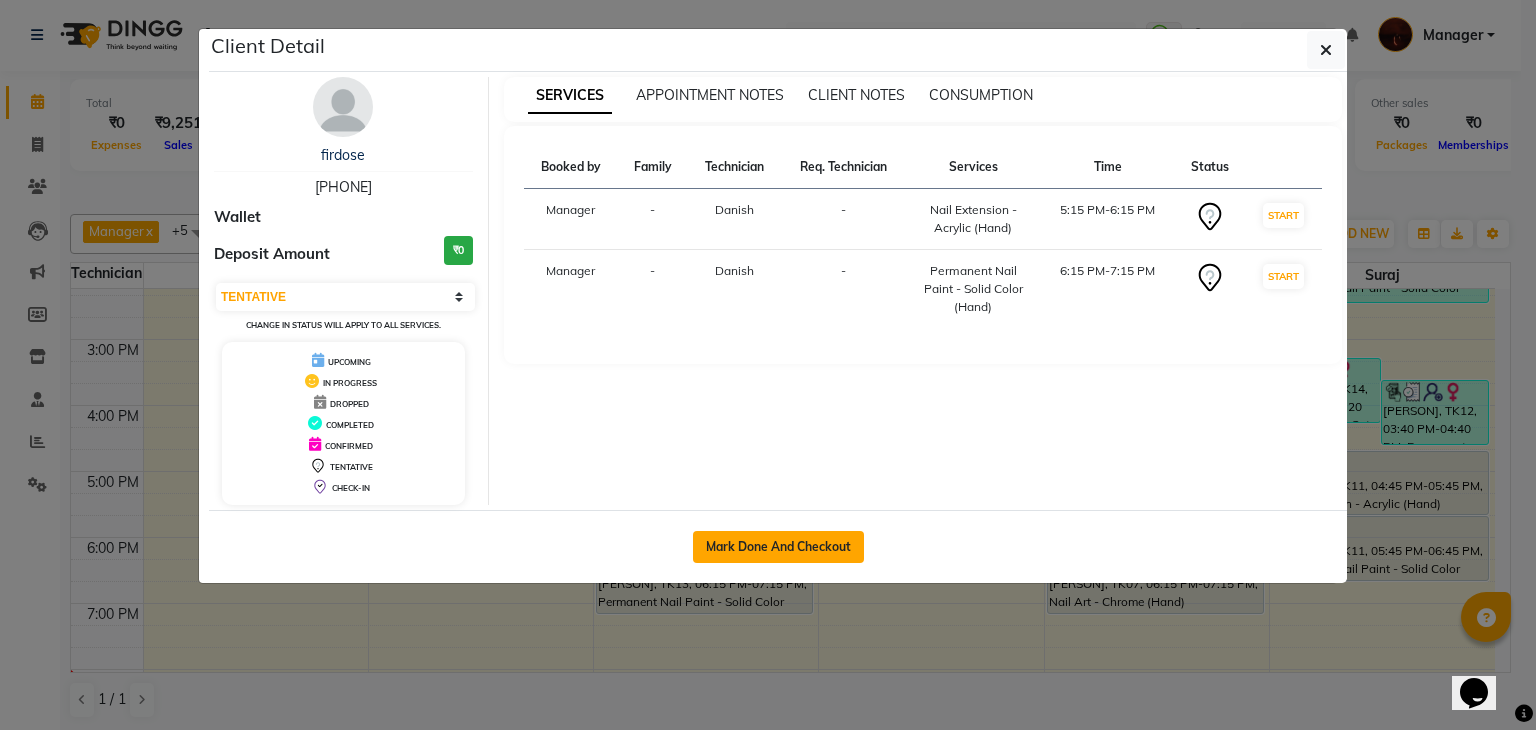 click on "Mark Done And Checkout" 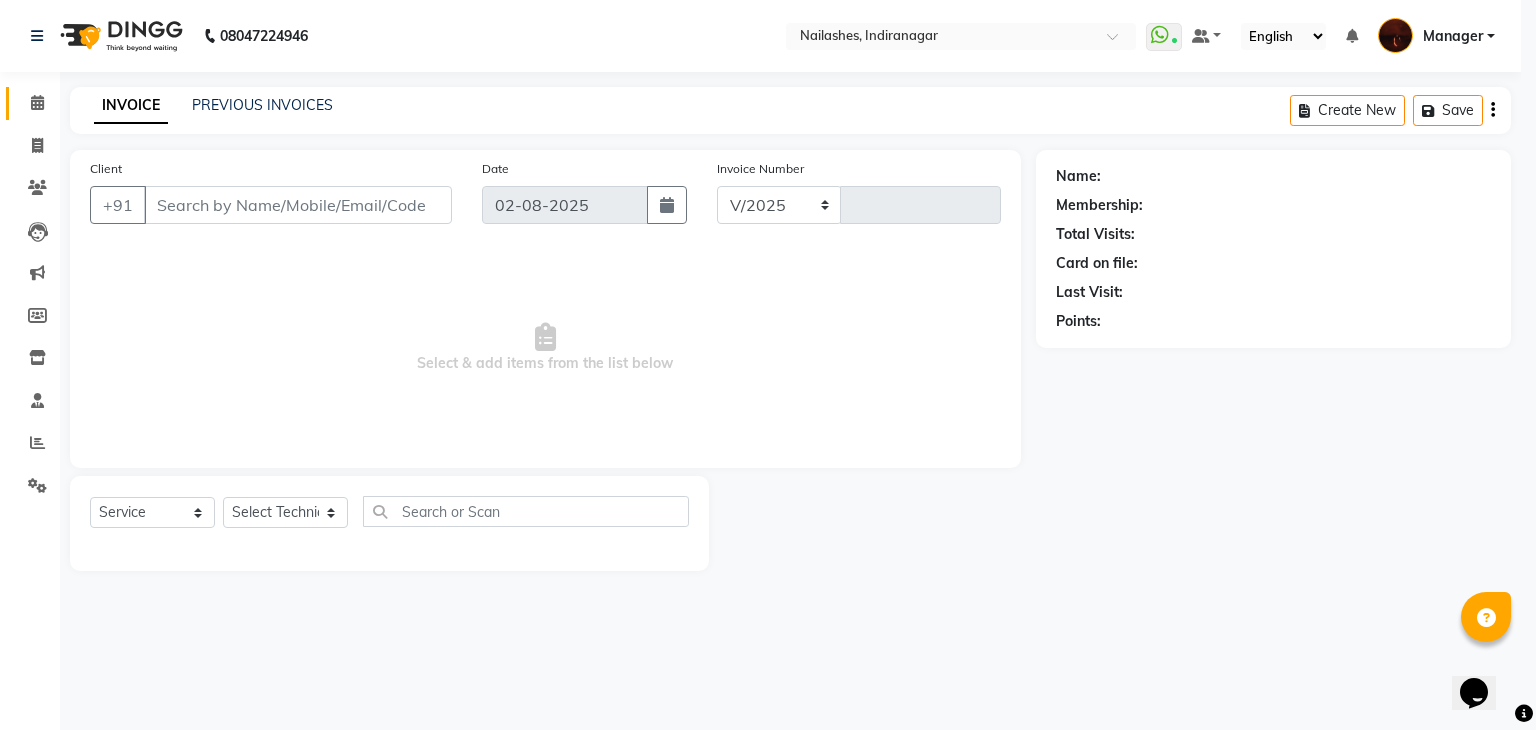 select on "4063" 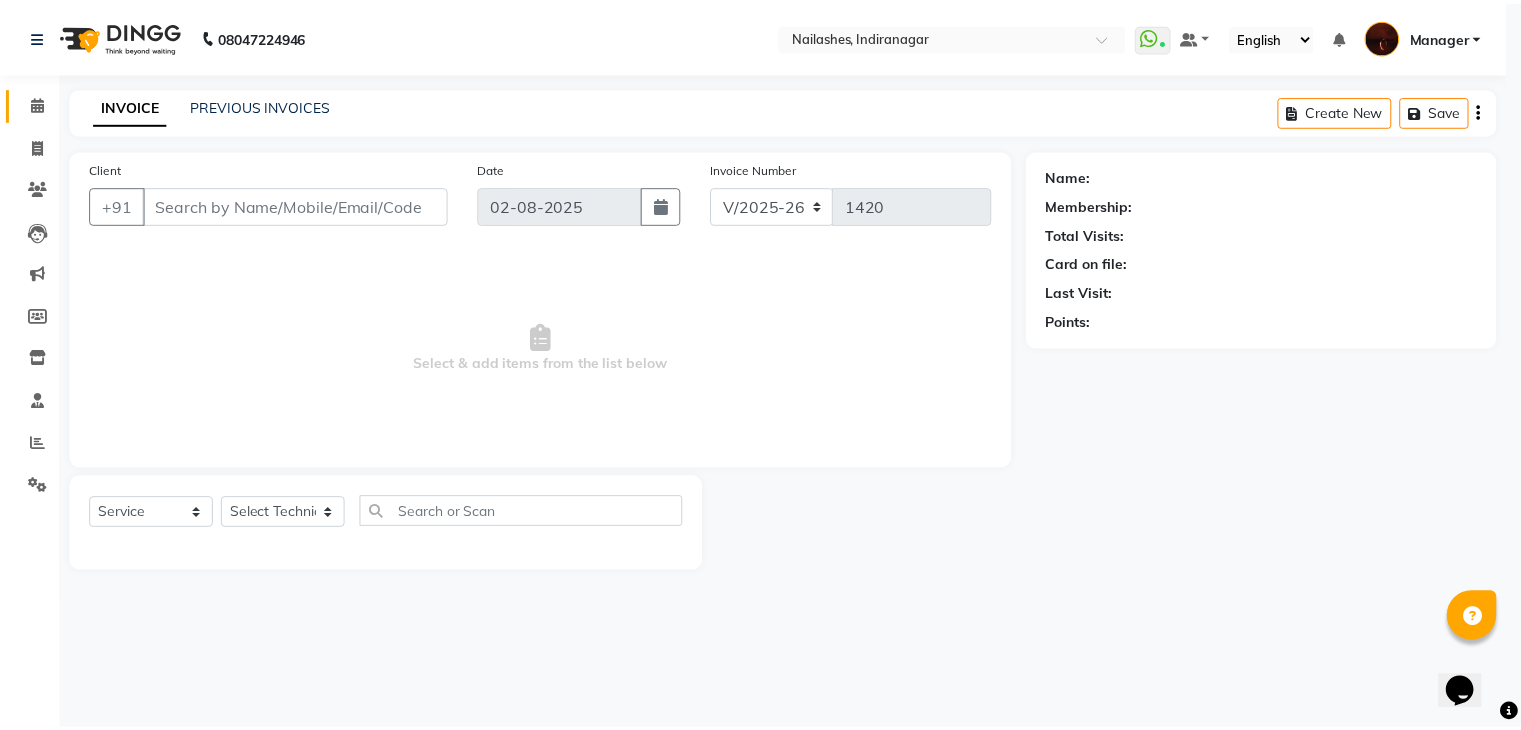 scroll, scrollTop: 0, scrollLeft: 0, axis: both 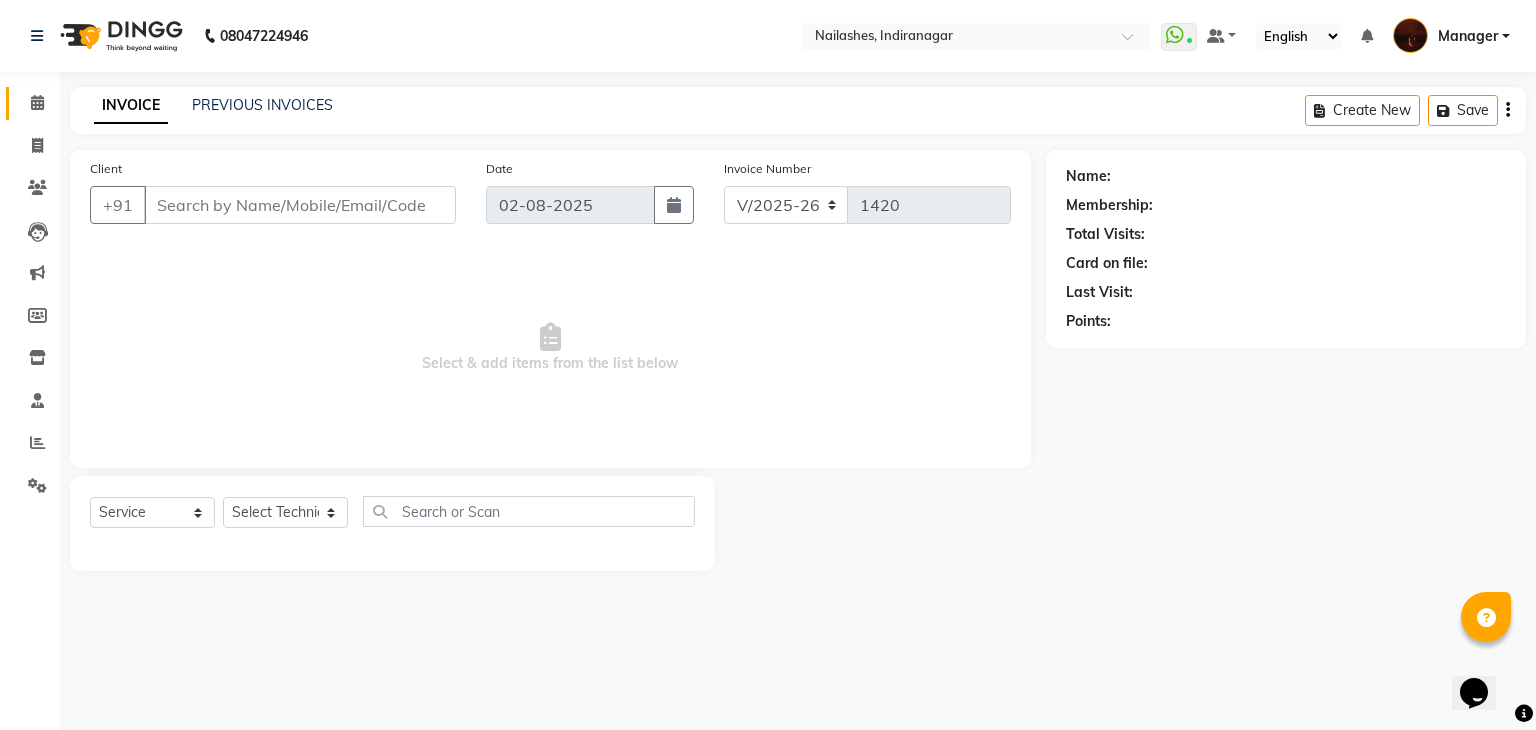 type on "98******54" 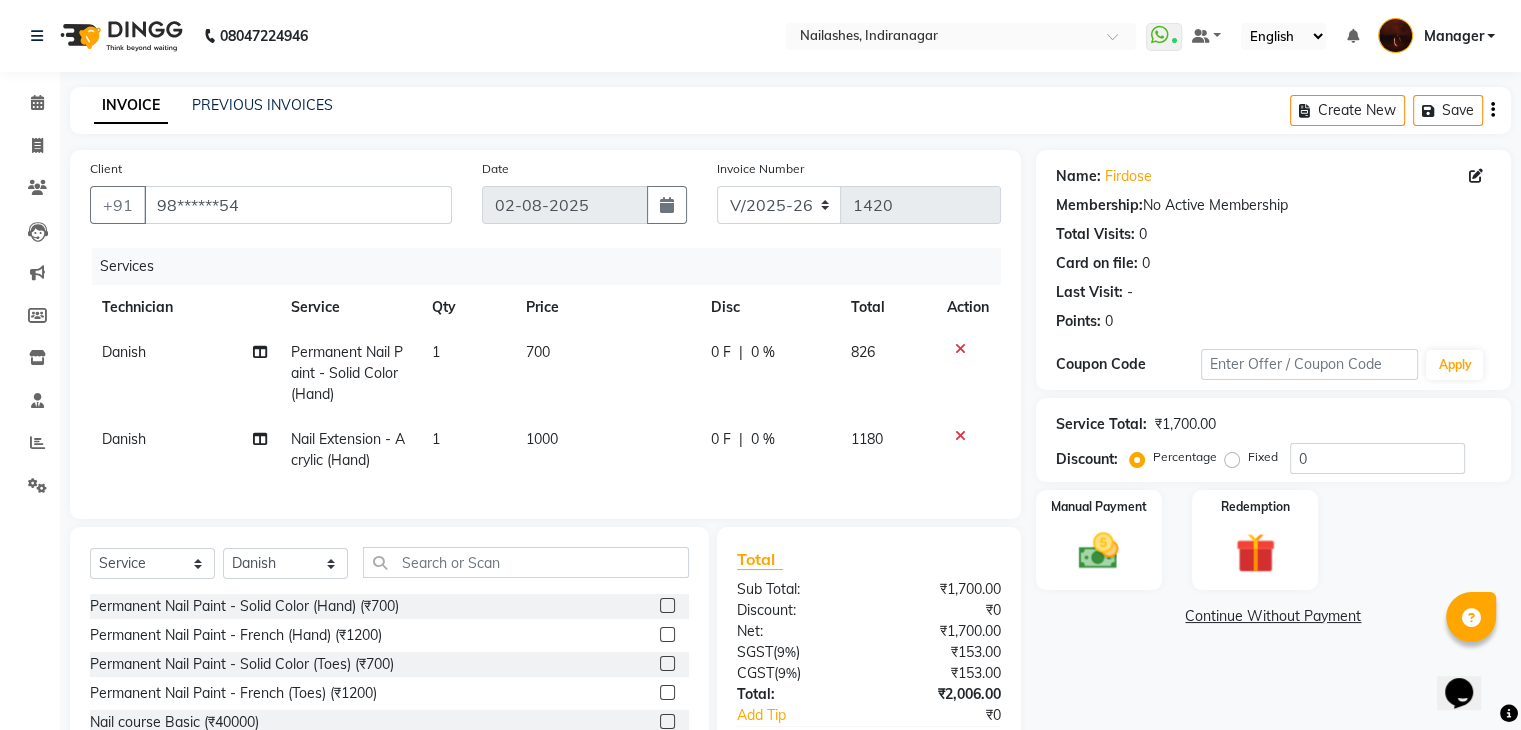 click 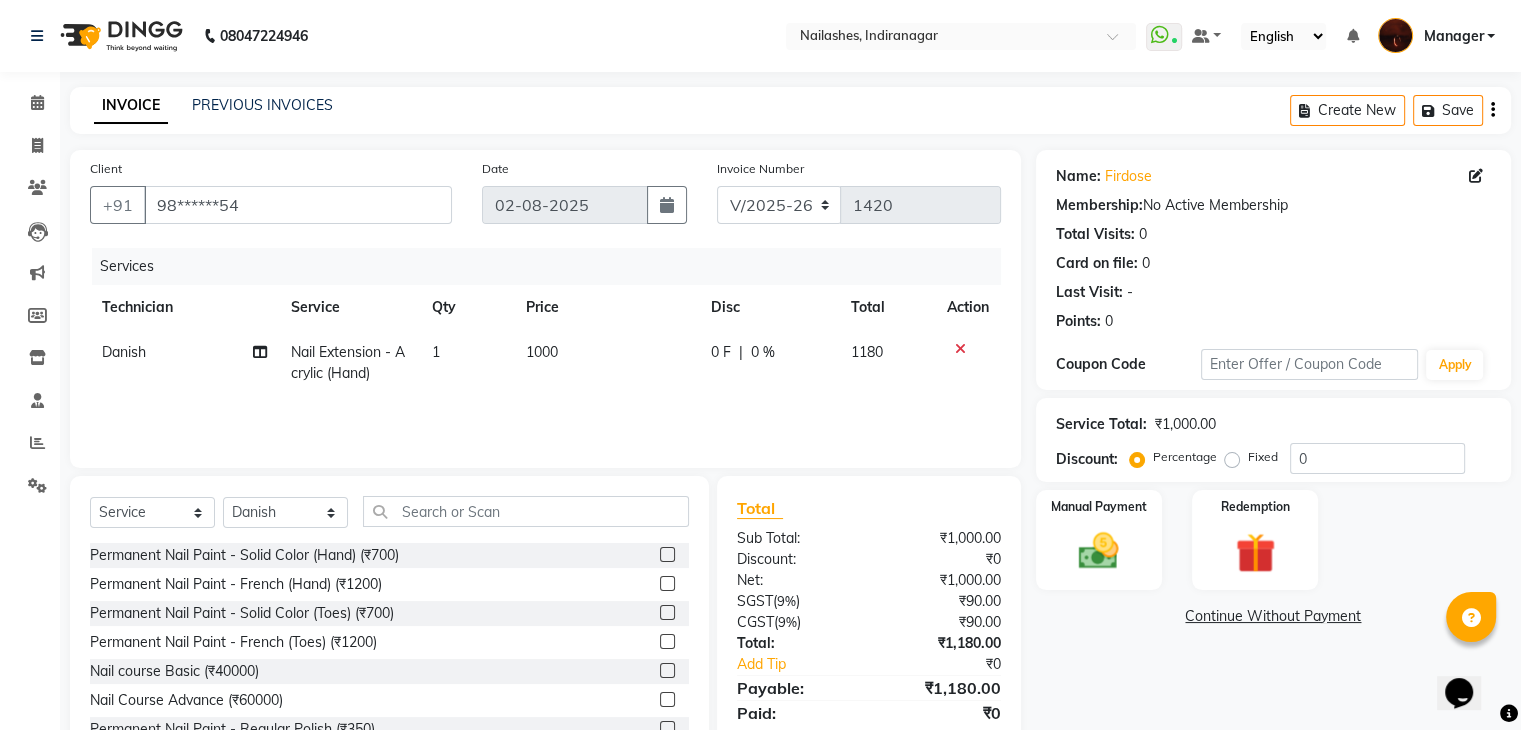 click 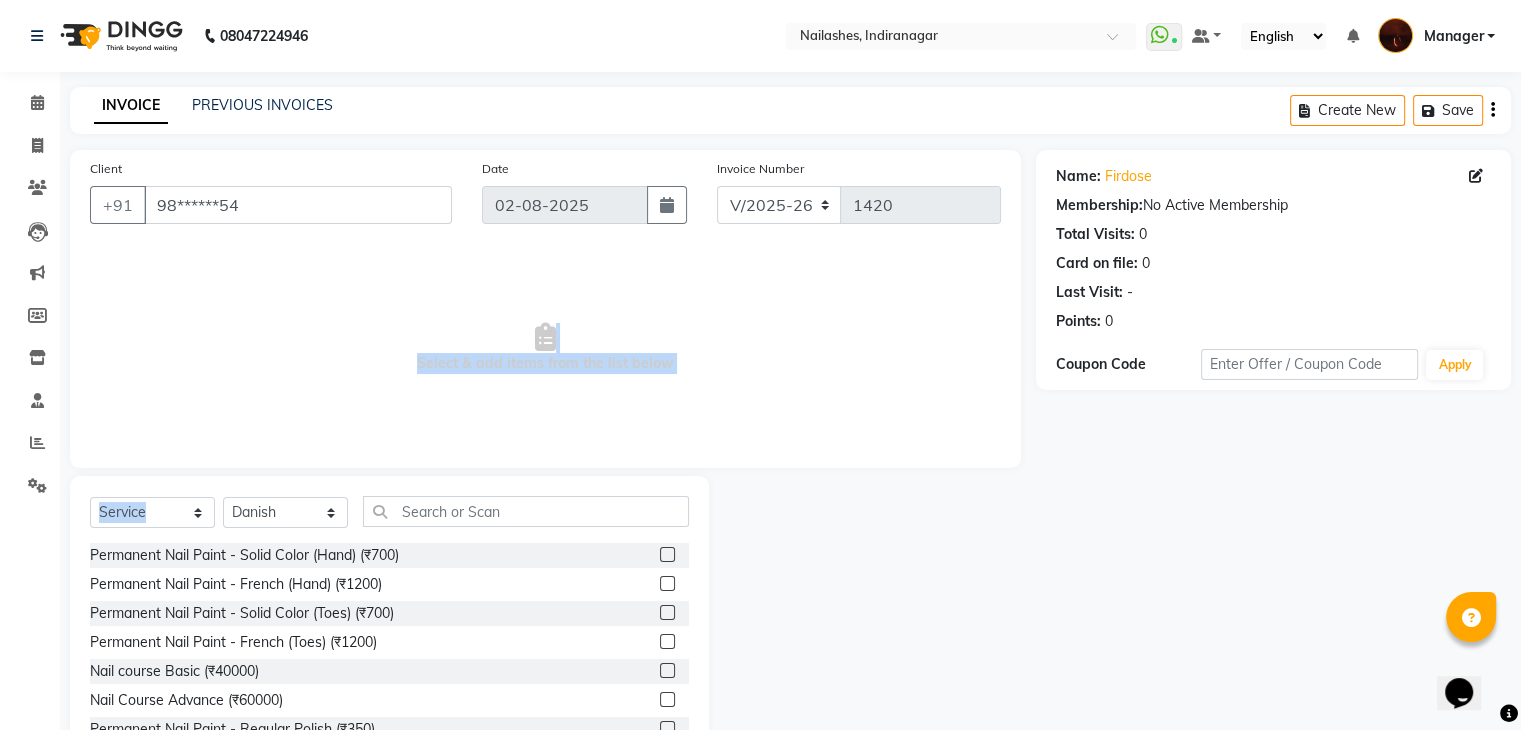 click on "Client +91 [PHONE] Date 02-08-2025 Invoice Number V/2025 V/2025-26 1420  Select & add items from the list below  Select  Service  Product  Membership  Package Voucher Prepaid Gift Card  Select Technician [PERSON] [PERSON] [PERSON]  [PERSON] [PERSON] [PERSON] [PERSON] [PERSON] [PERSON] [PERSON] [PERSON] [PERSON] [PERSON] [PERSON] [PERSON] [PERSON] Permanent Nail Paint - Solid Color (Hand) (₹700)  Permanent Nail Paint - French (Hand) (₹1200)  Permanent Nail Paint - Solid Color (Toes) (₹700)  Permanent Nail Paint - French (Toes) (₹1200)  Nail course Basic (₹40000)  Nail Course Advance (₹60000)  Permanent Nail Paint - Regular Polish (₹350)  Restoration - Gel (Hand) (₹100)  Restoration - Tip Replacement (Hand) (₹100)  Restoration - Touch -up (Hand) (₹300)  Restoration - Gel Color Changes (Hand) (₹700)  Restoration - Removal of Extension (Hand) (₹500)  Restoration - Removal of Nail Paint (Hand) (₹500)  Restoration - Gel (Toes) (₹100)  Restoration - Tip Replacement (Toes) (₹100)  Gel polish removal (₹300)" 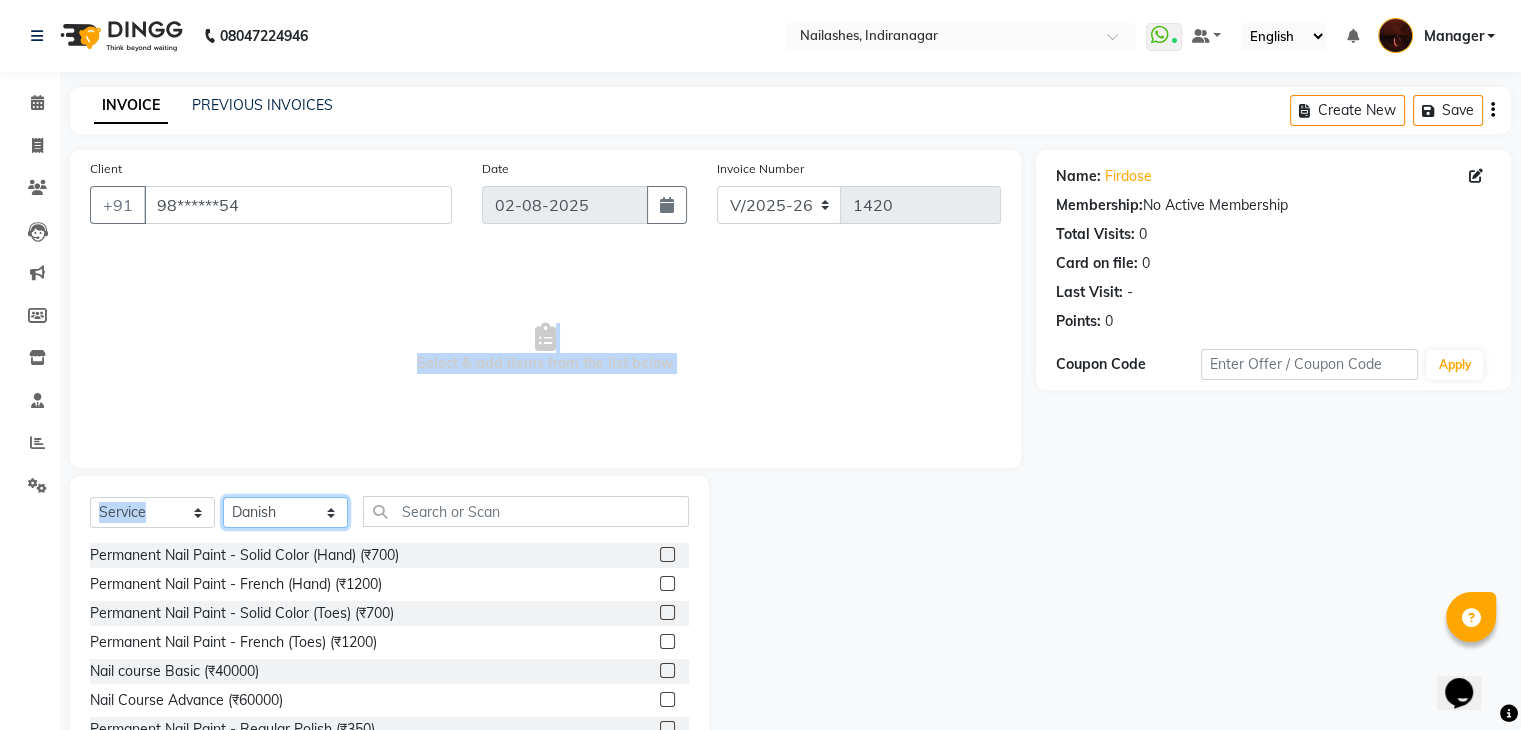 click on "Select Technician Adesh amir Danish Diki  Geeta Himanshu jenifer Manager megna Nisha Pooja roshni Sameer sudeb Sudhir Accounting suraj" 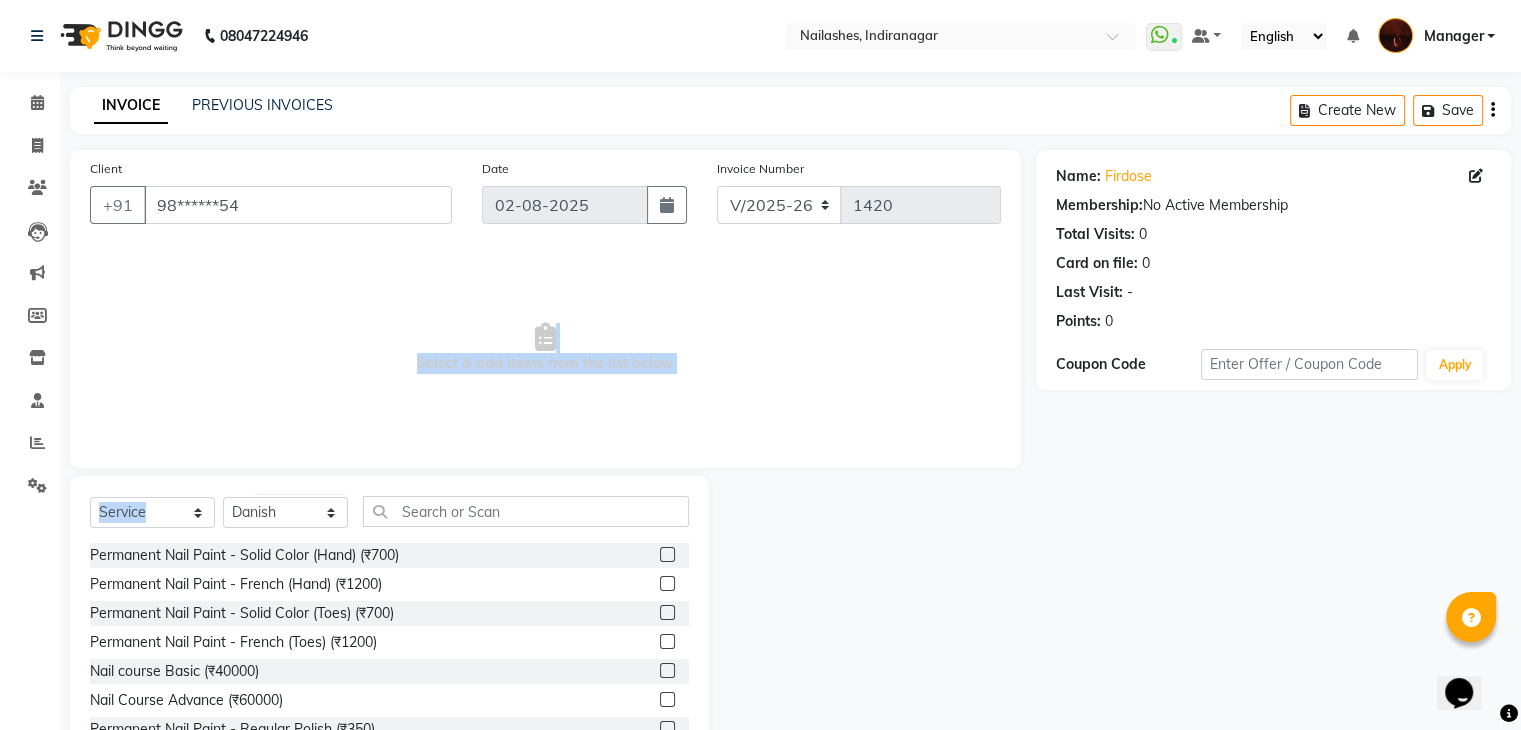 click on "Select & add items from the list below" at bounding box center [545, 348] 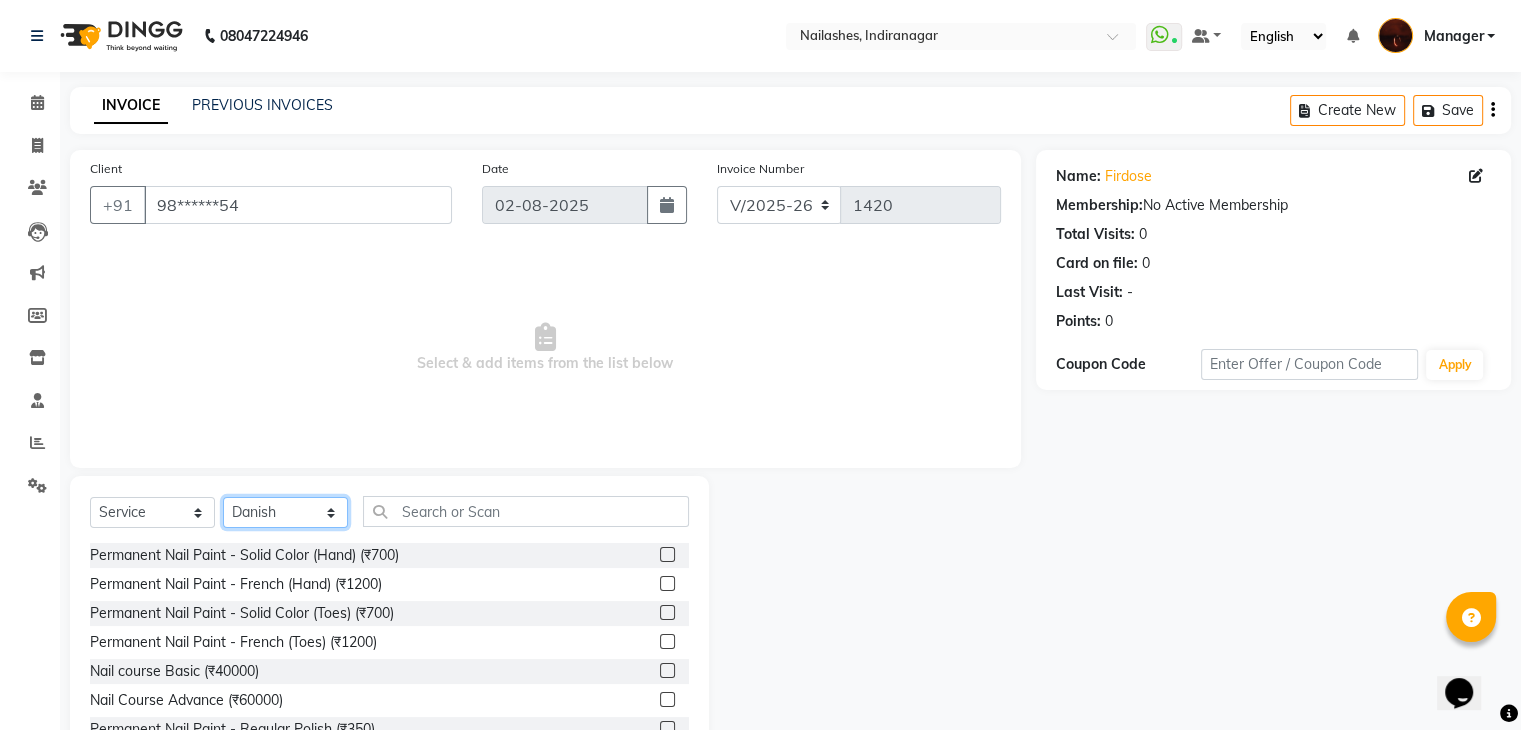 click on "Select Technician Adesh amir Danish Diki  Geeta Himanshu jenifer Manager megna Nisha Pooja roshni Sameer sudeb Sudhir Accounting suraj" 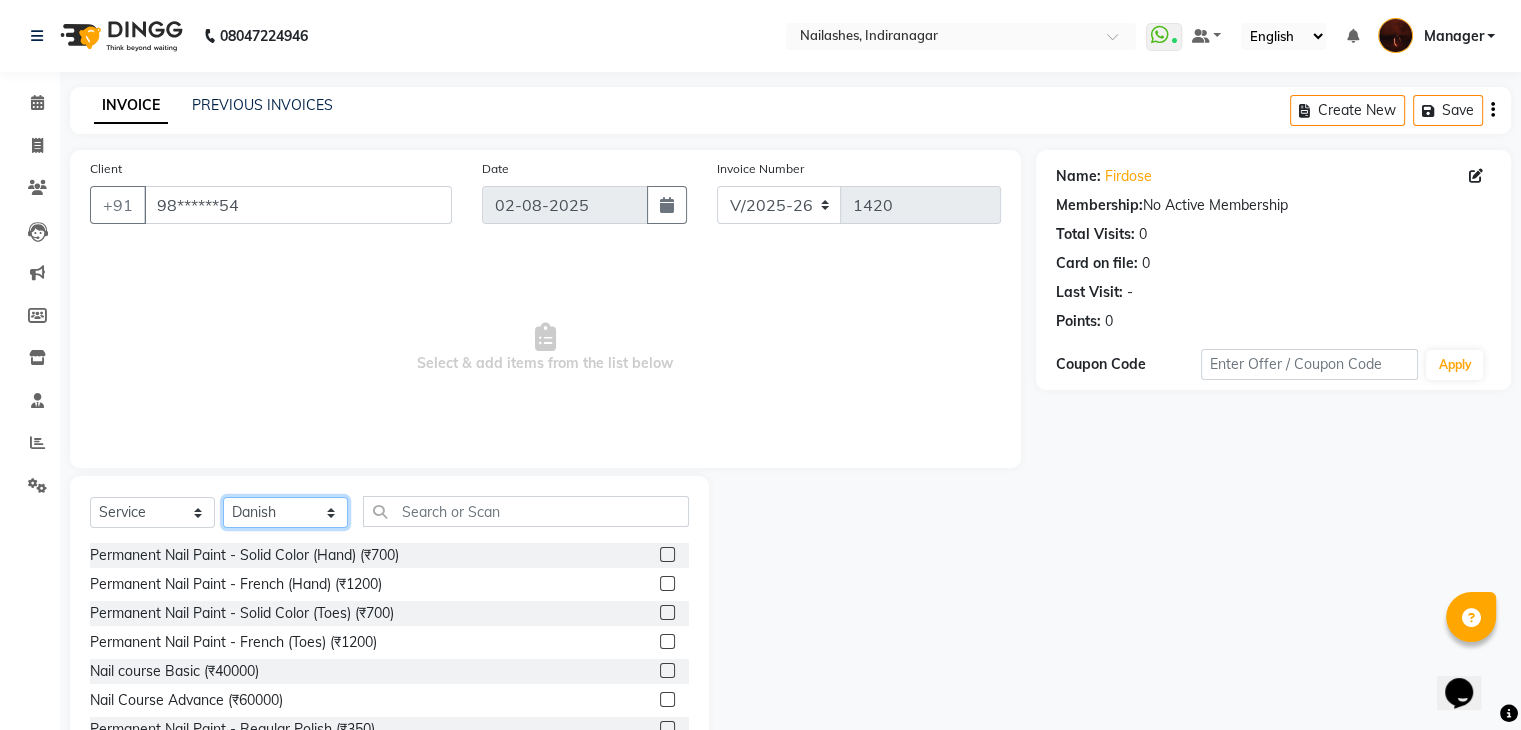 select on "35072" 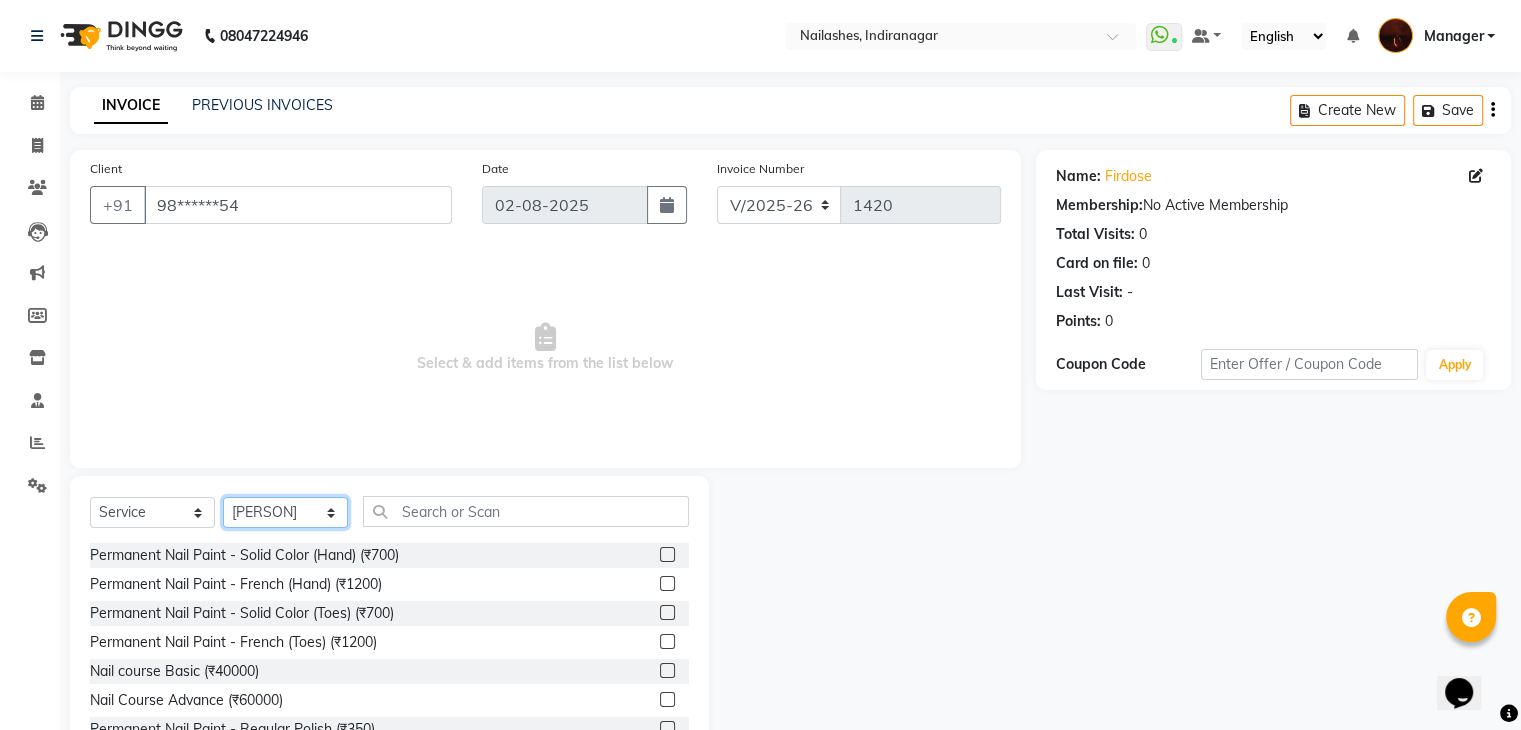 click on "Select Technician Adesh amir Danish Diki  Geeta Himanshu jenifer Manager megna Nisha Pooja roshni Sameer sudeb Sudhir Accounting suraj" 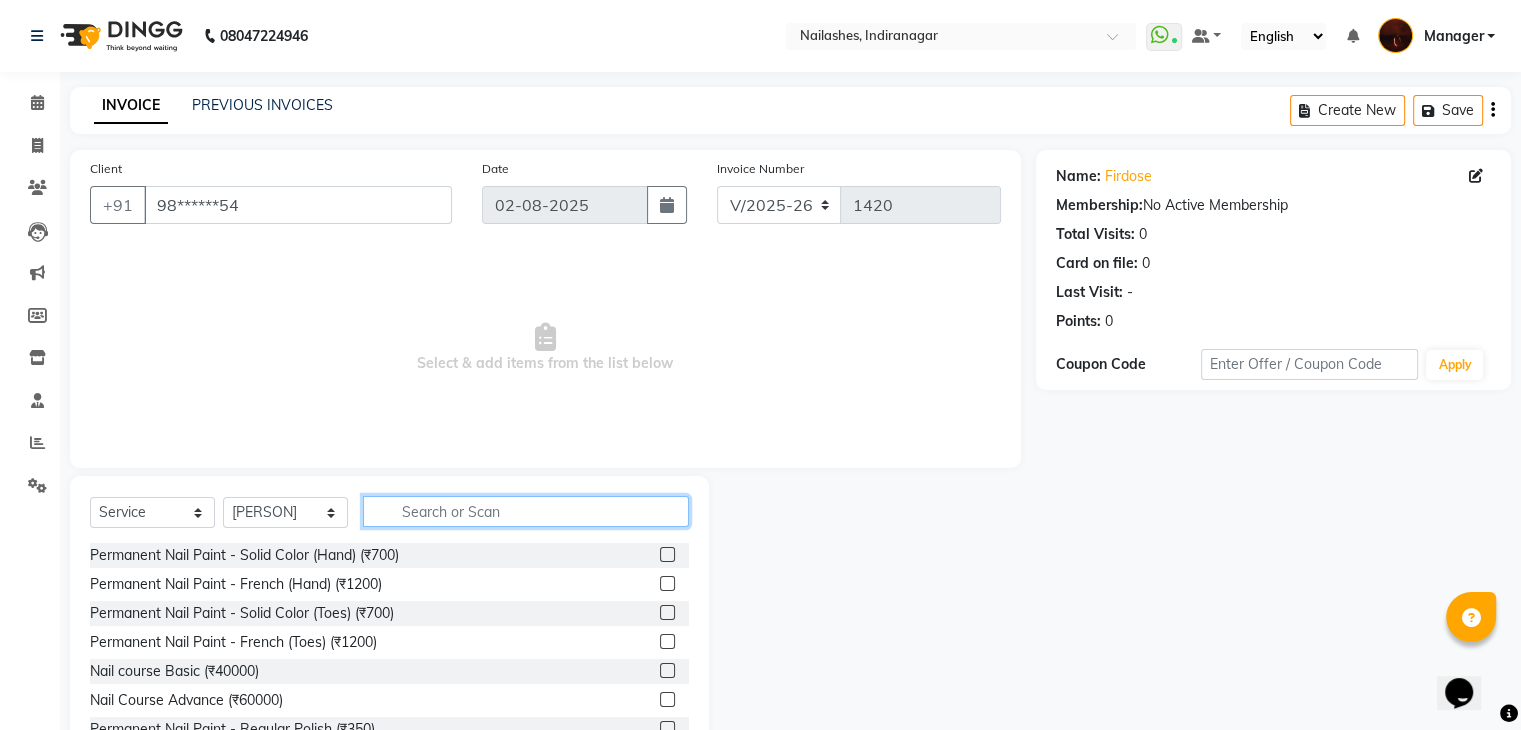 click 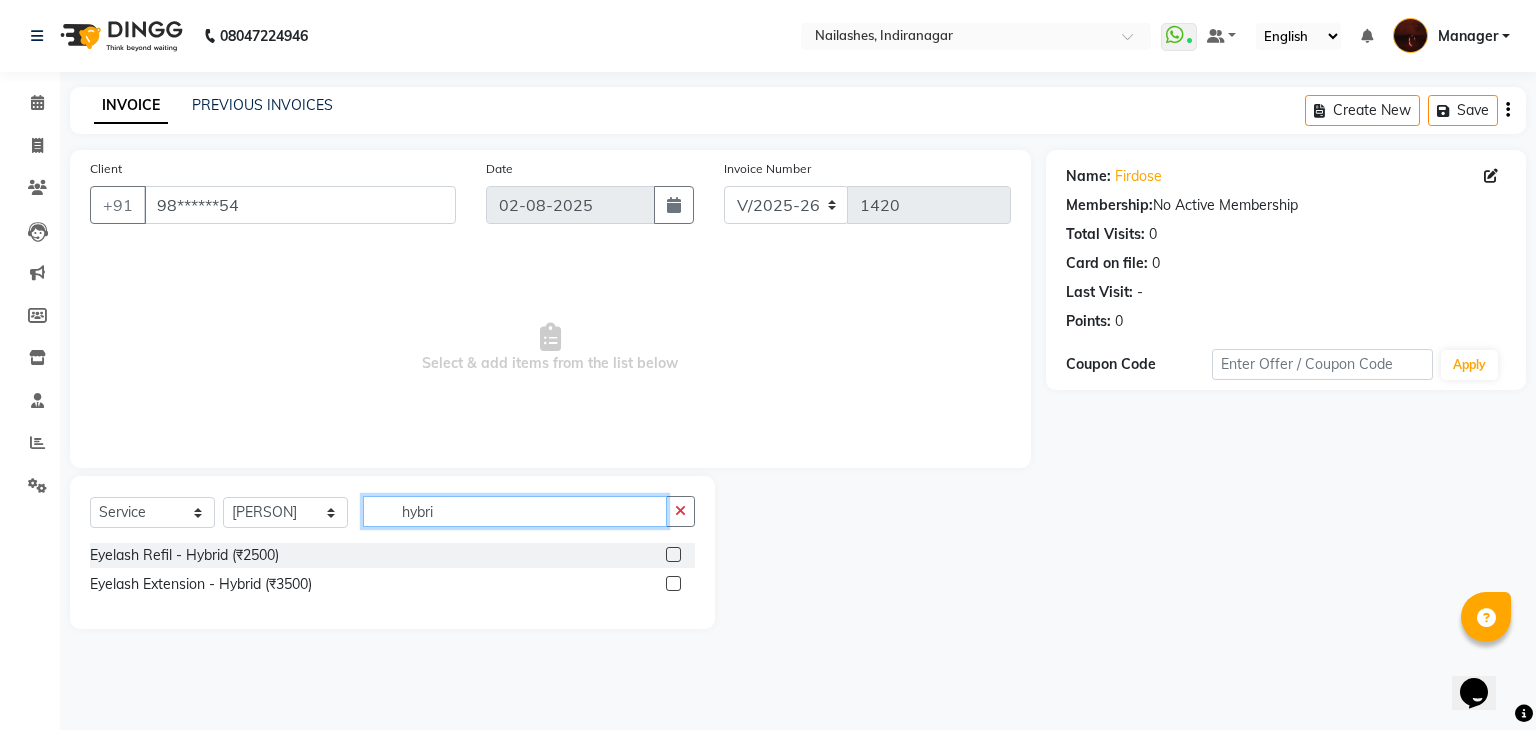 type on "hybri" 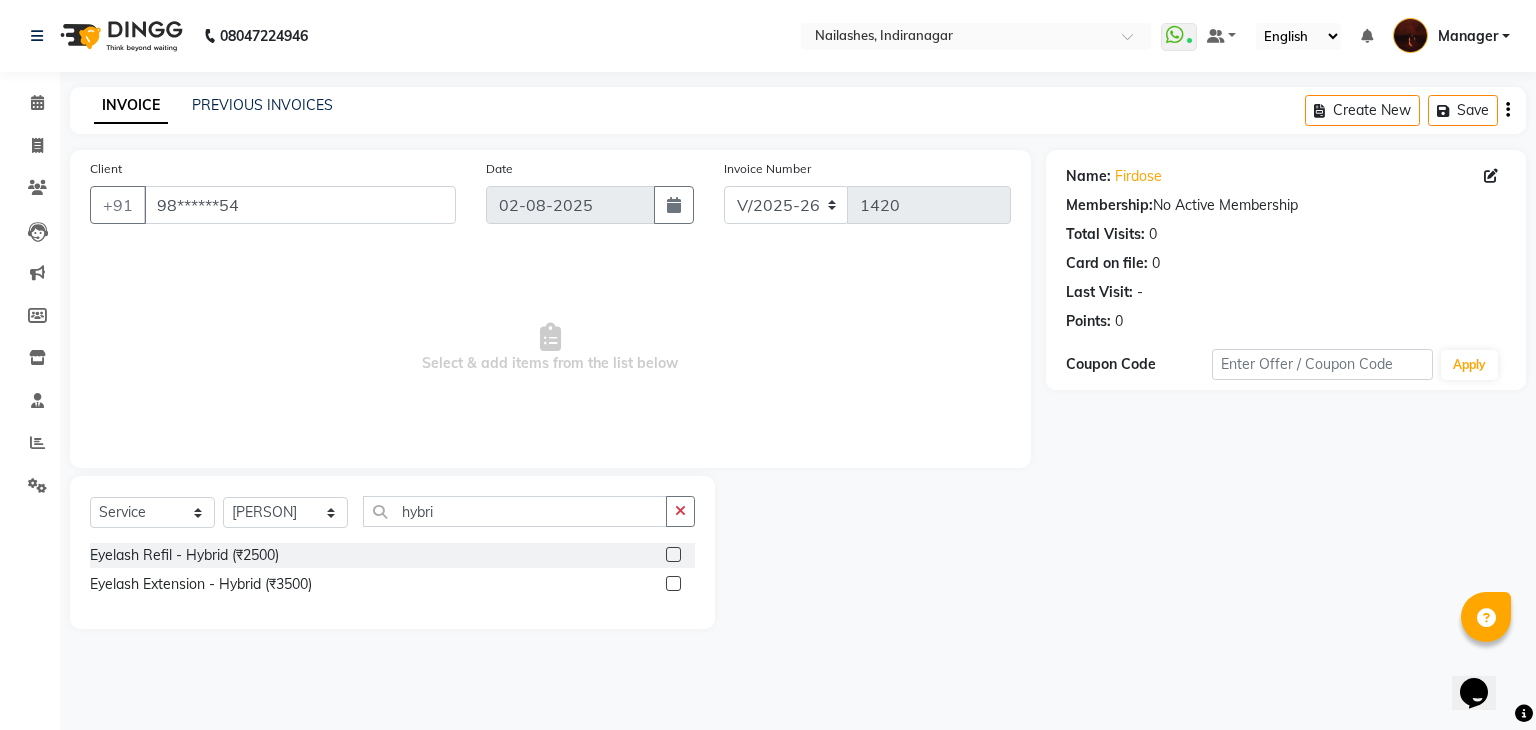click 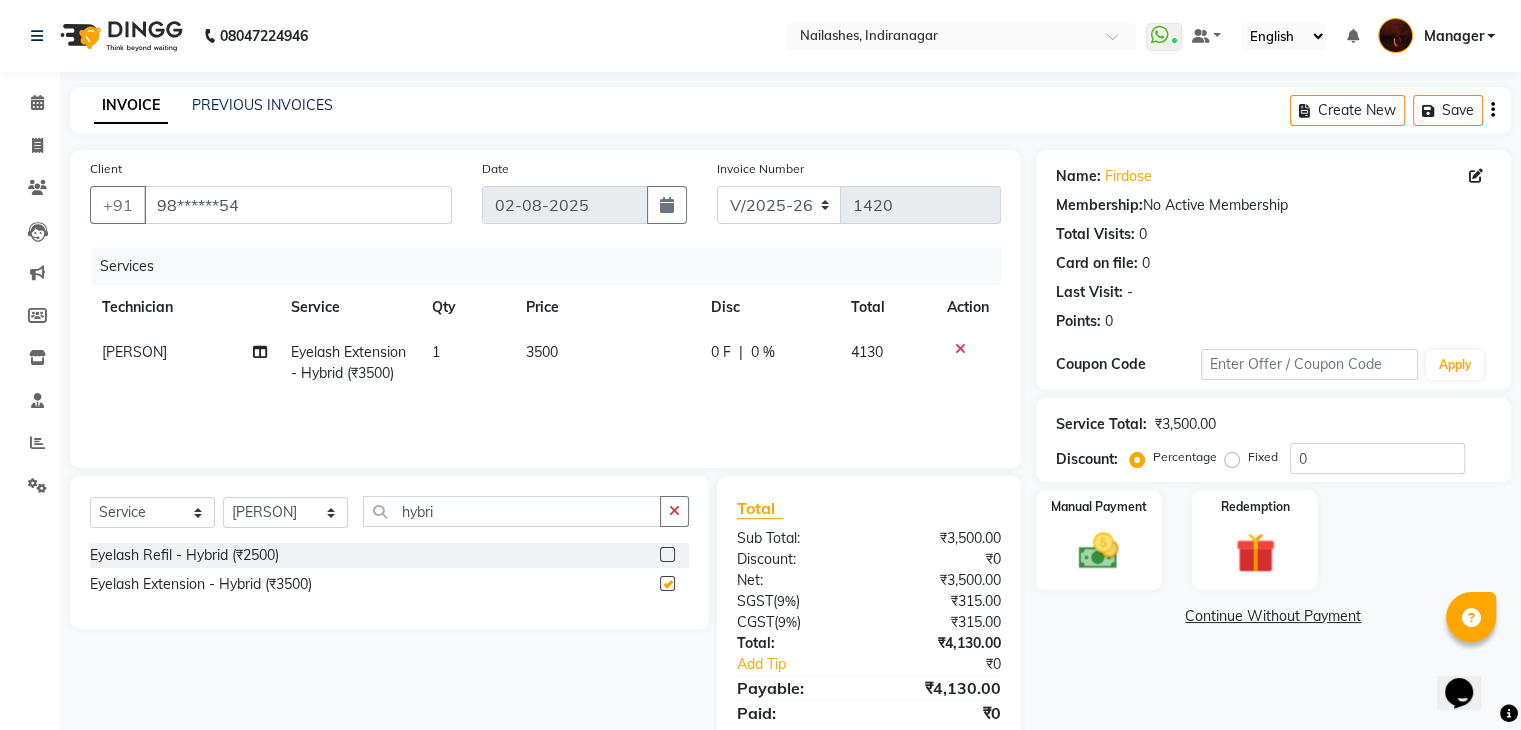 checkbox on "false" 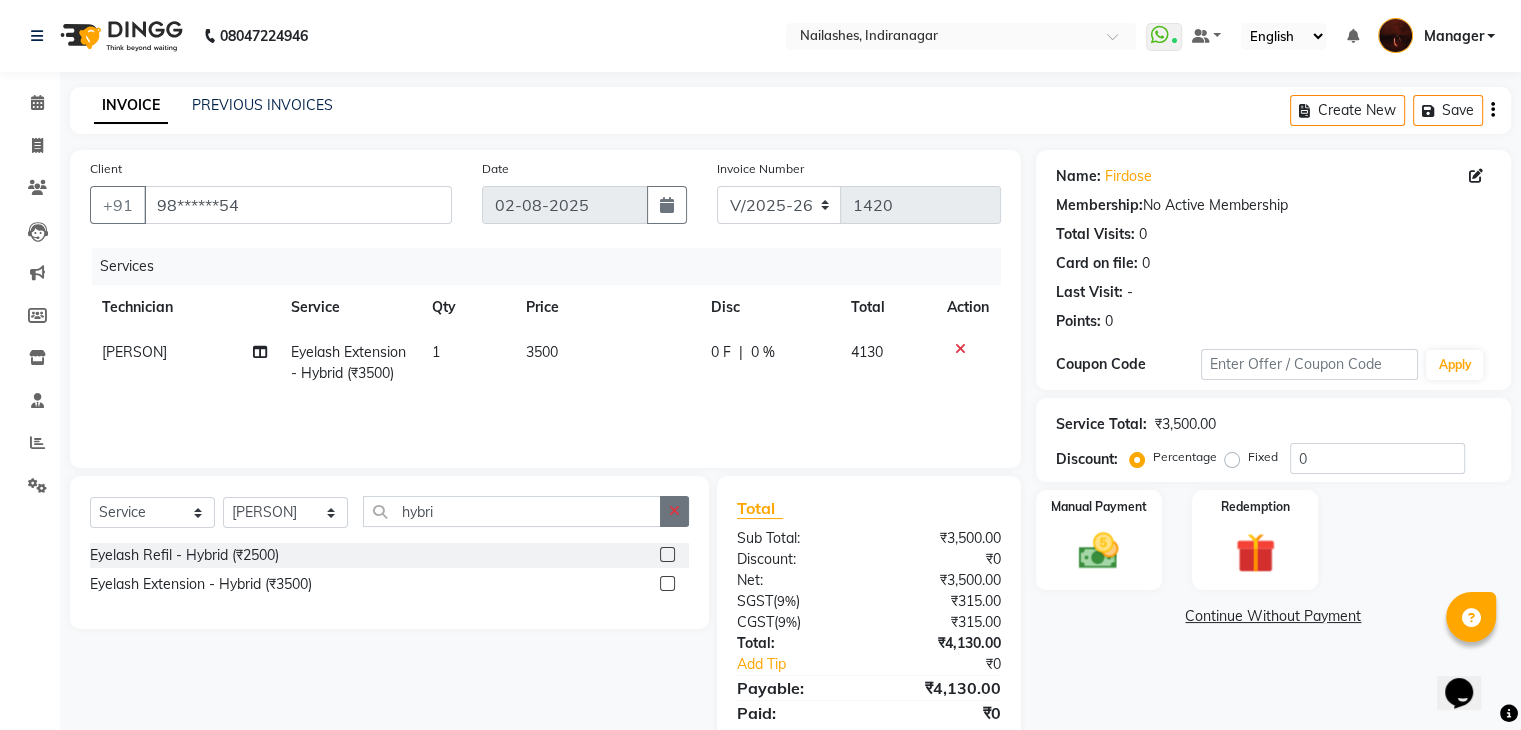 click 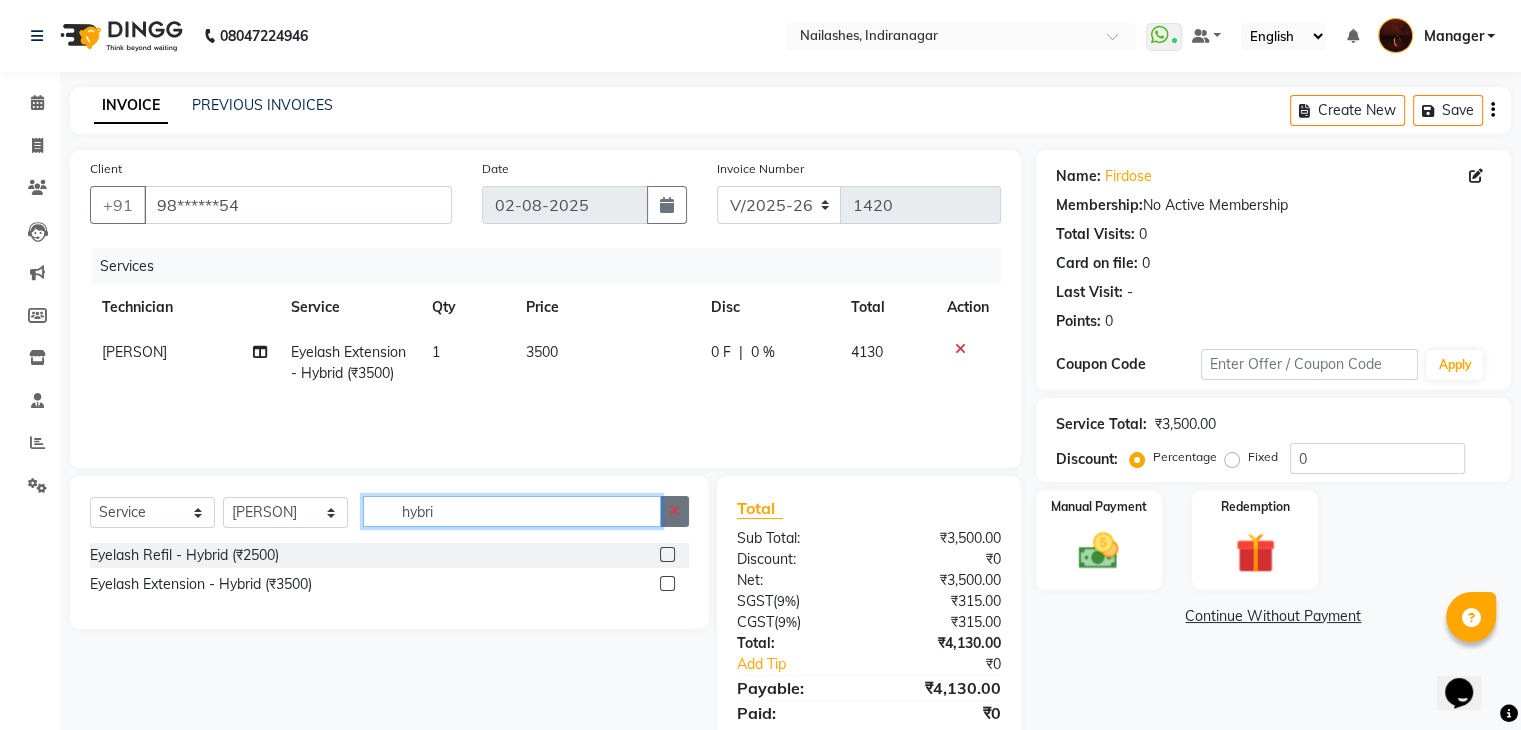 type 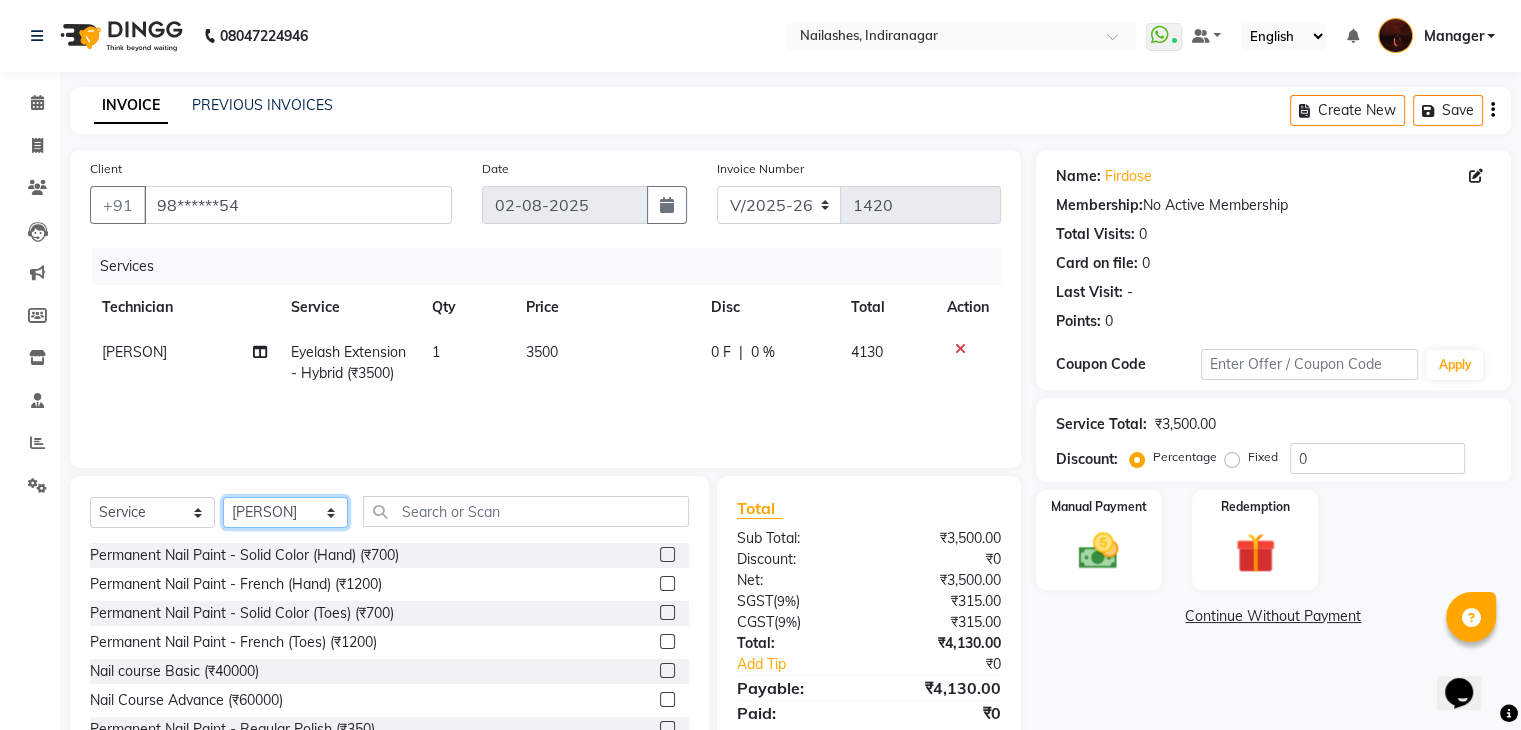 click on "Select Technician Adesh amir Danish Diki  Geeta Himanshu jenifer Manager megna Nisha Pooja roshni Sameer sudeb Sudhir Accounting suraj" 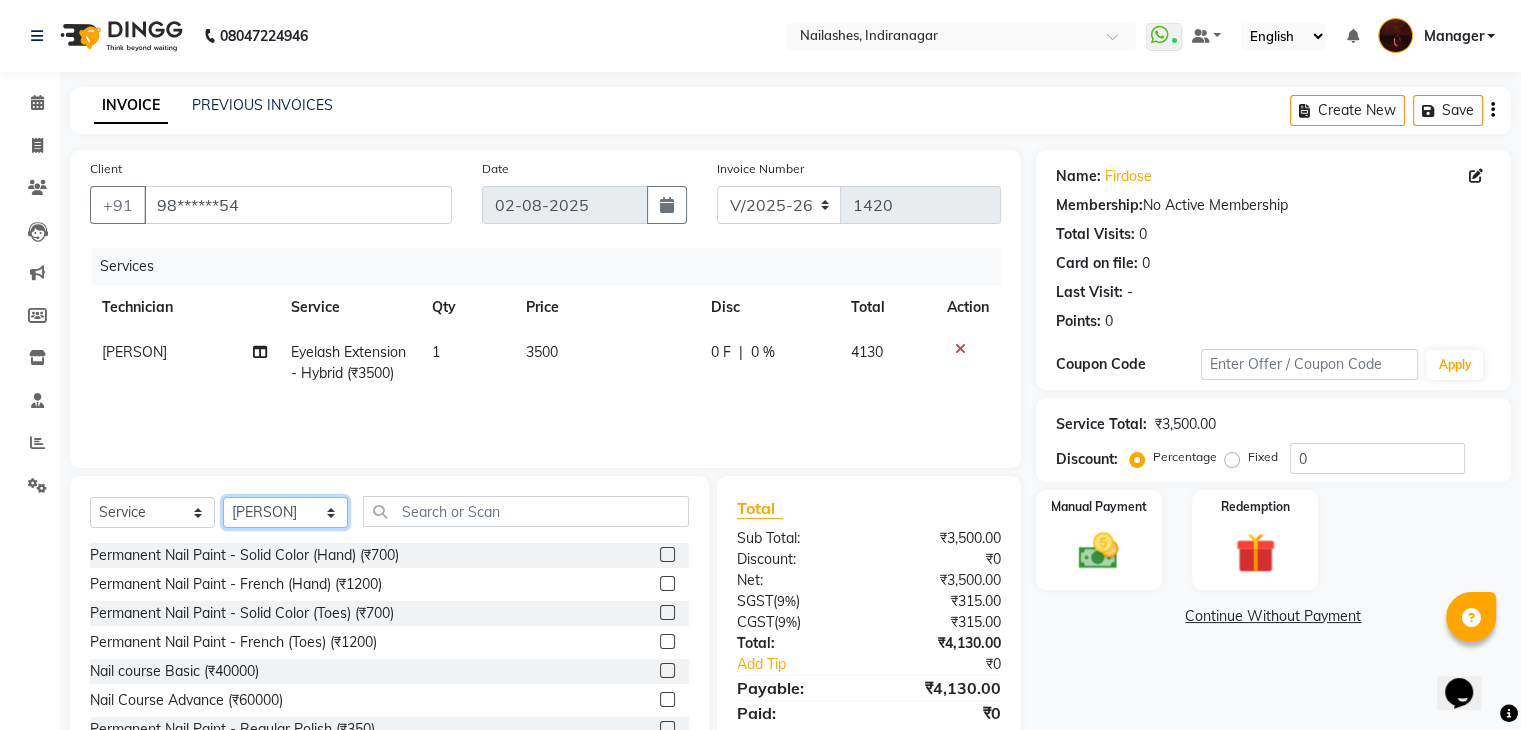 select on "83655" 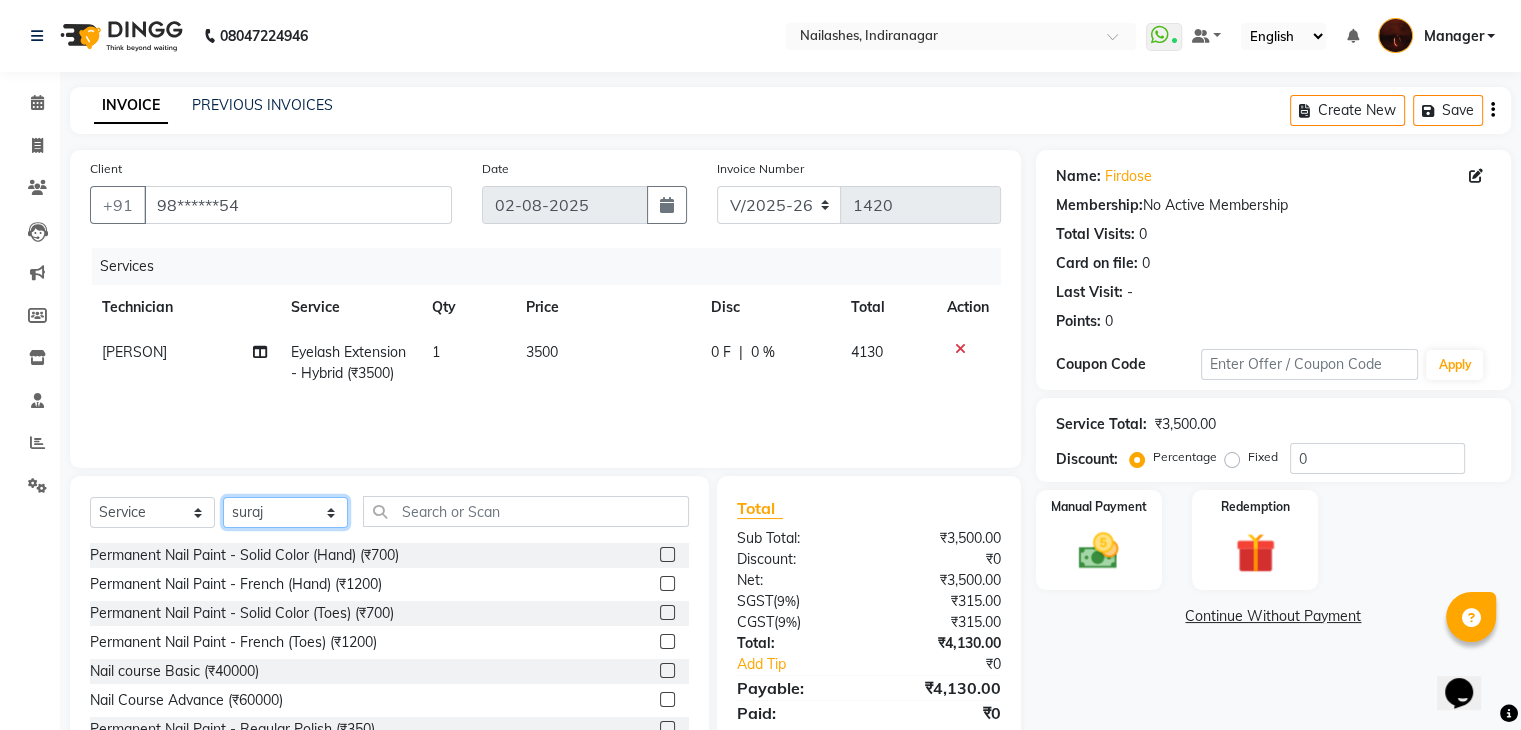 click on "Select Technician Adesh amir Danish Diki  Geeta Himanshu jenifer Manager megna Nisha Pooja roshni Sameer sudeb Sudhir Accounting suraj" 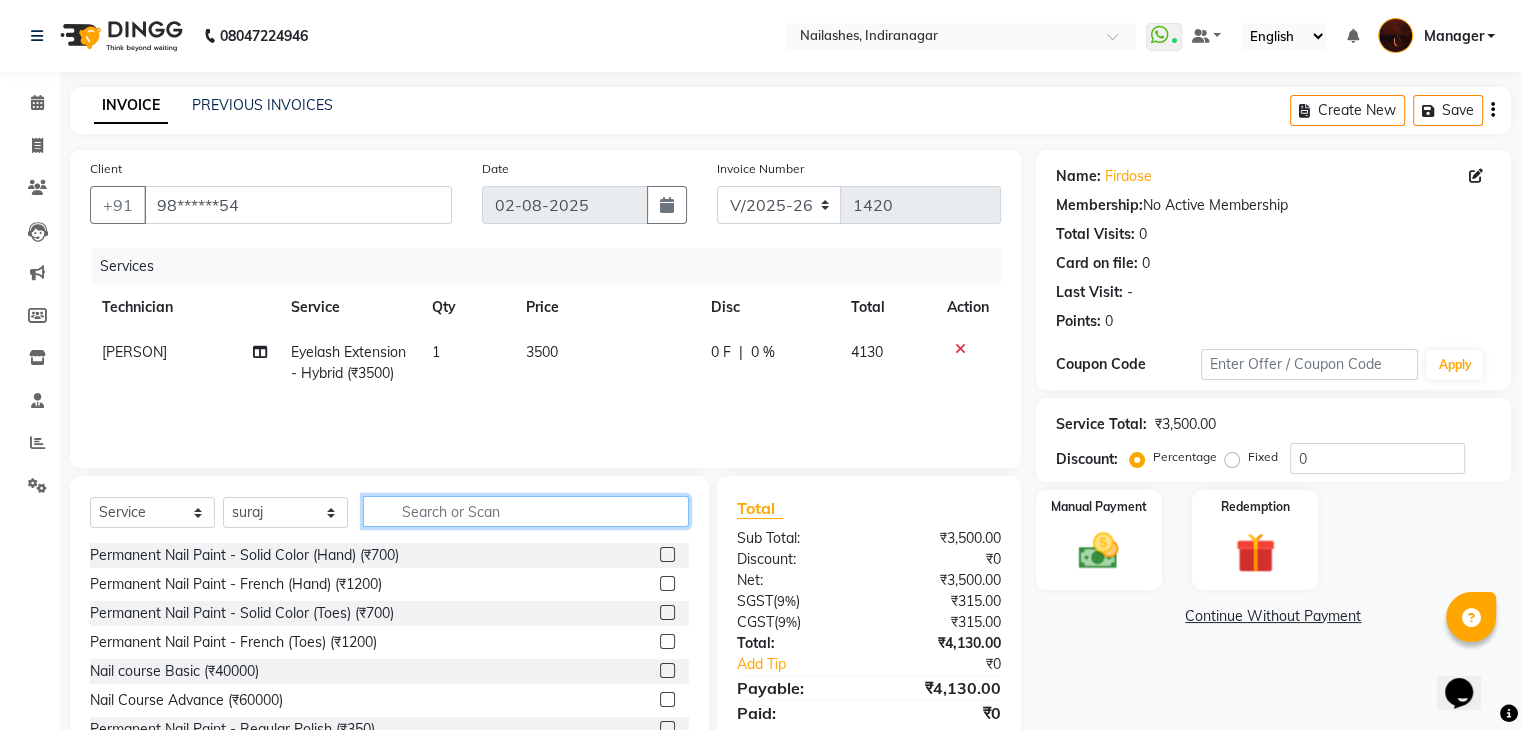 click 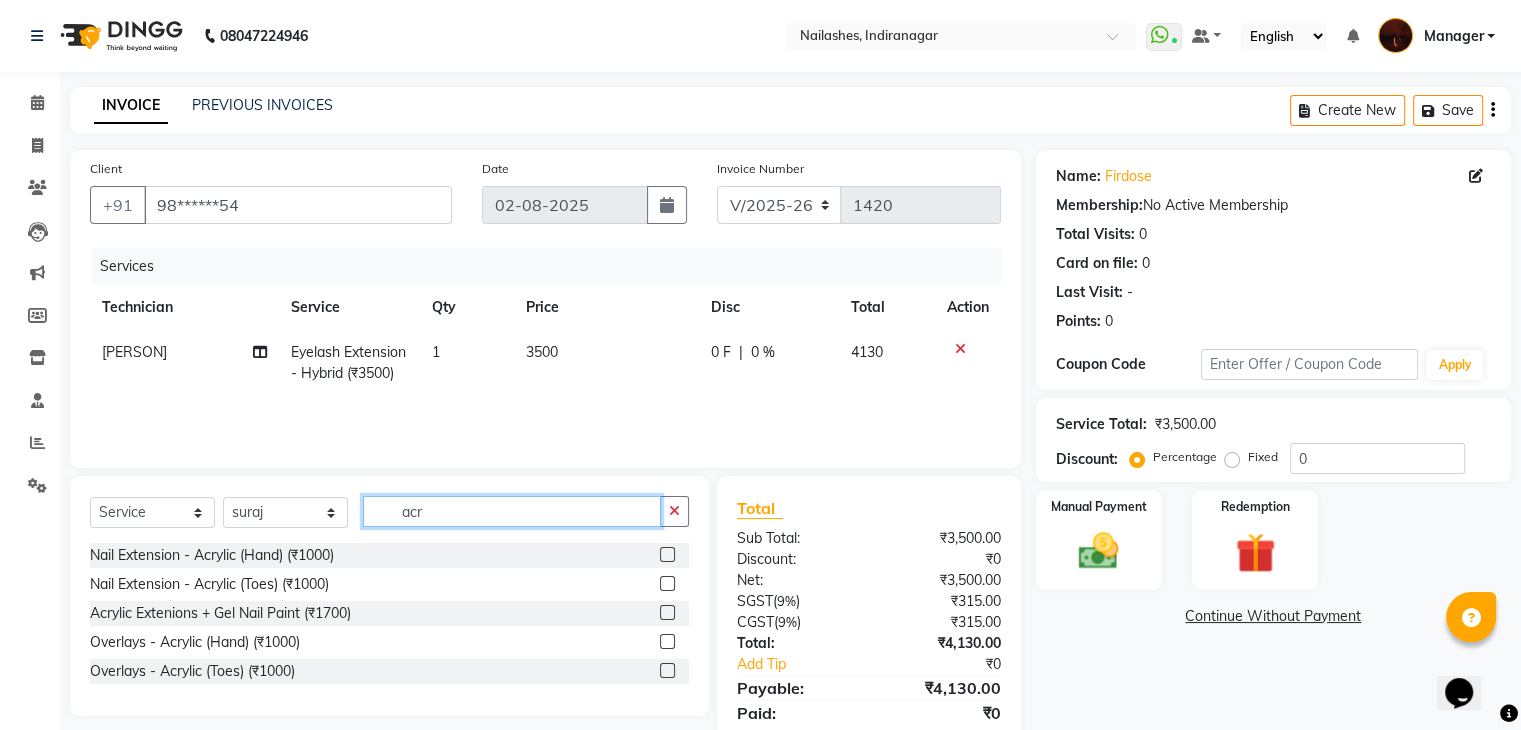 type on "acr" 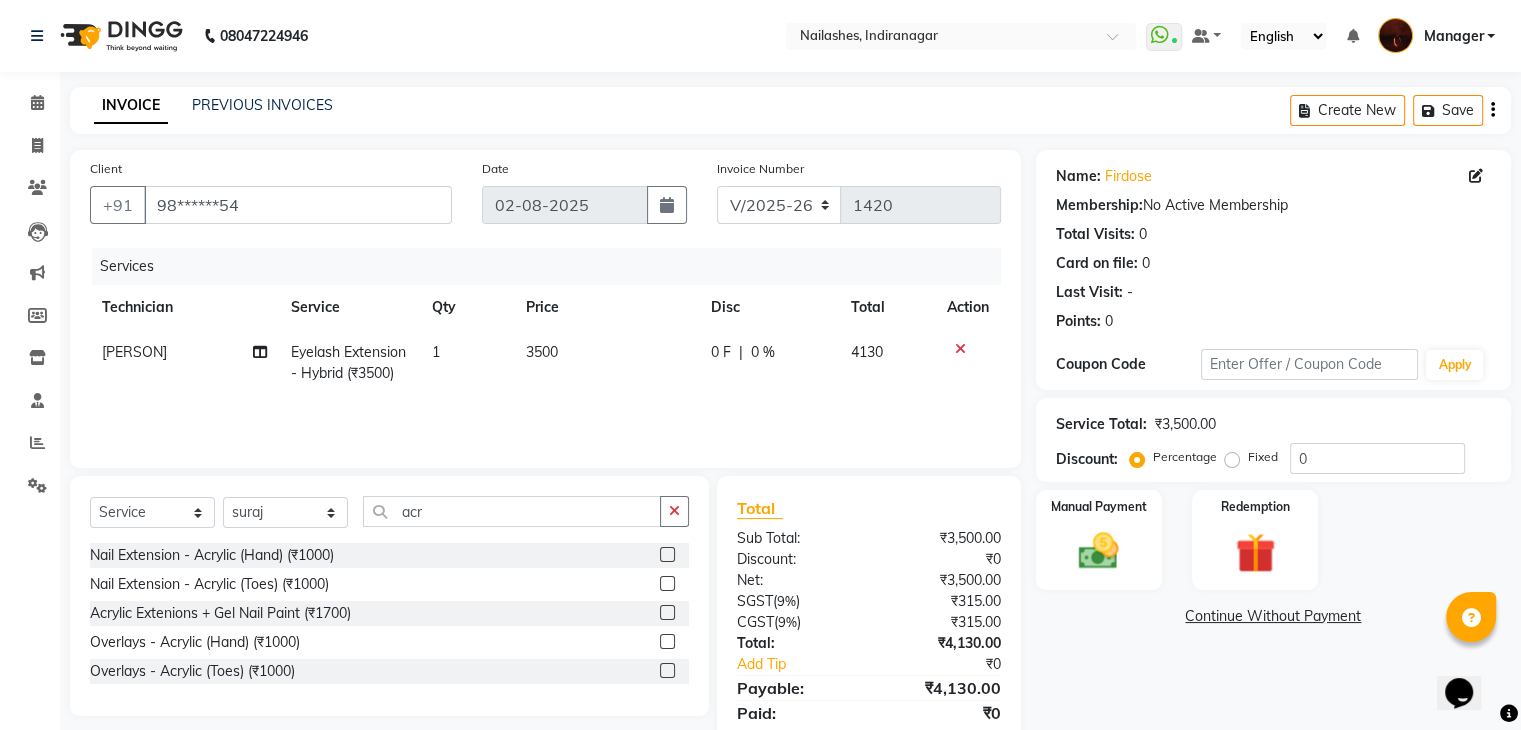 click 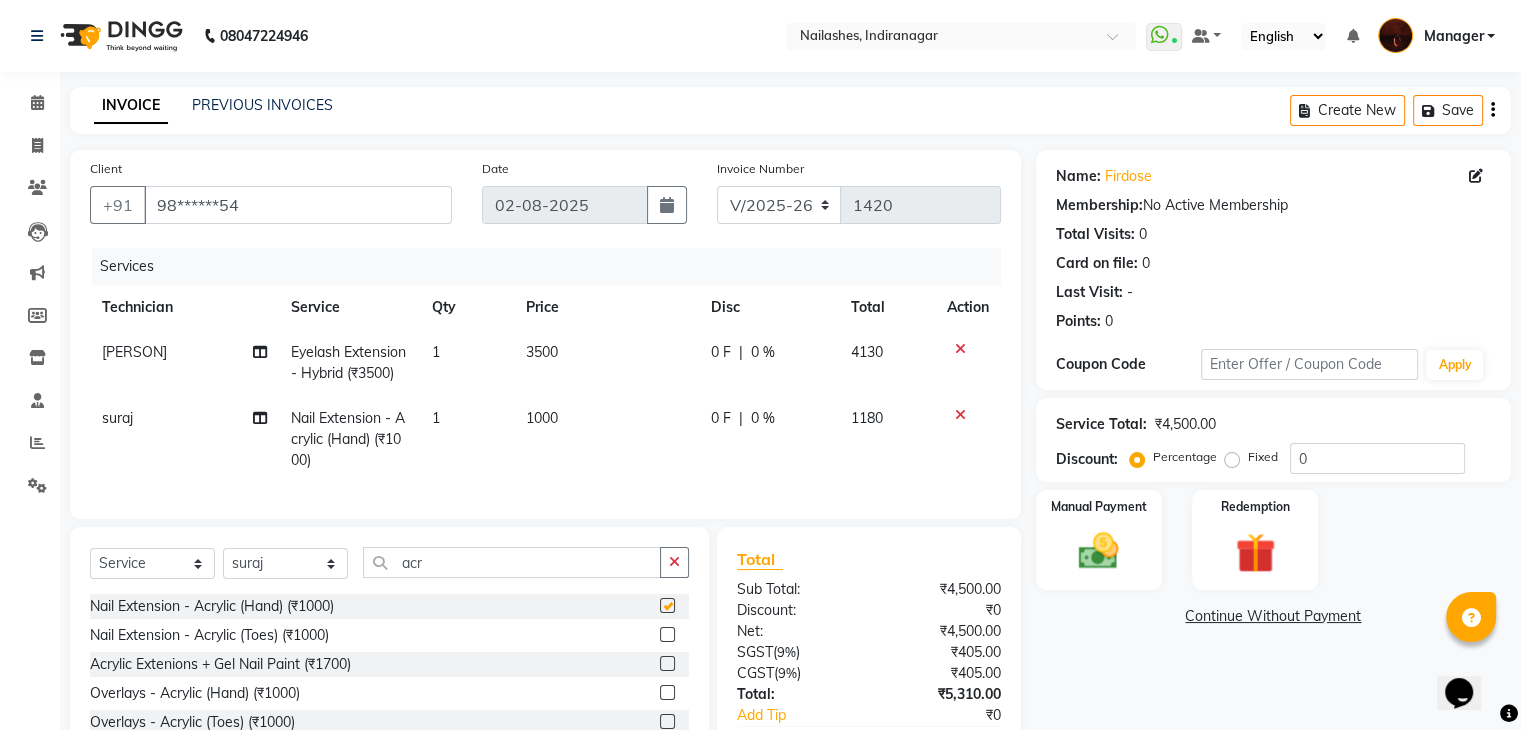 checkbox on "false" 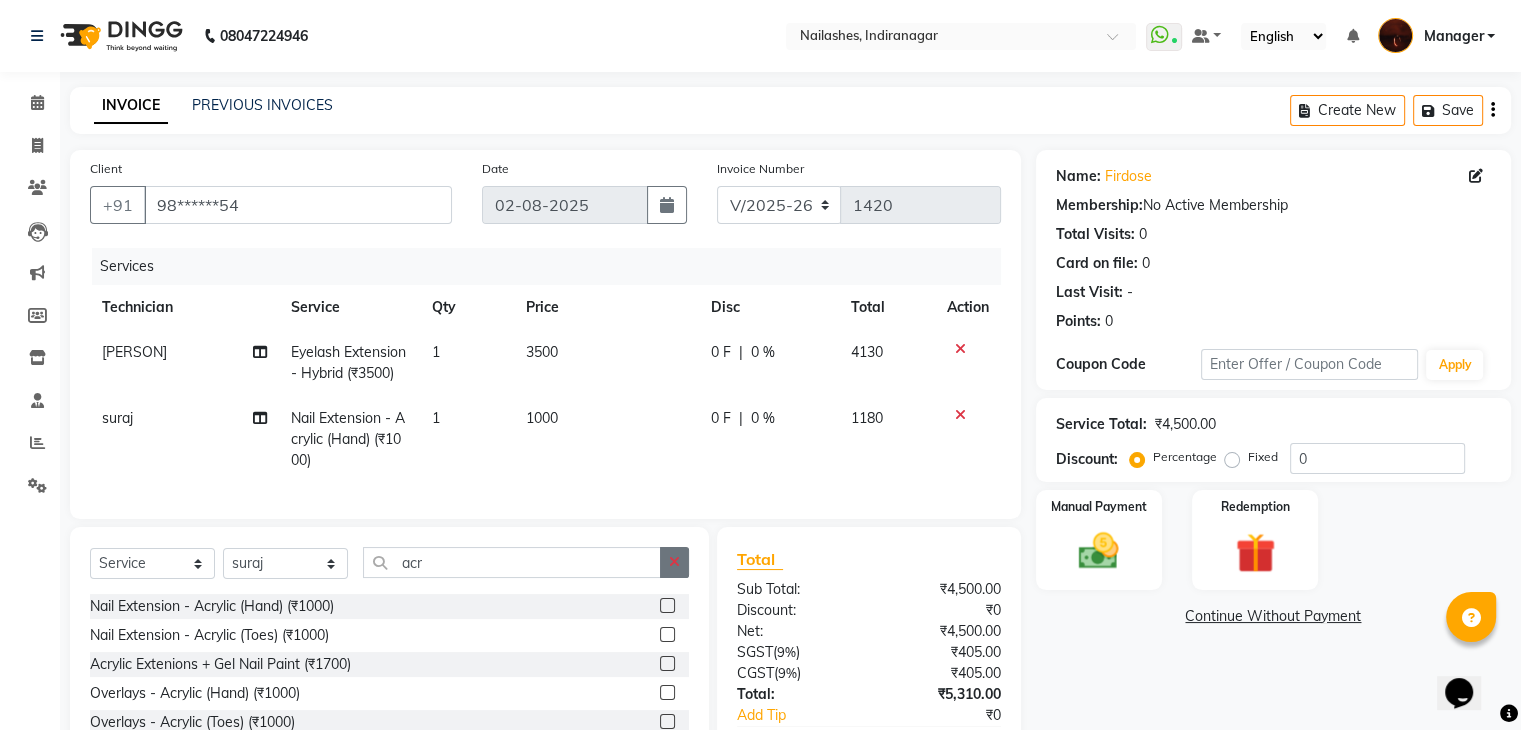 click 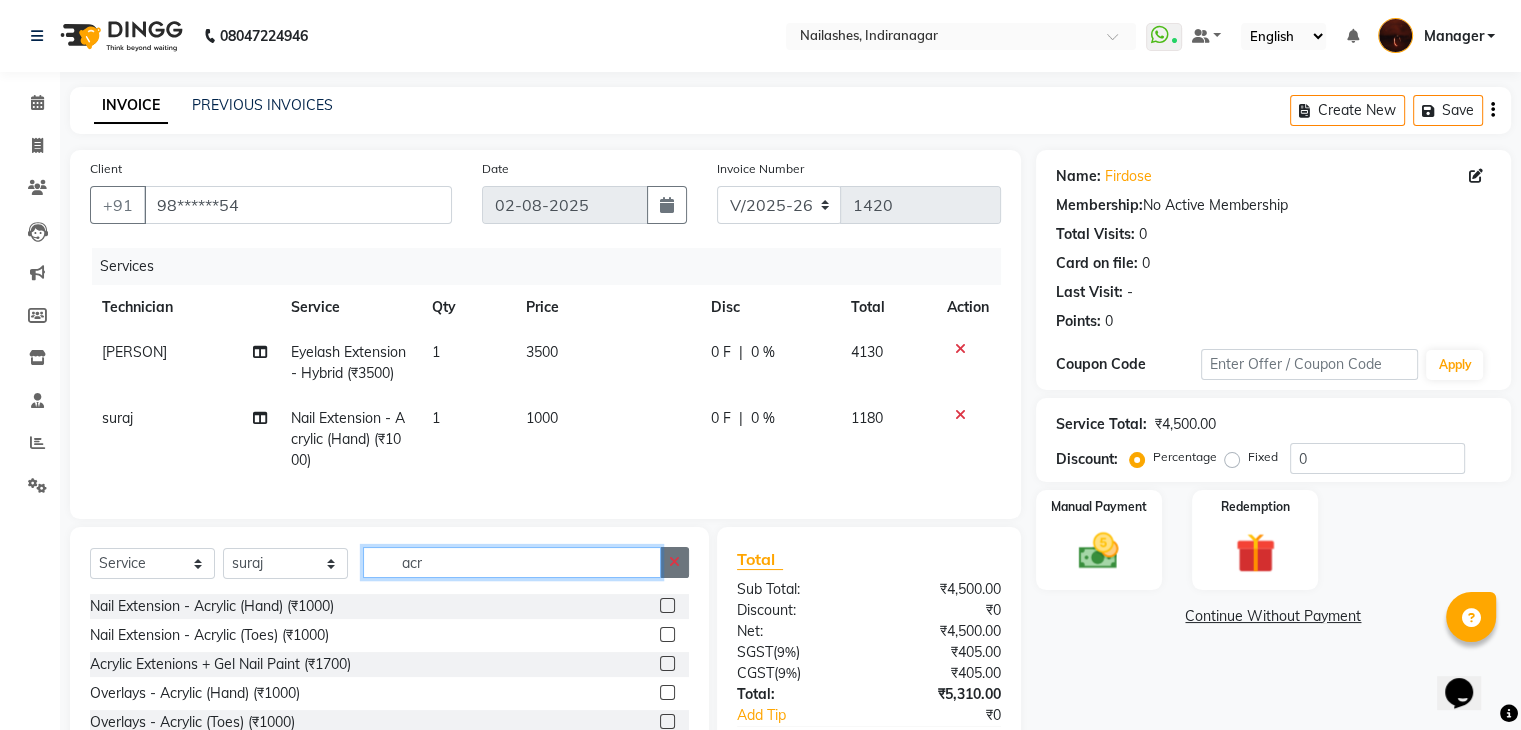 type 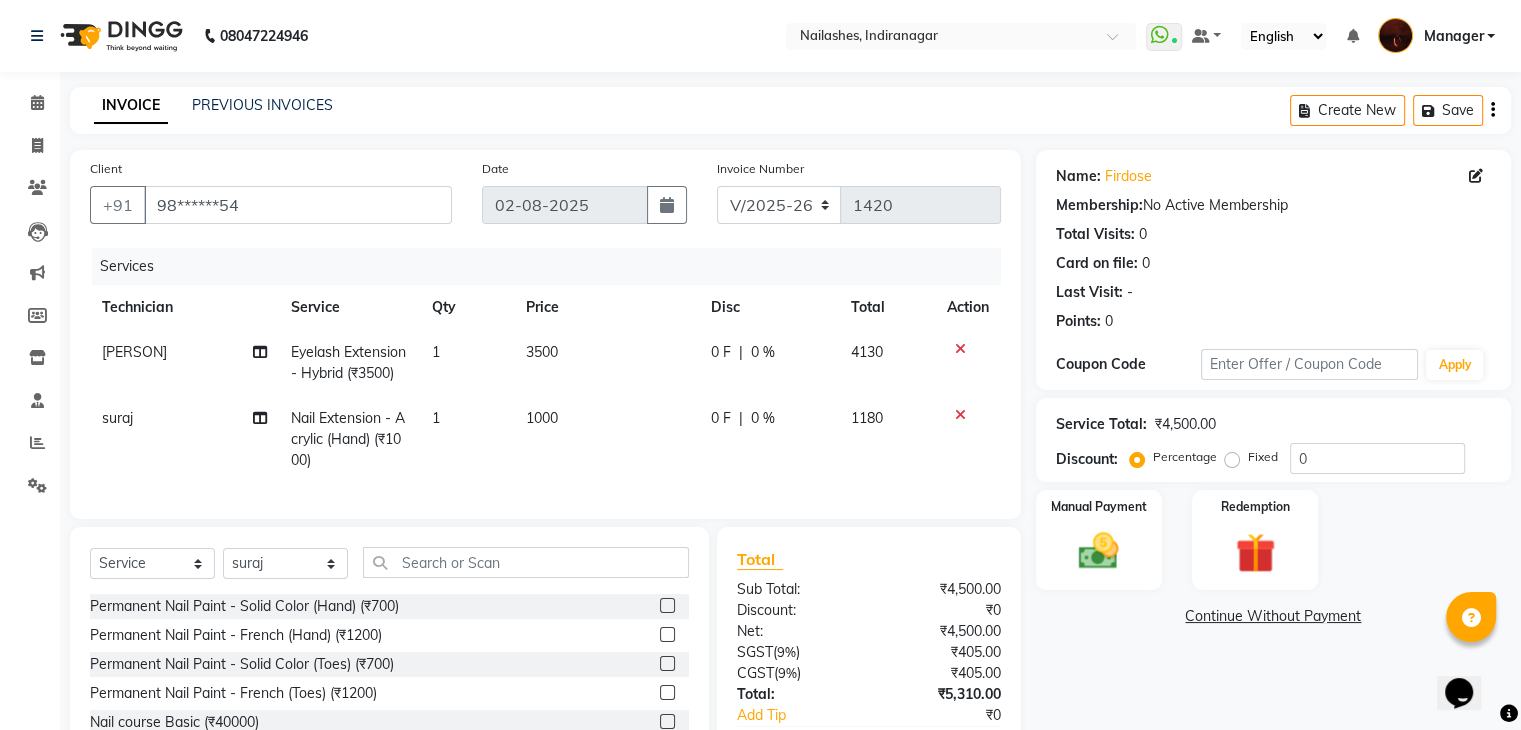 click 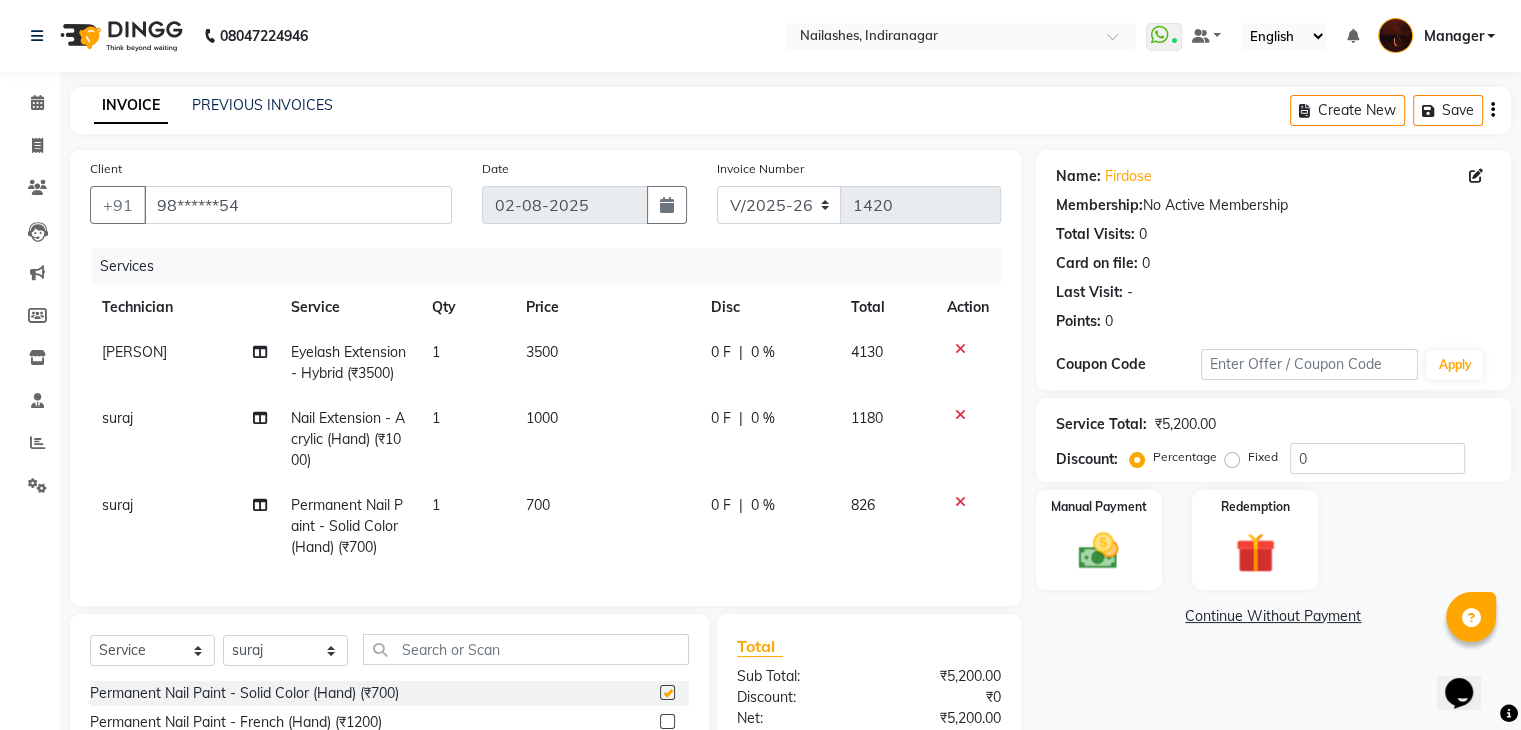 checkbox on "false" 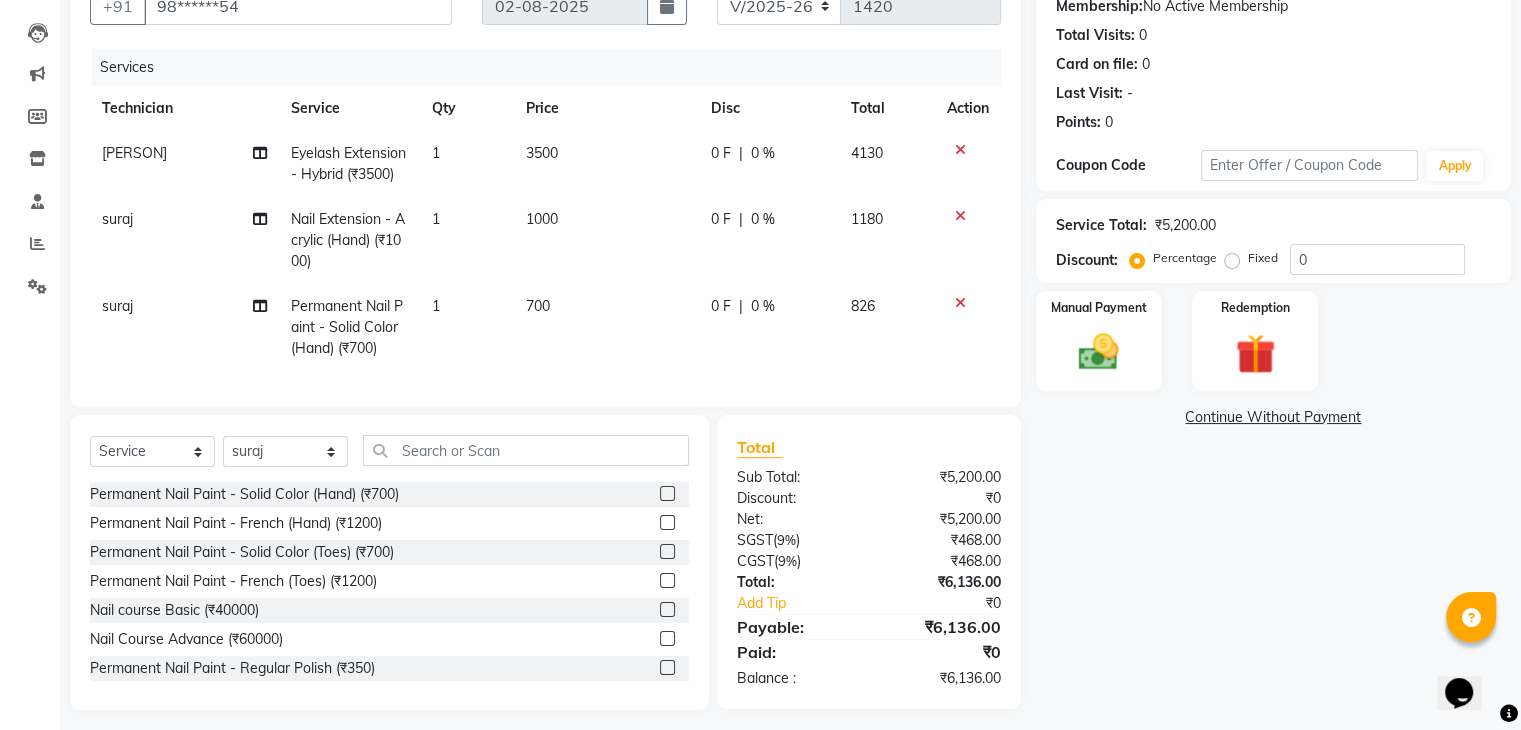 scroll, scrollTop: 225, scrollLeft: 0, axis: vertical 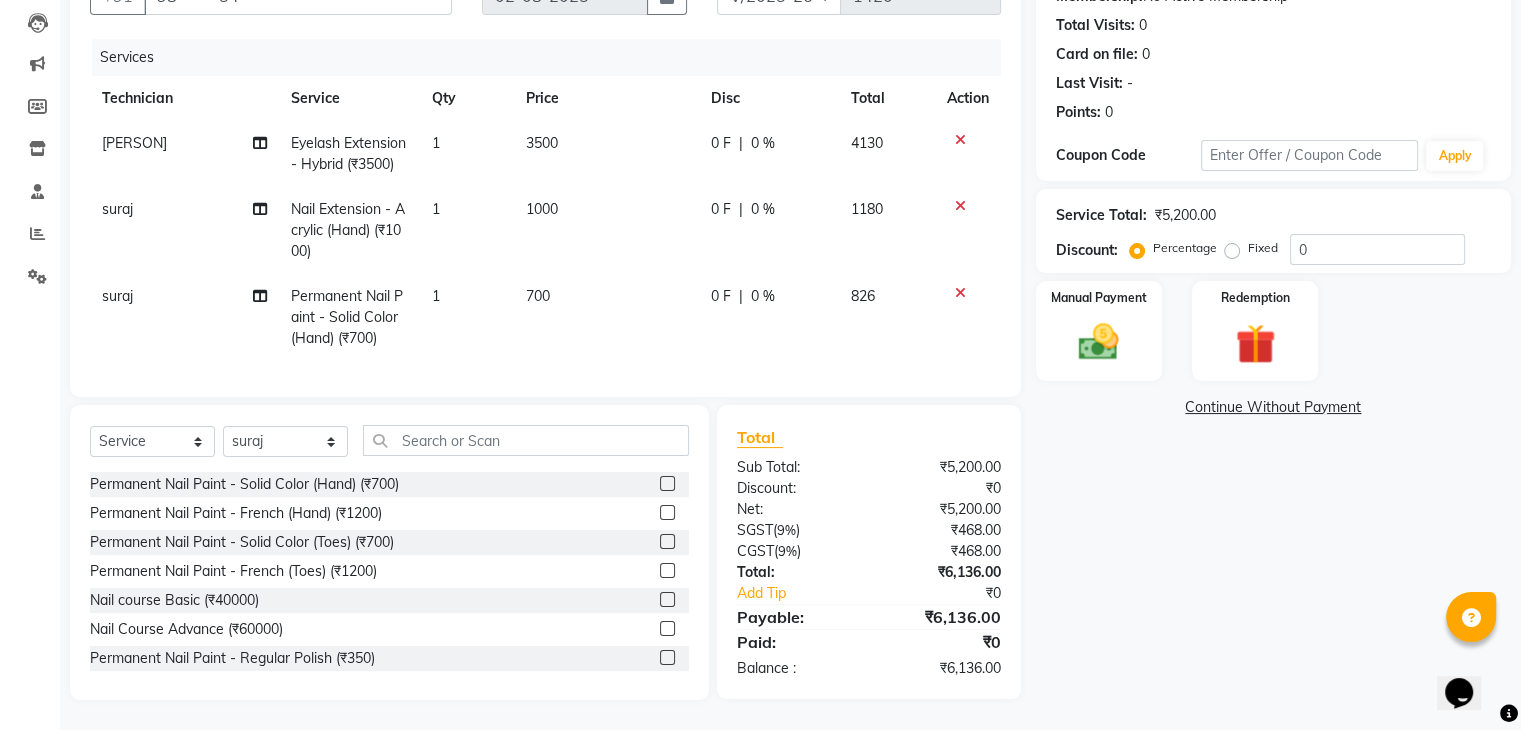 click 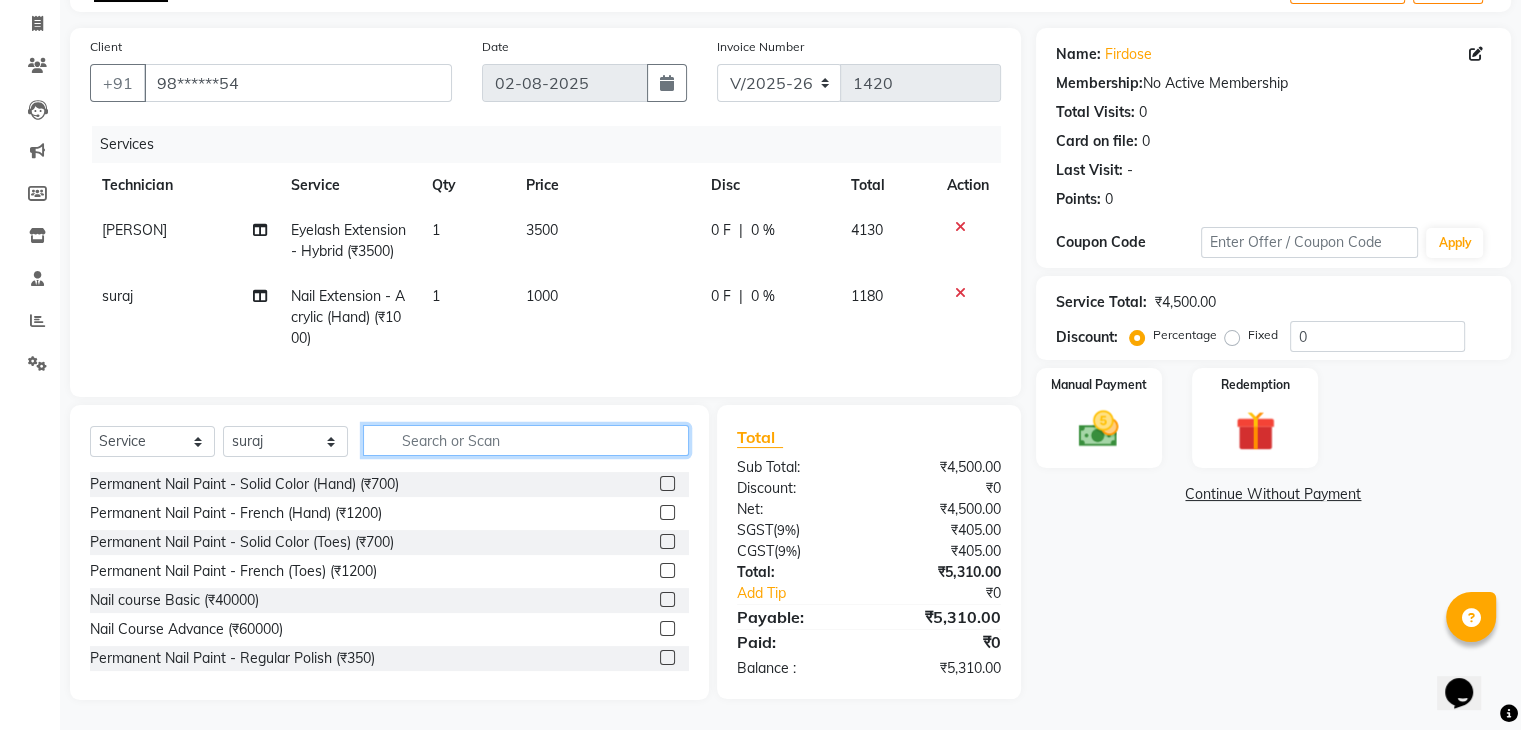 click 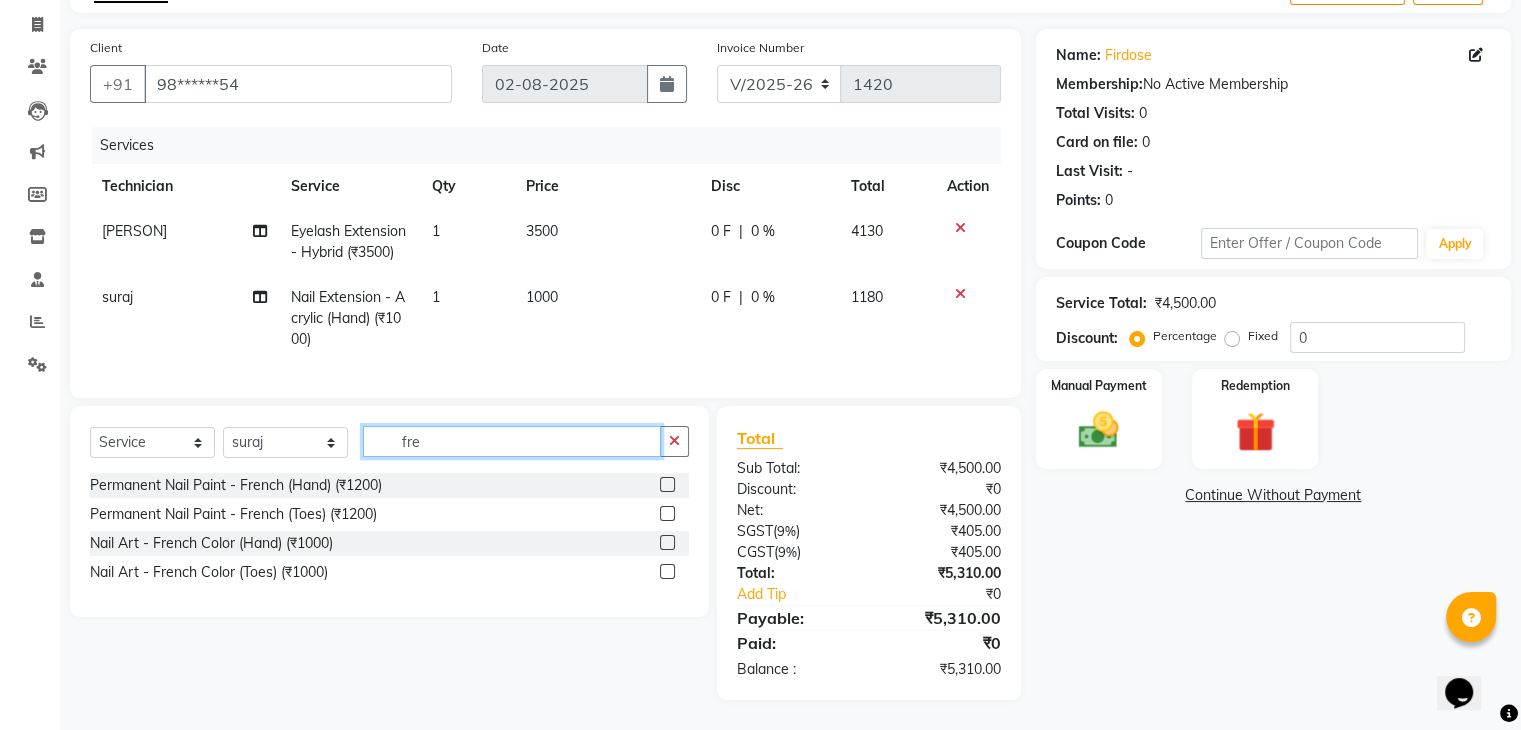 scroll, scrollTop: 137, scrollLeft: 0, axis: vertical 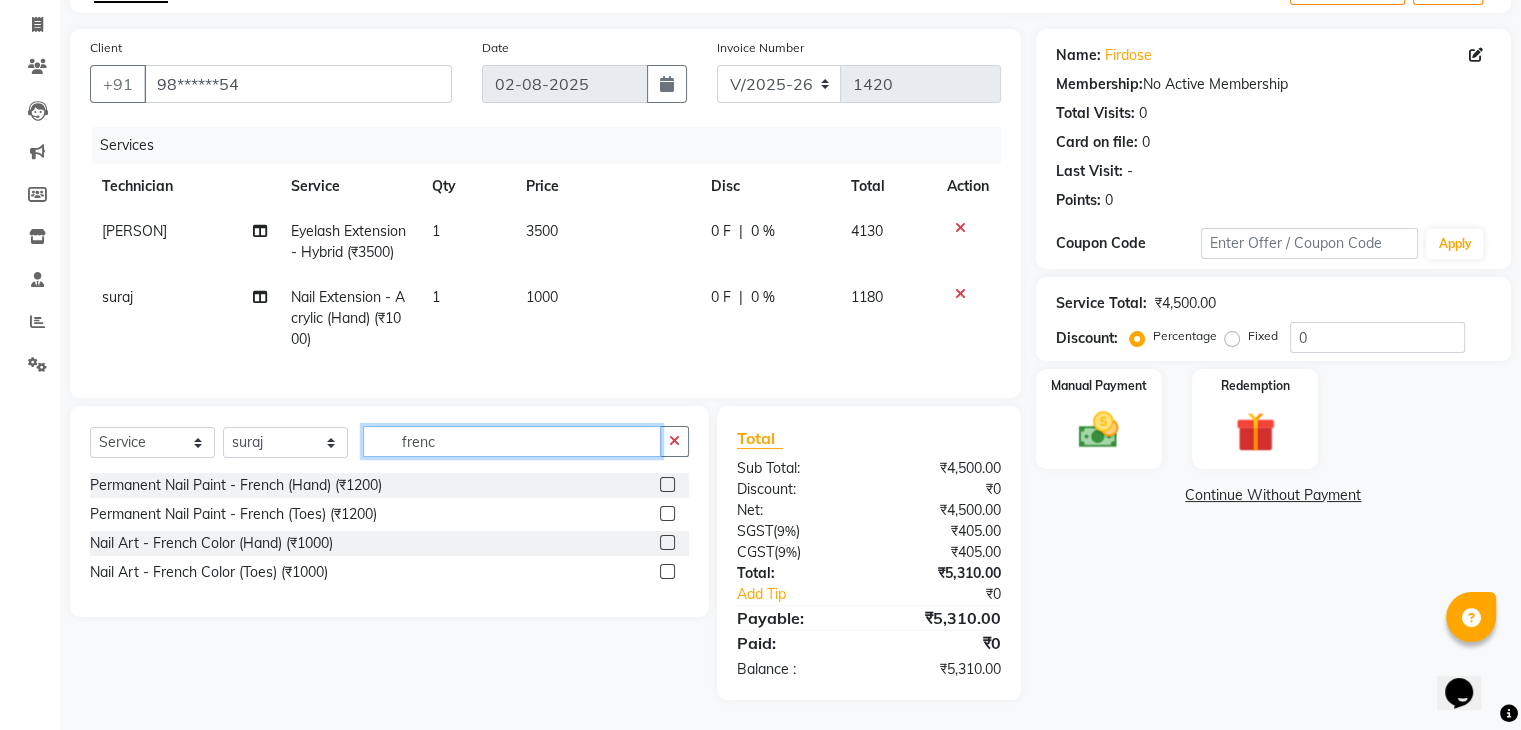 type on "frenc" 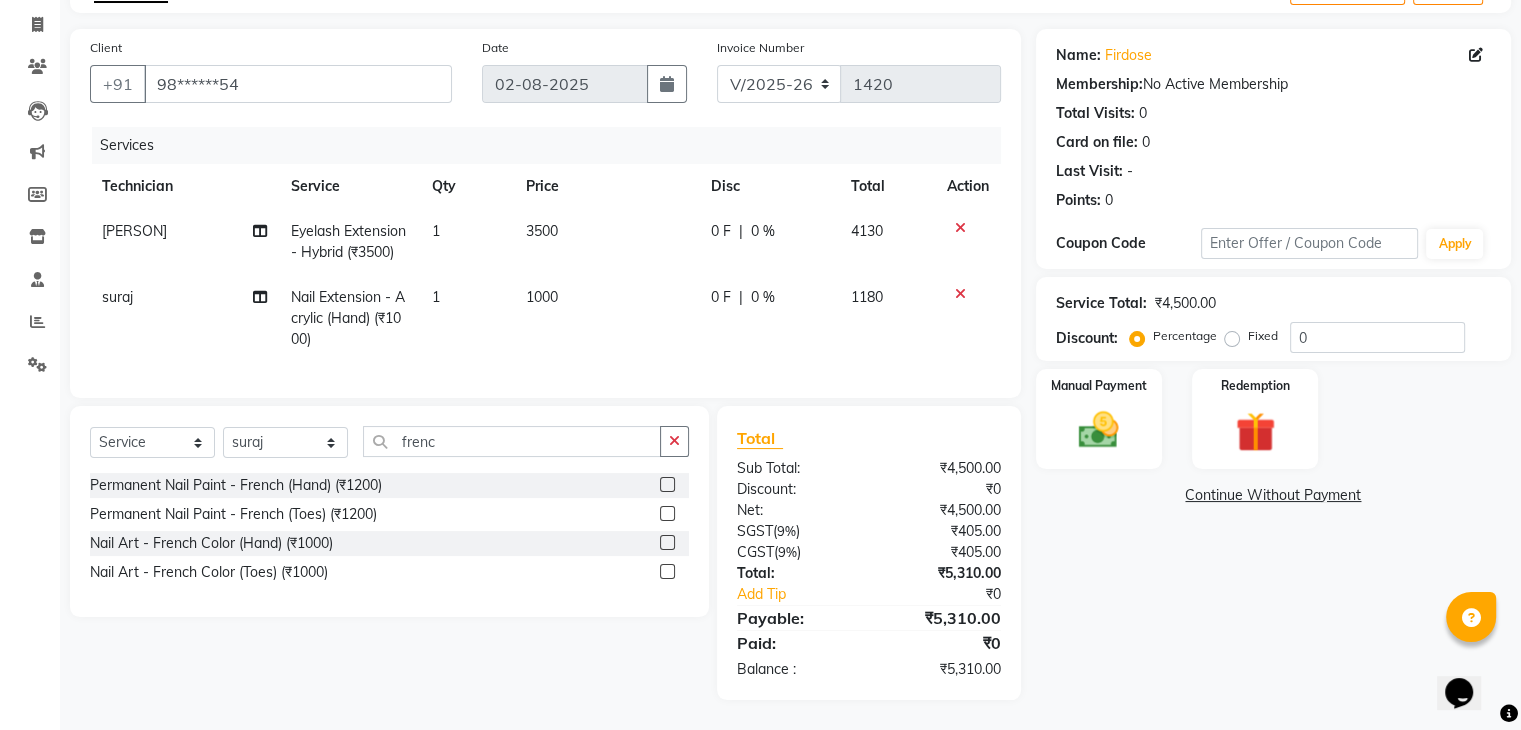 click 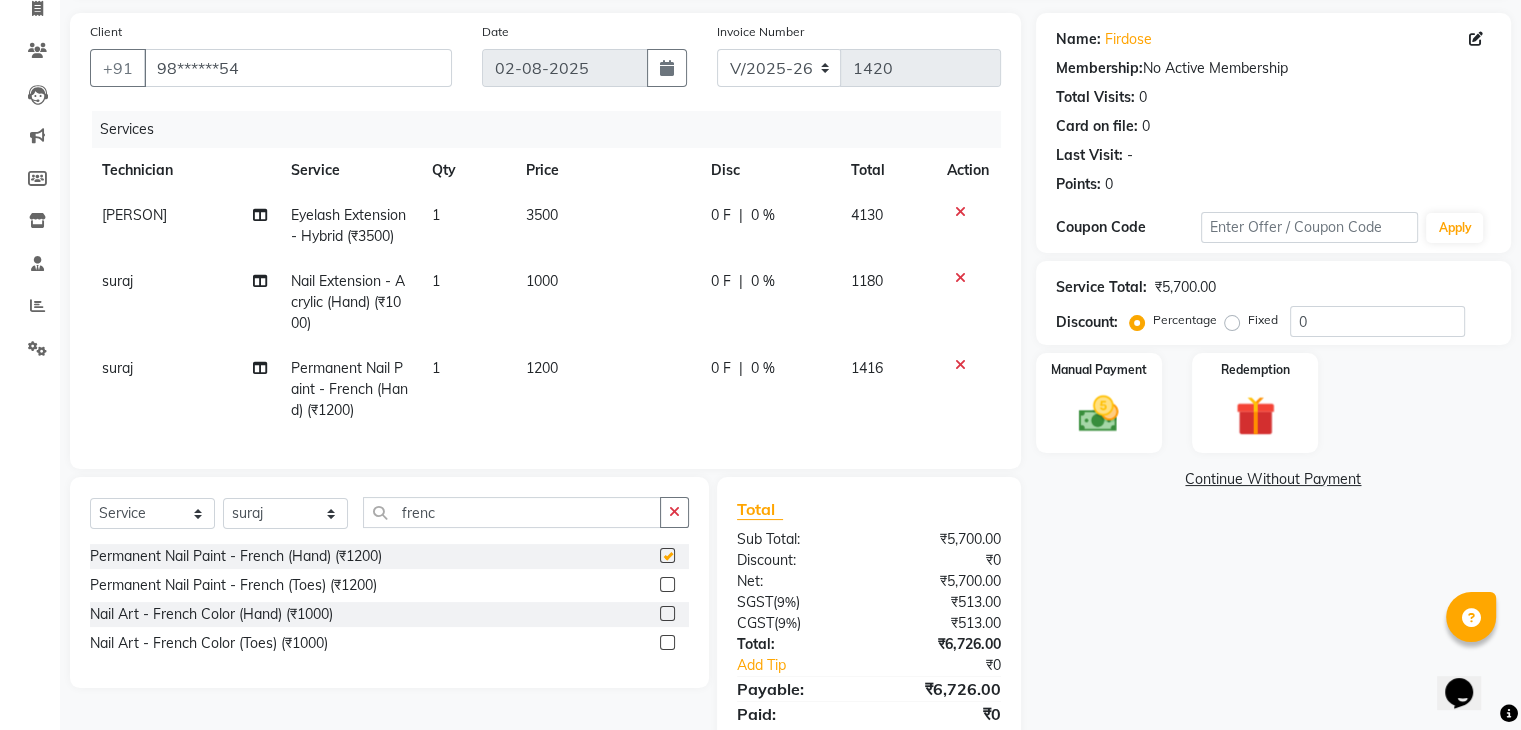 checkbox on "false" 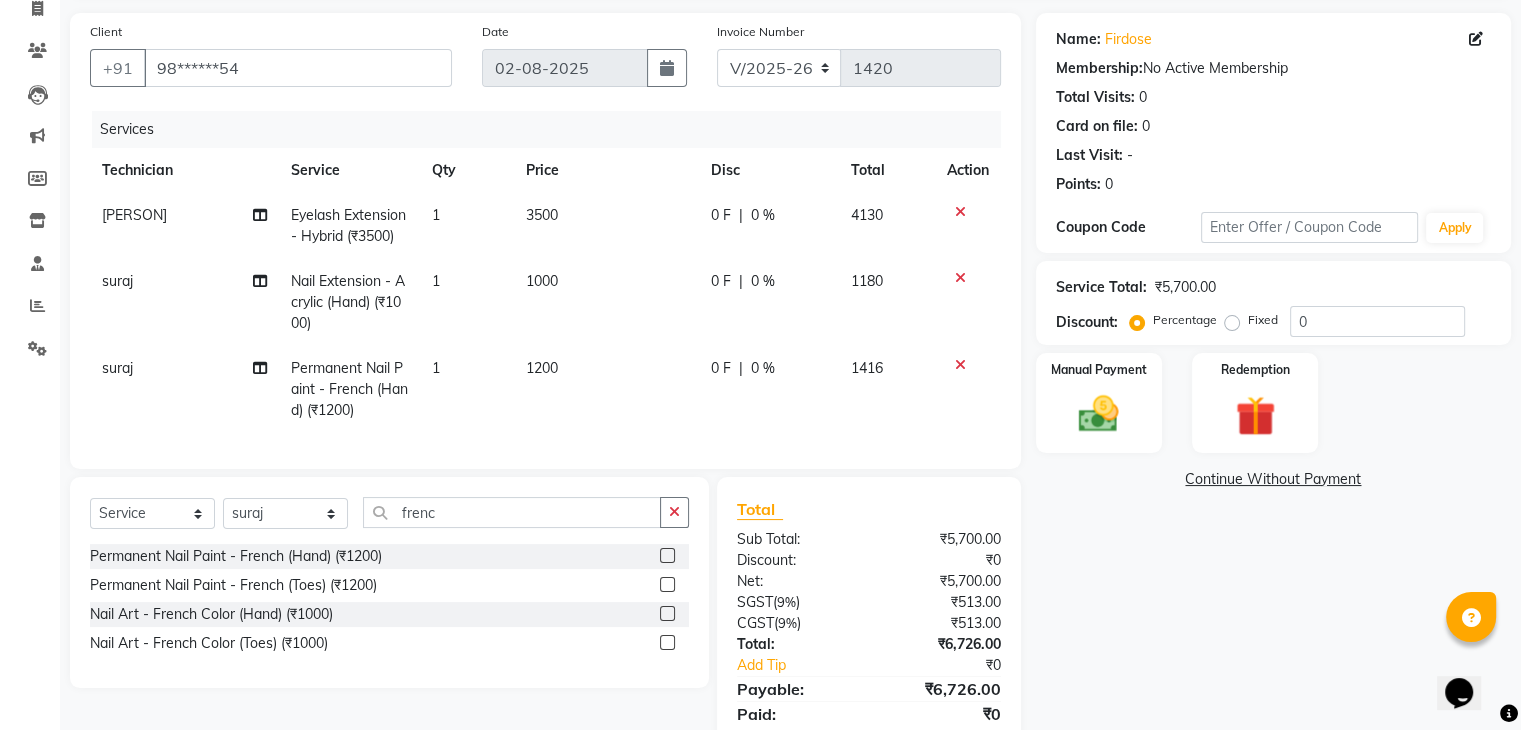 scroll, scrollTop: 224, scrollLeft: 0, axis: vertical 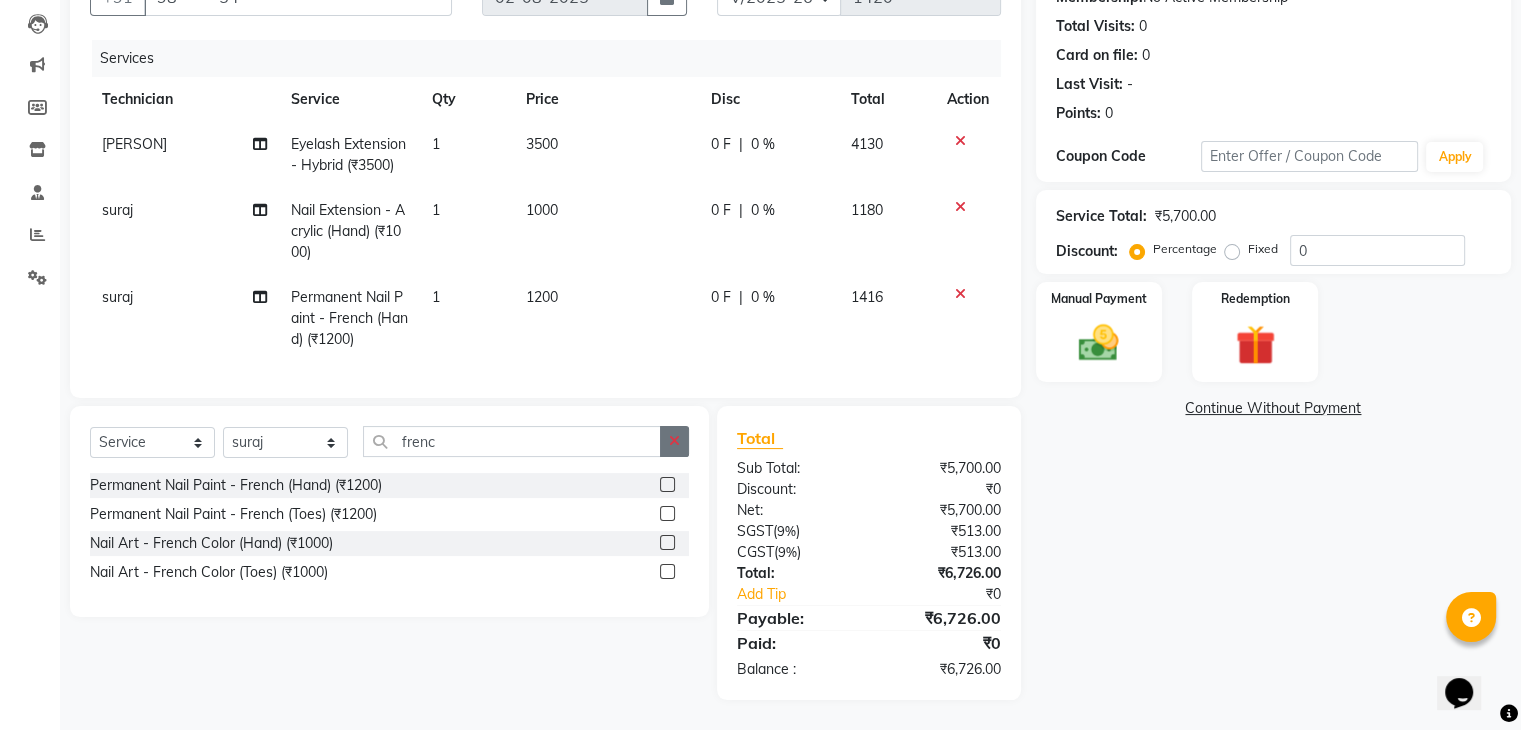click 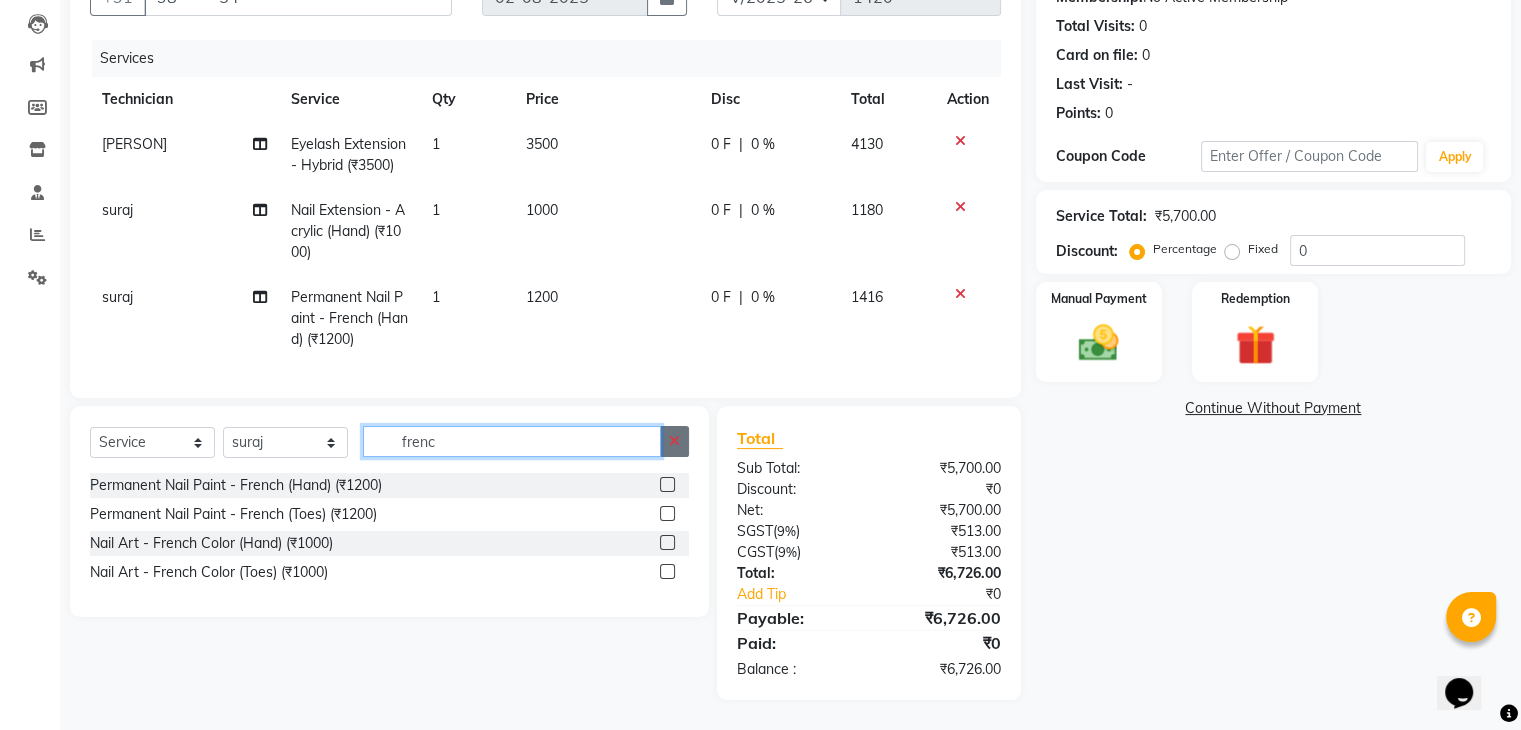 type 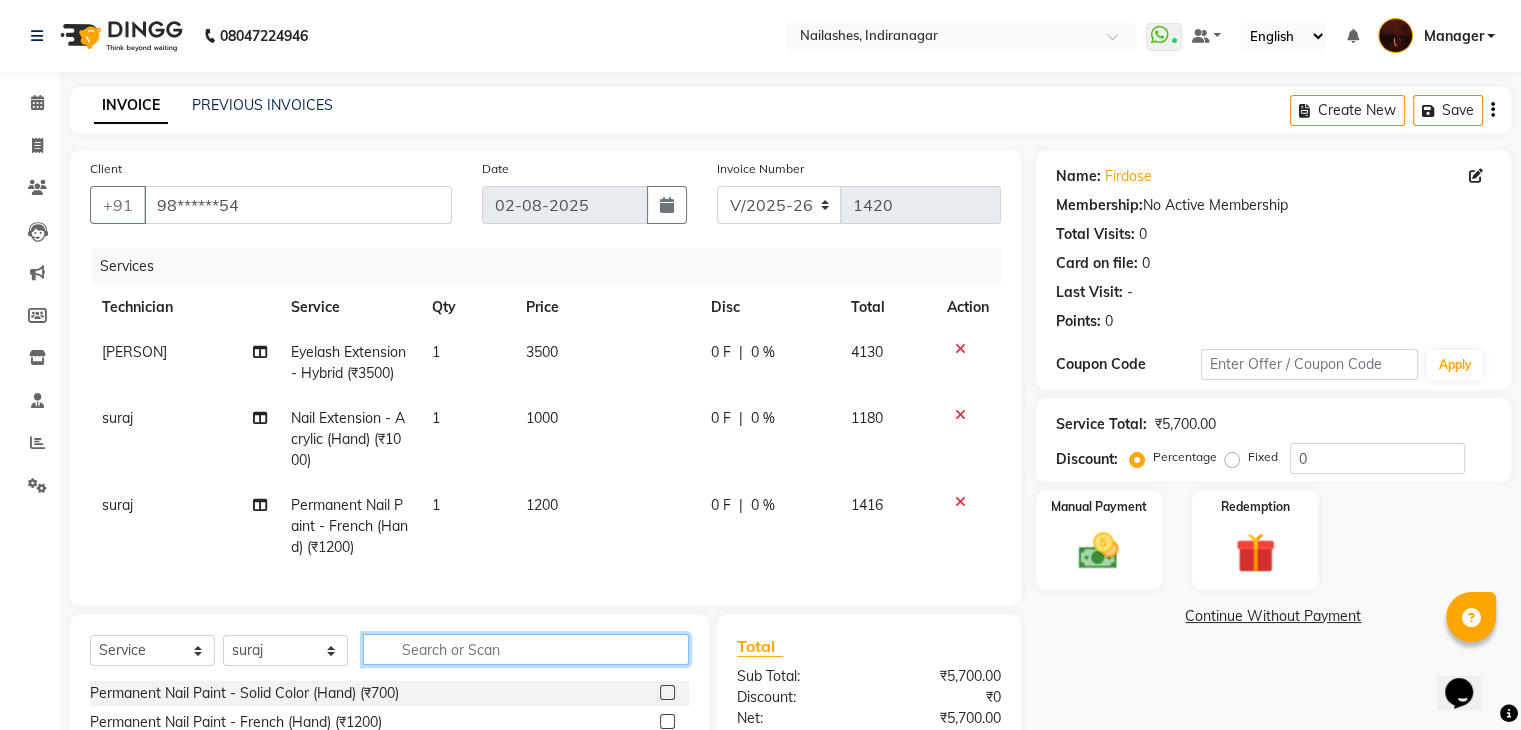 scroll, scrollTop: 225, scrollLeft: 0, axis: vertical 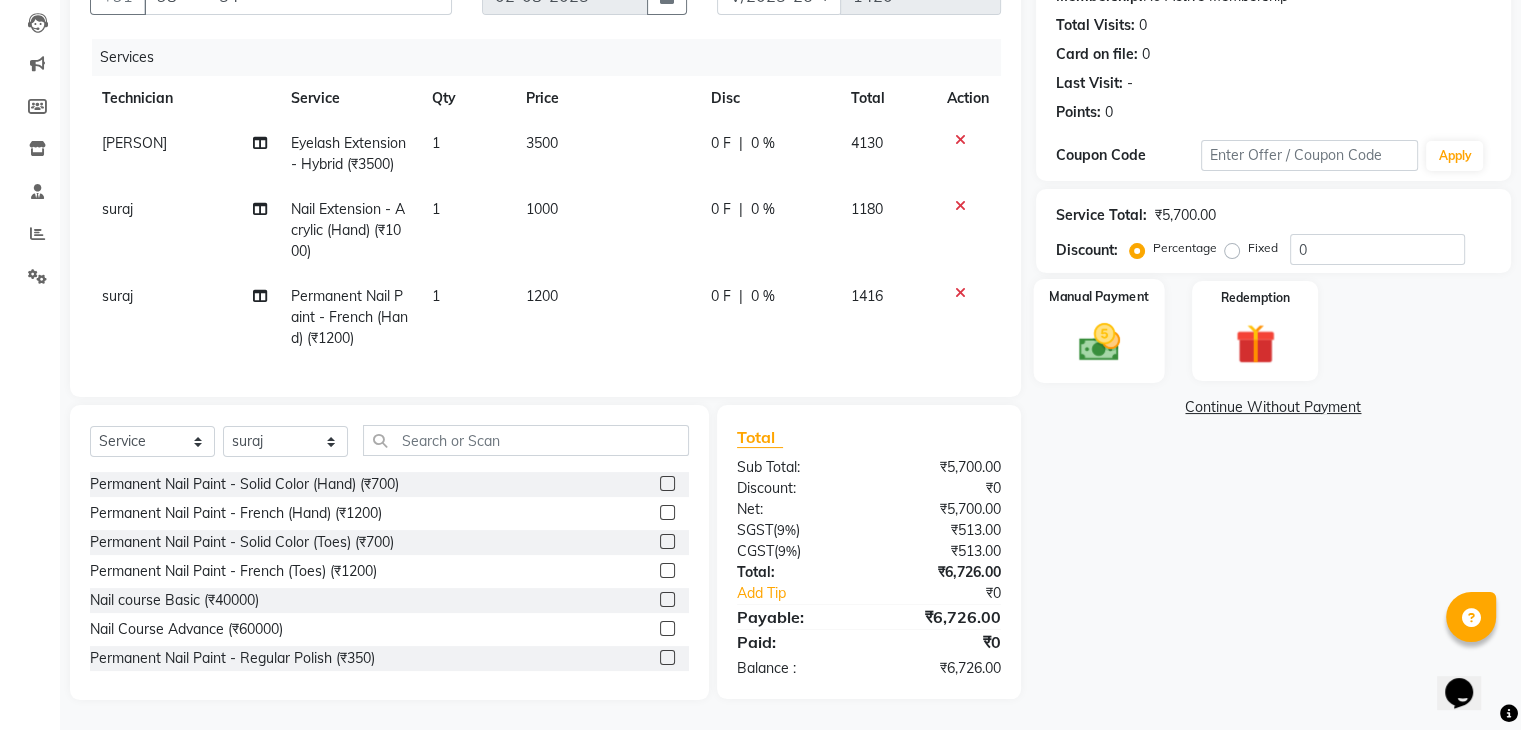 click 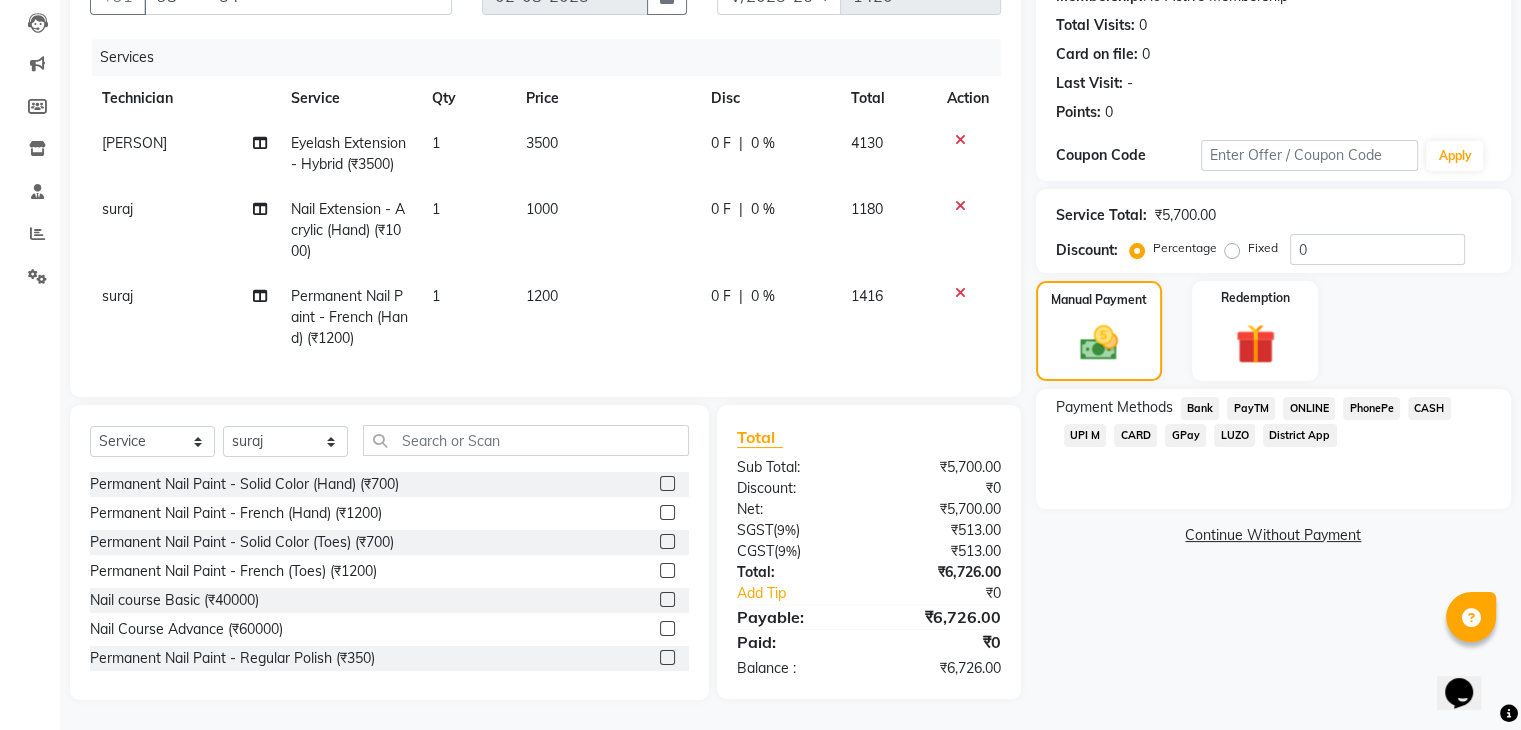 click on "ONLINE" 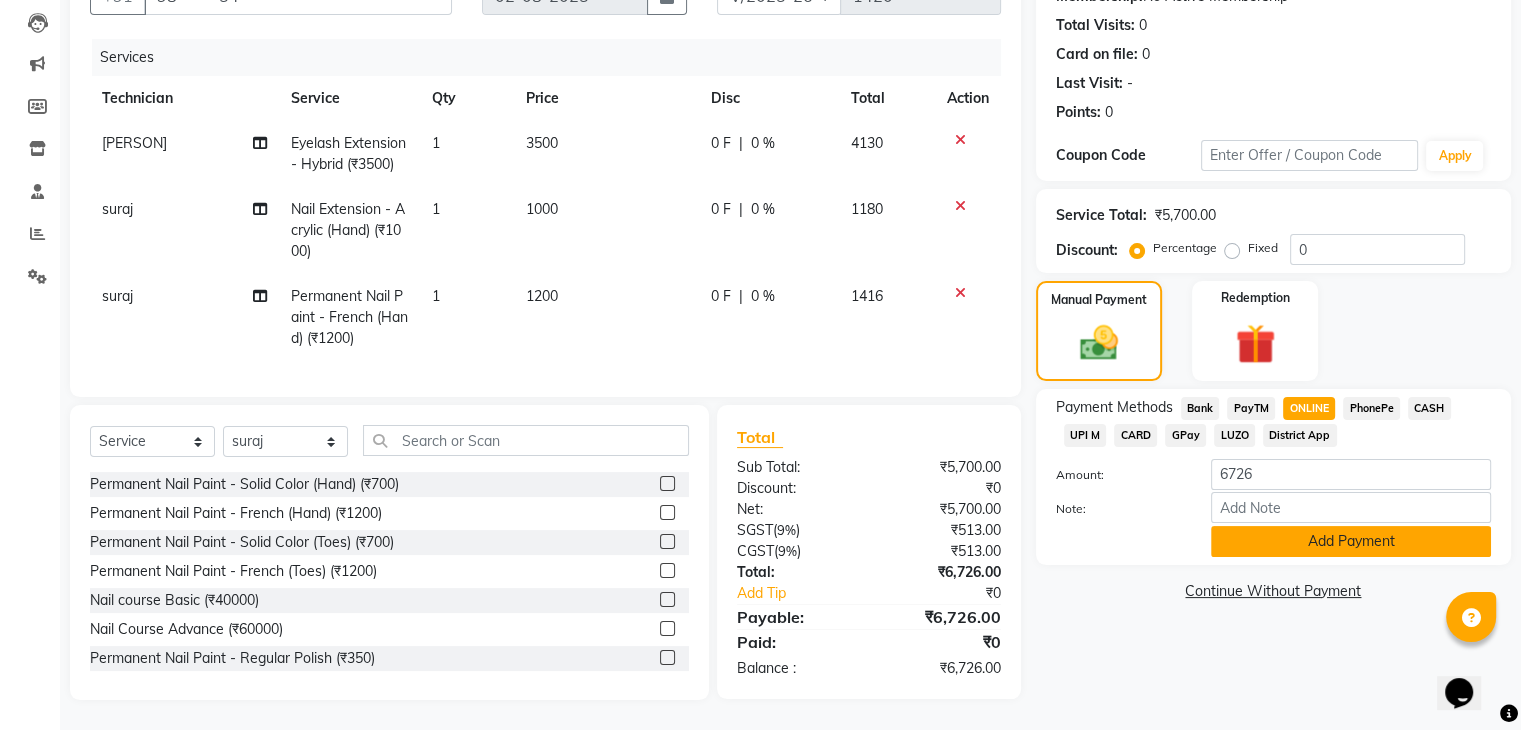 click on "Add Payment" 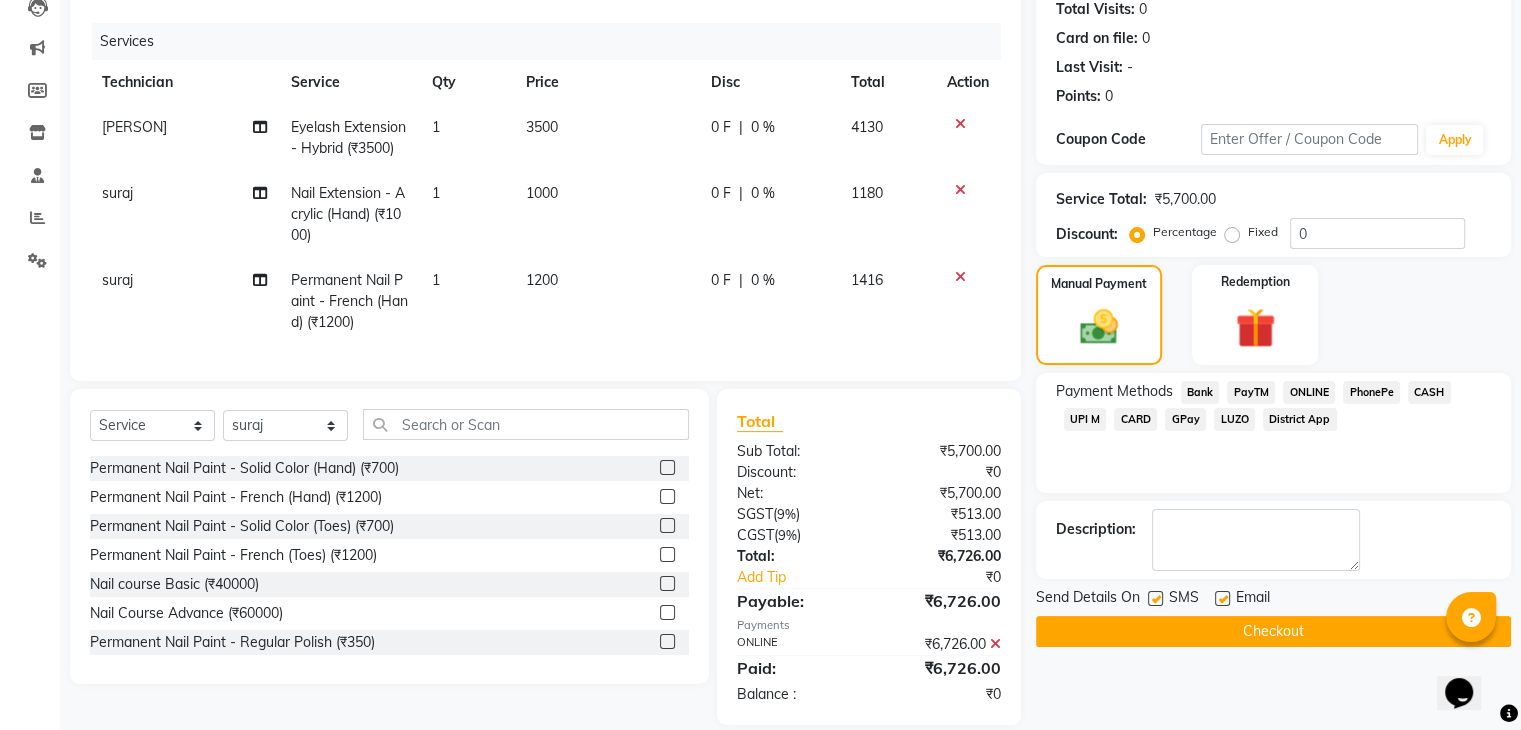 scroll, scrollTop: 266, scrollLeft: 0, axis: vertical 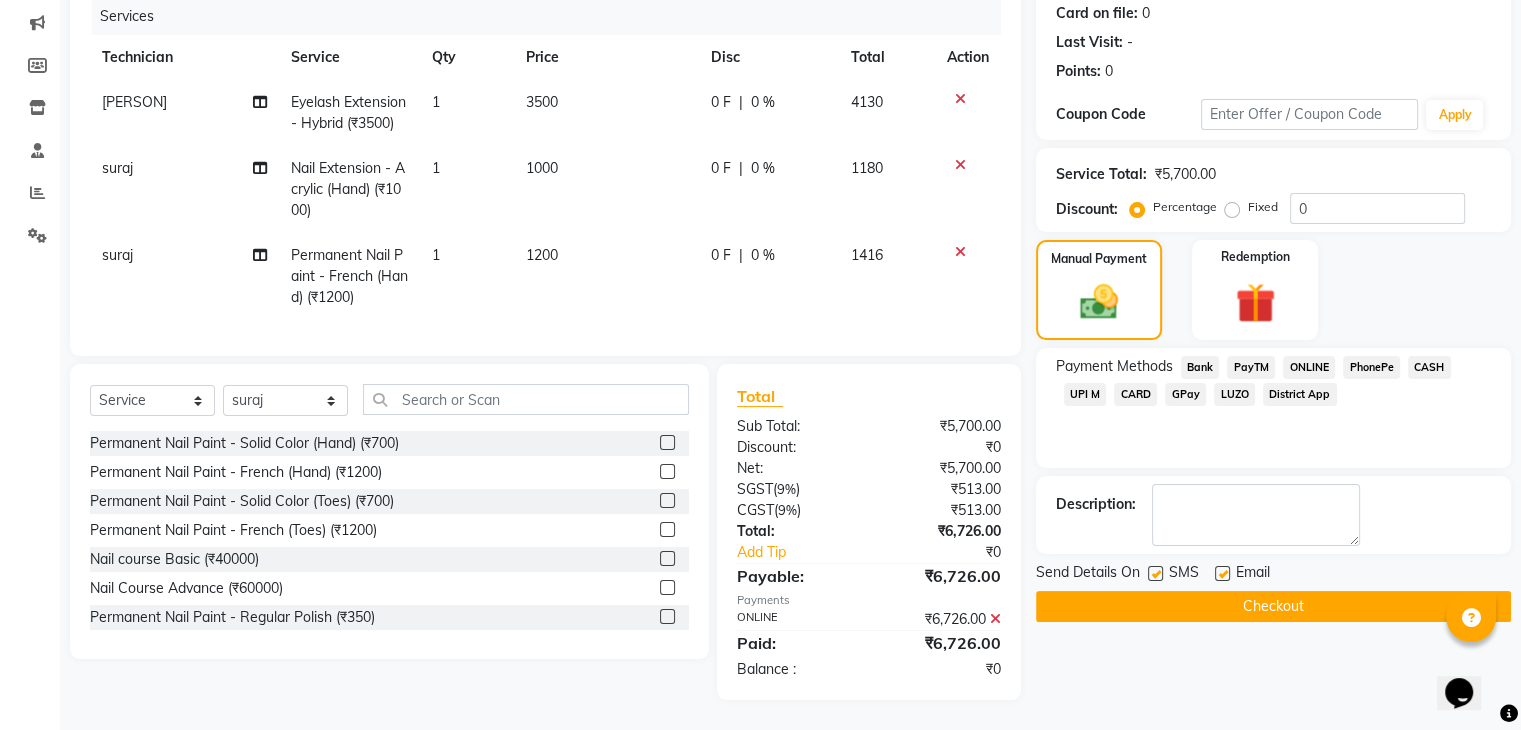 click on "Checkout" 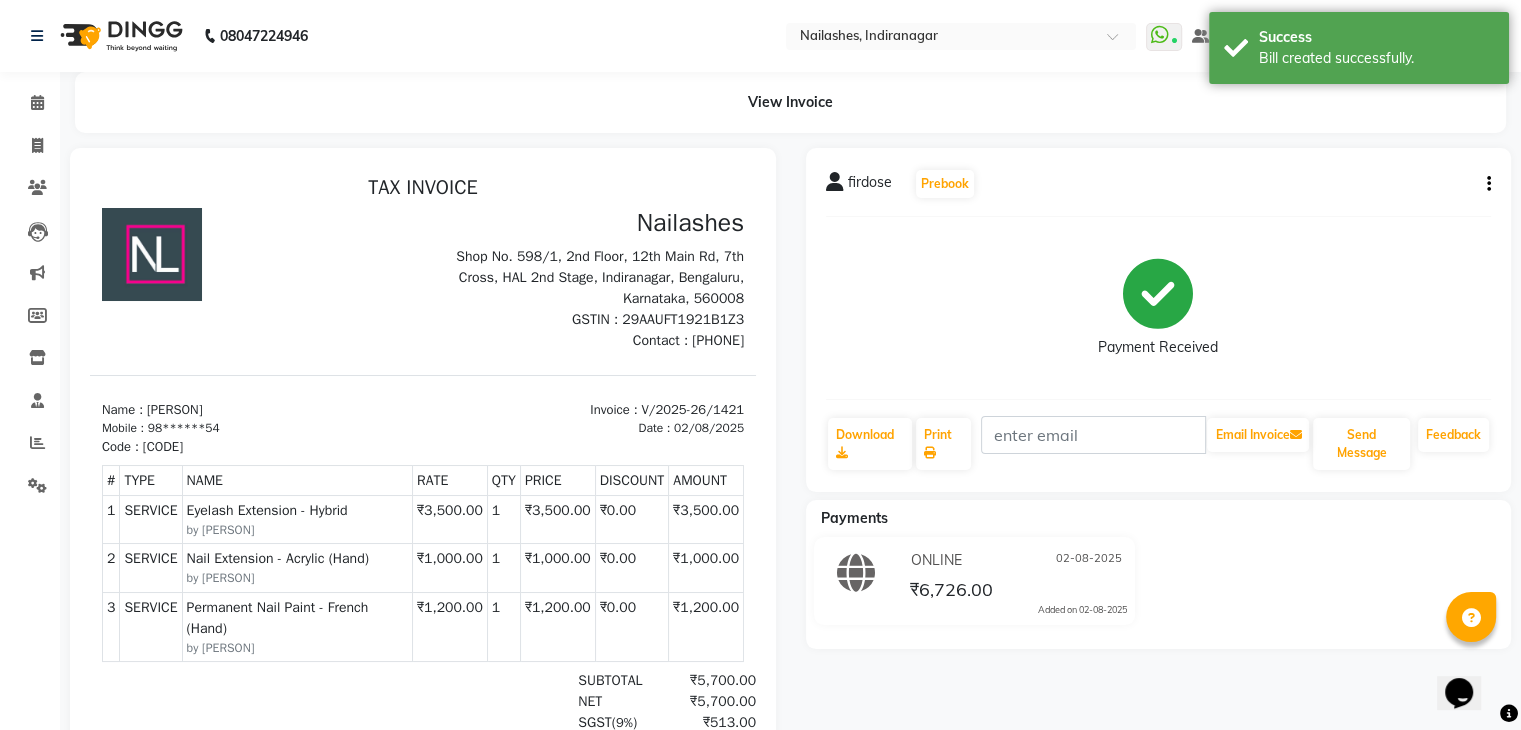 scroll, scrollTop: 0, scrollLeft: 0, axis: both 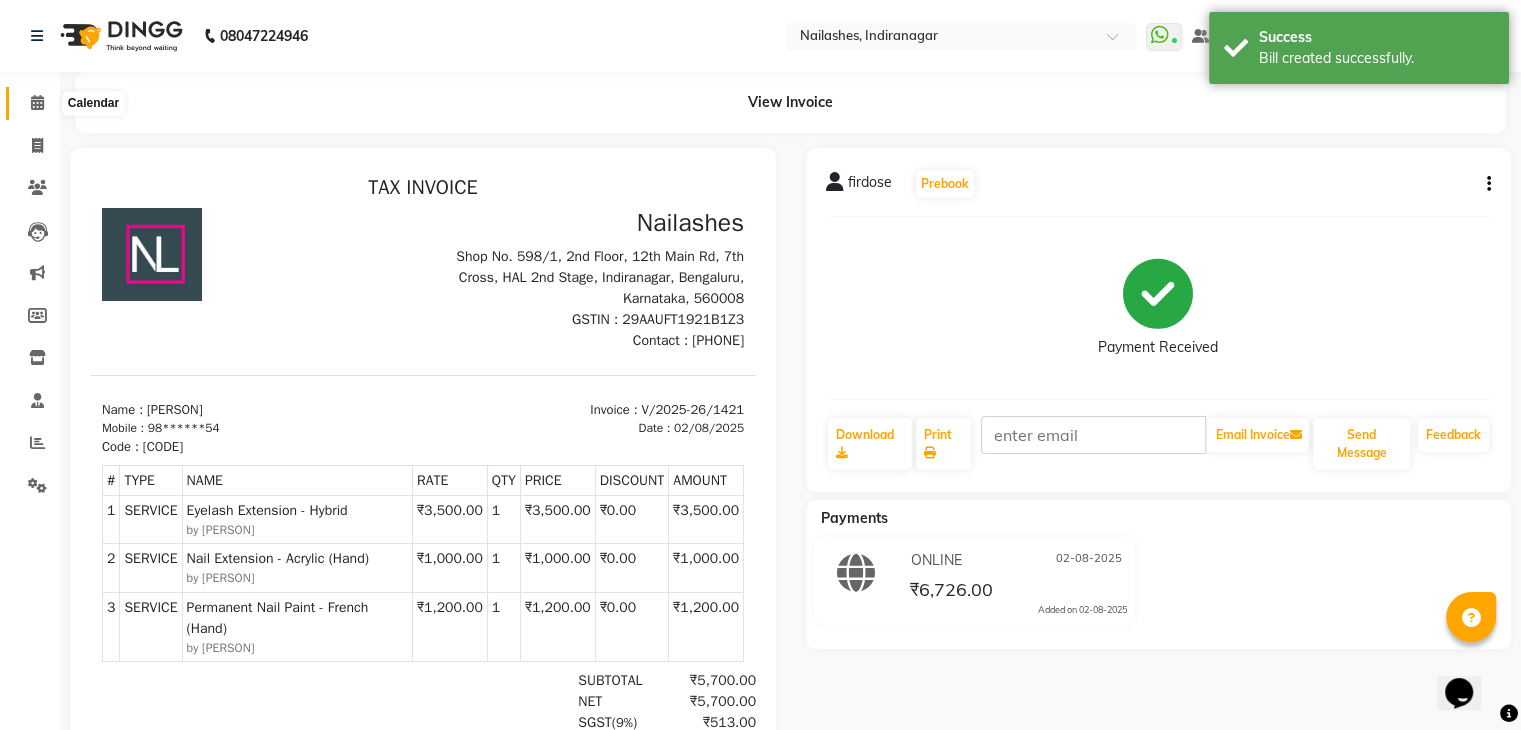 click 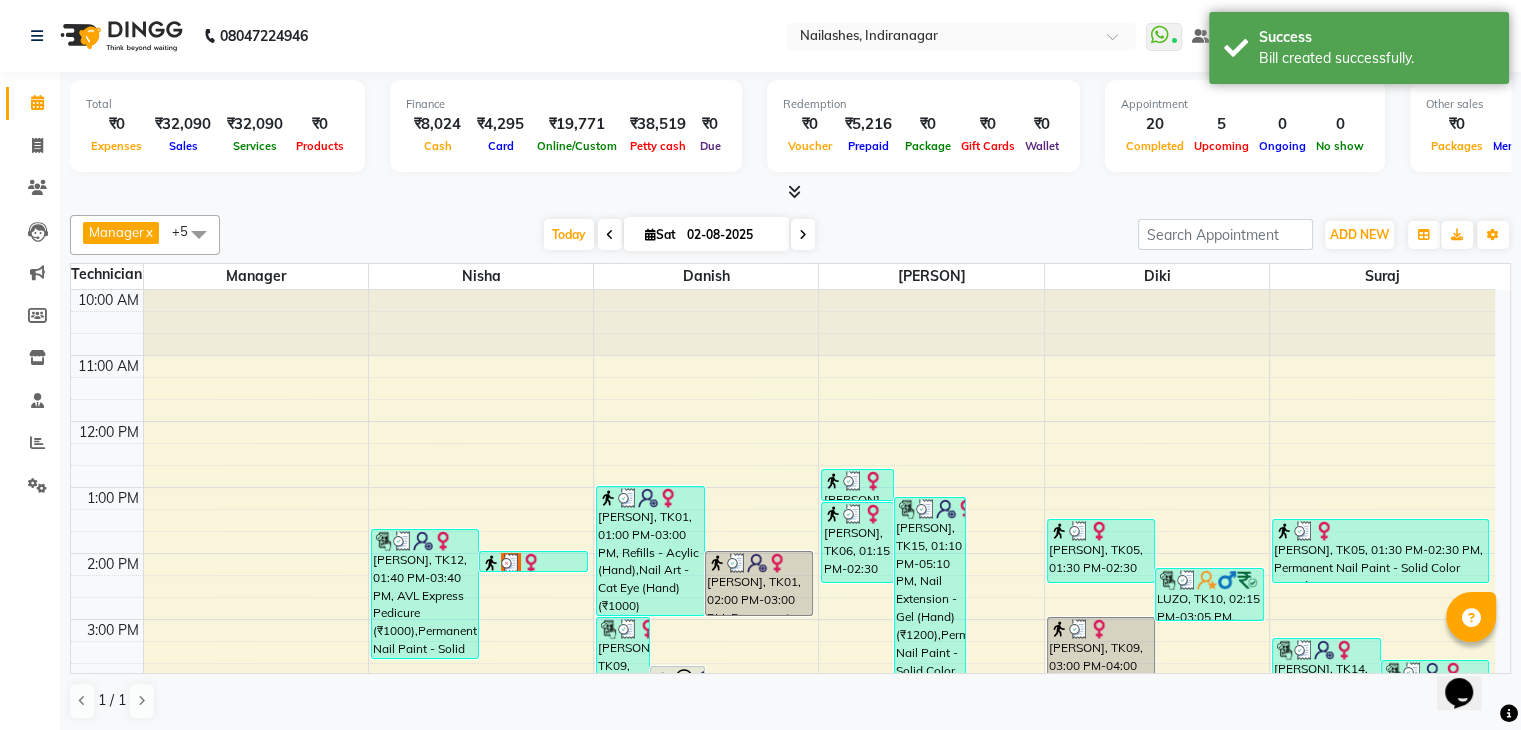 click at bounding box center [794, 191] 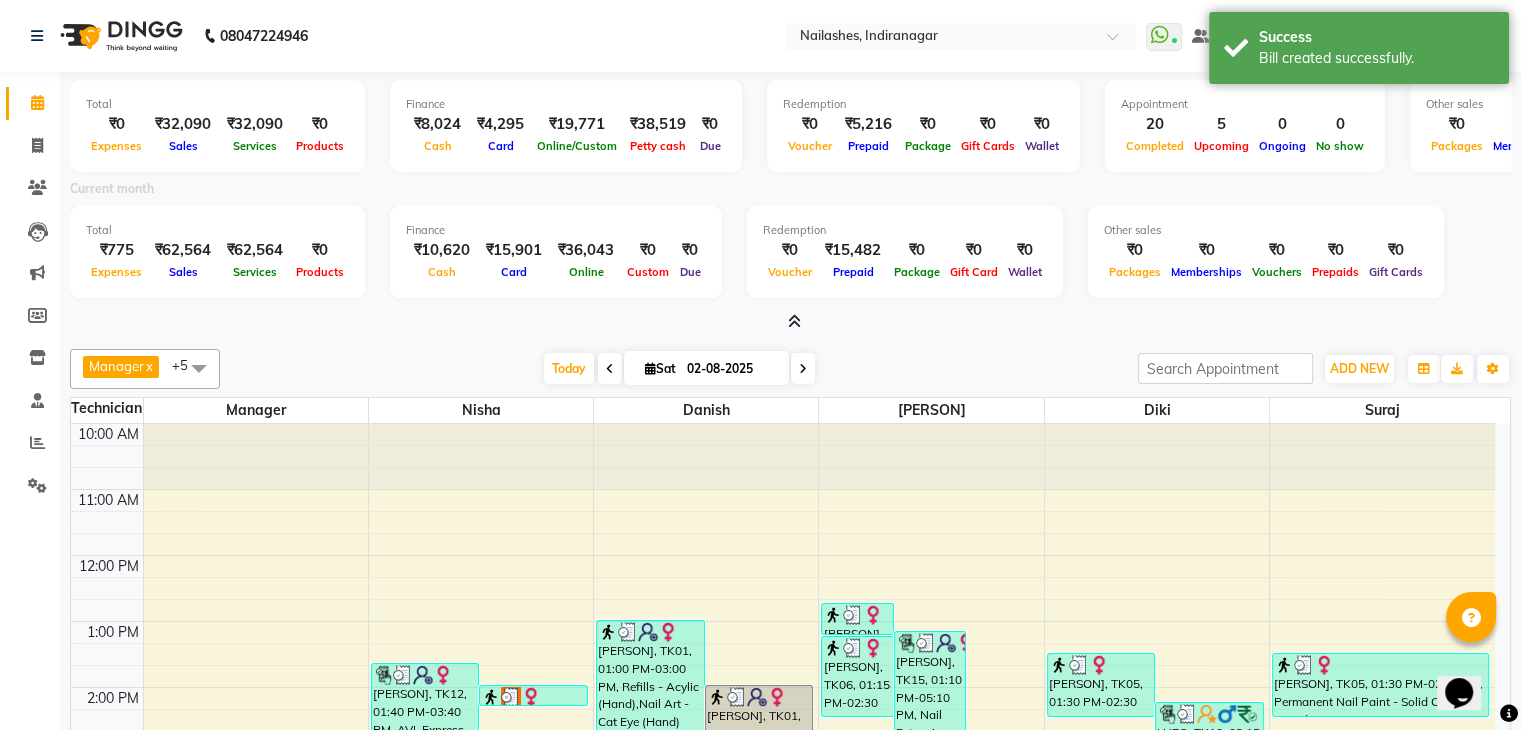scroll, scrollTop: 136, scrollLeft: 0, axis: vertical 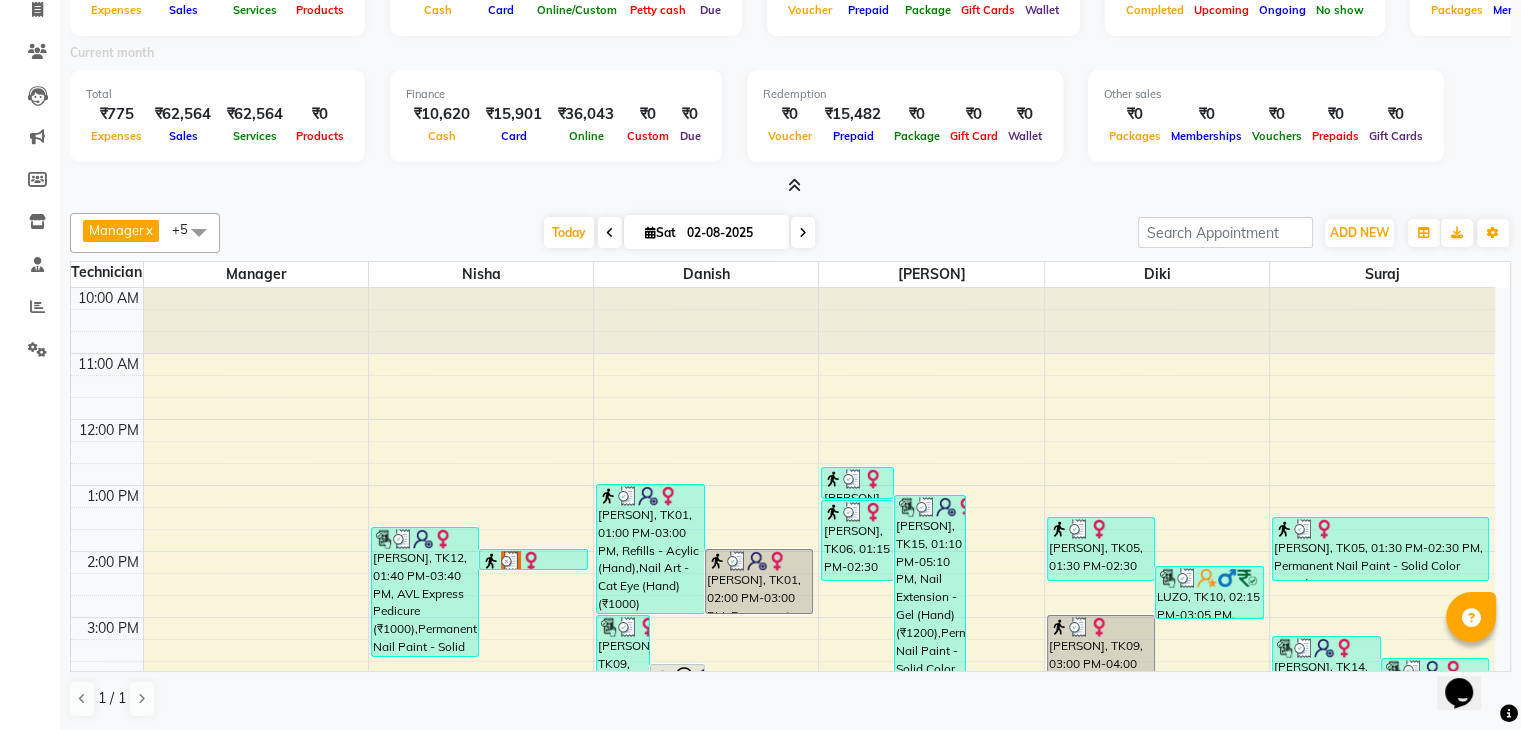 click at bounding box center (794, 185) 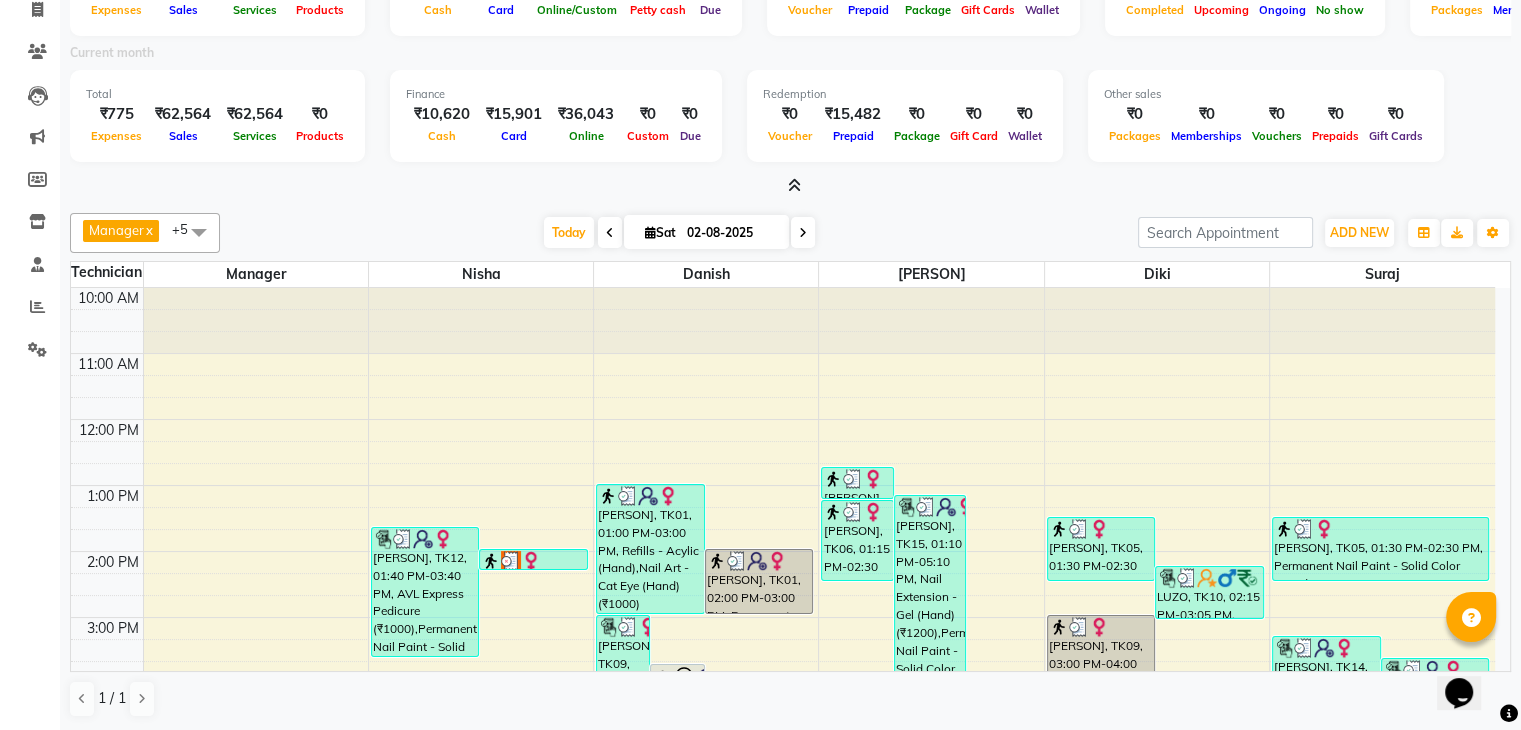 scroll, scrollTop: 1, scrollLeft: 0, axis: vertical 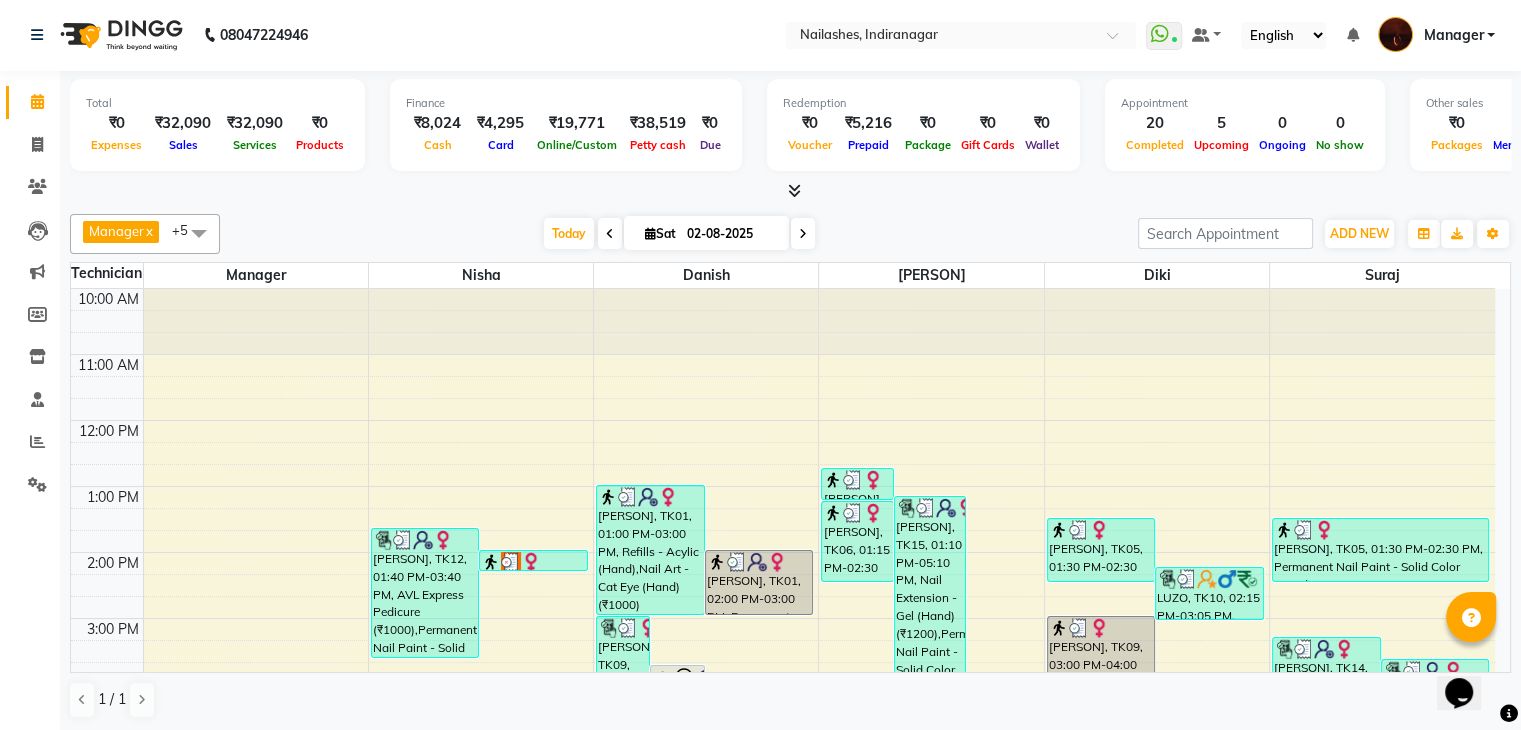 click at bounding box center (819, 365) 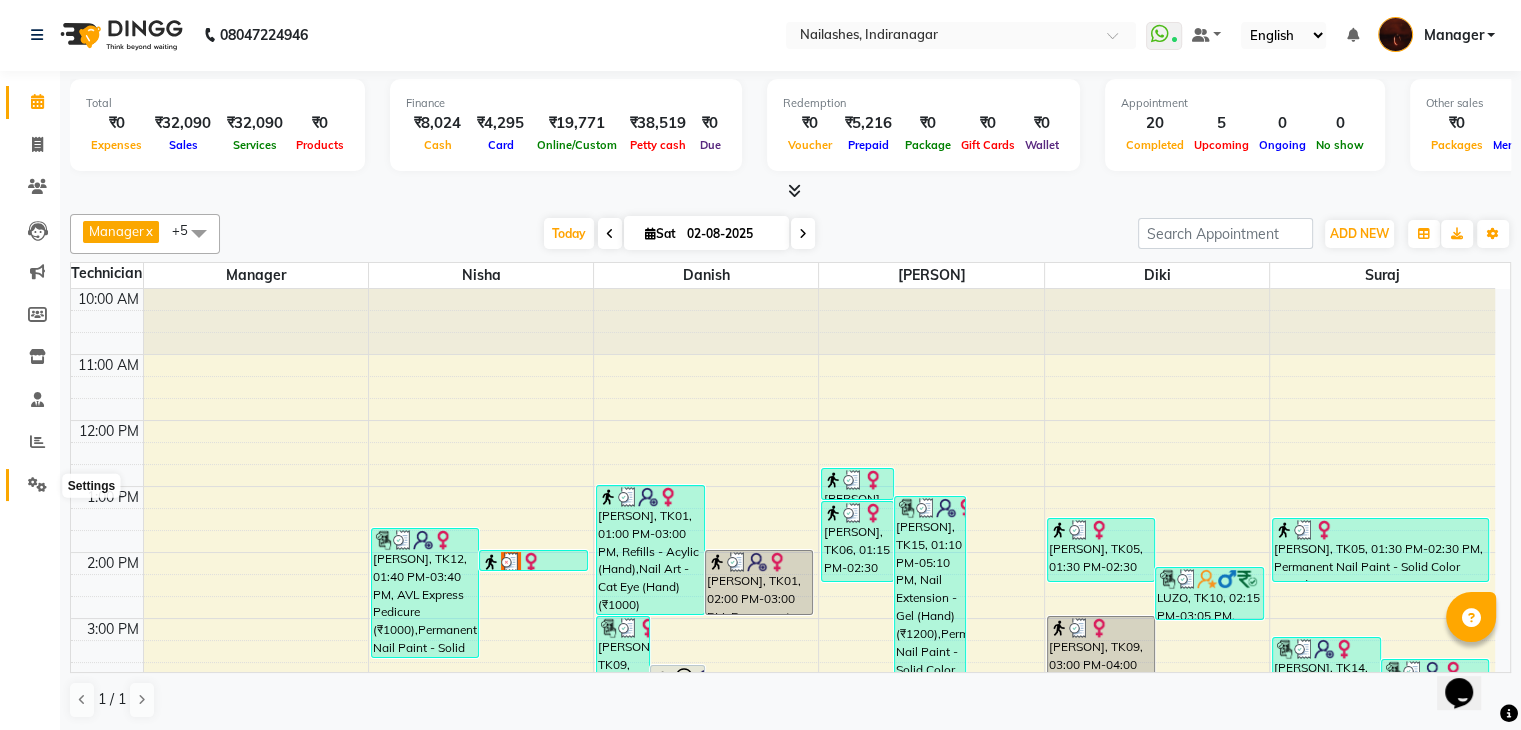 click 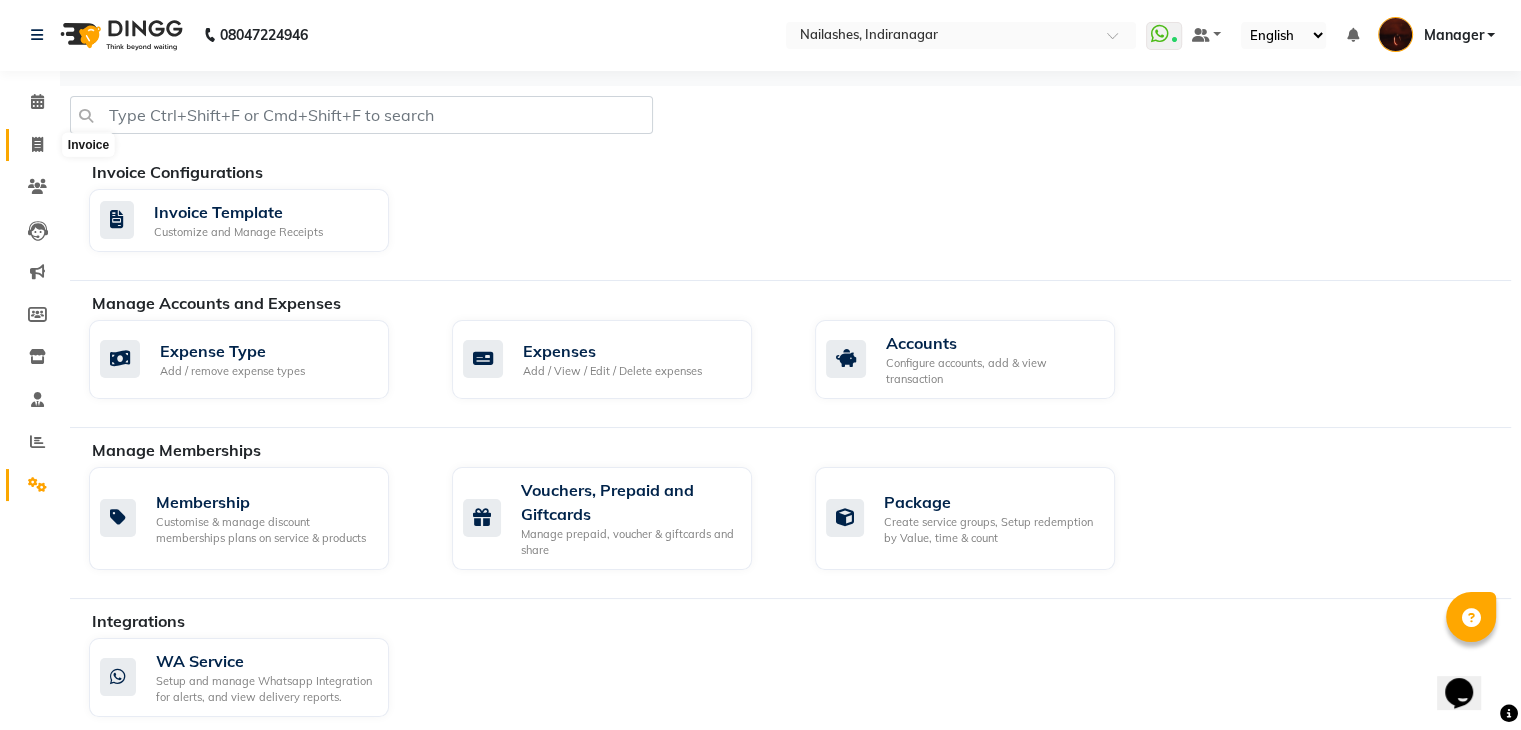 click 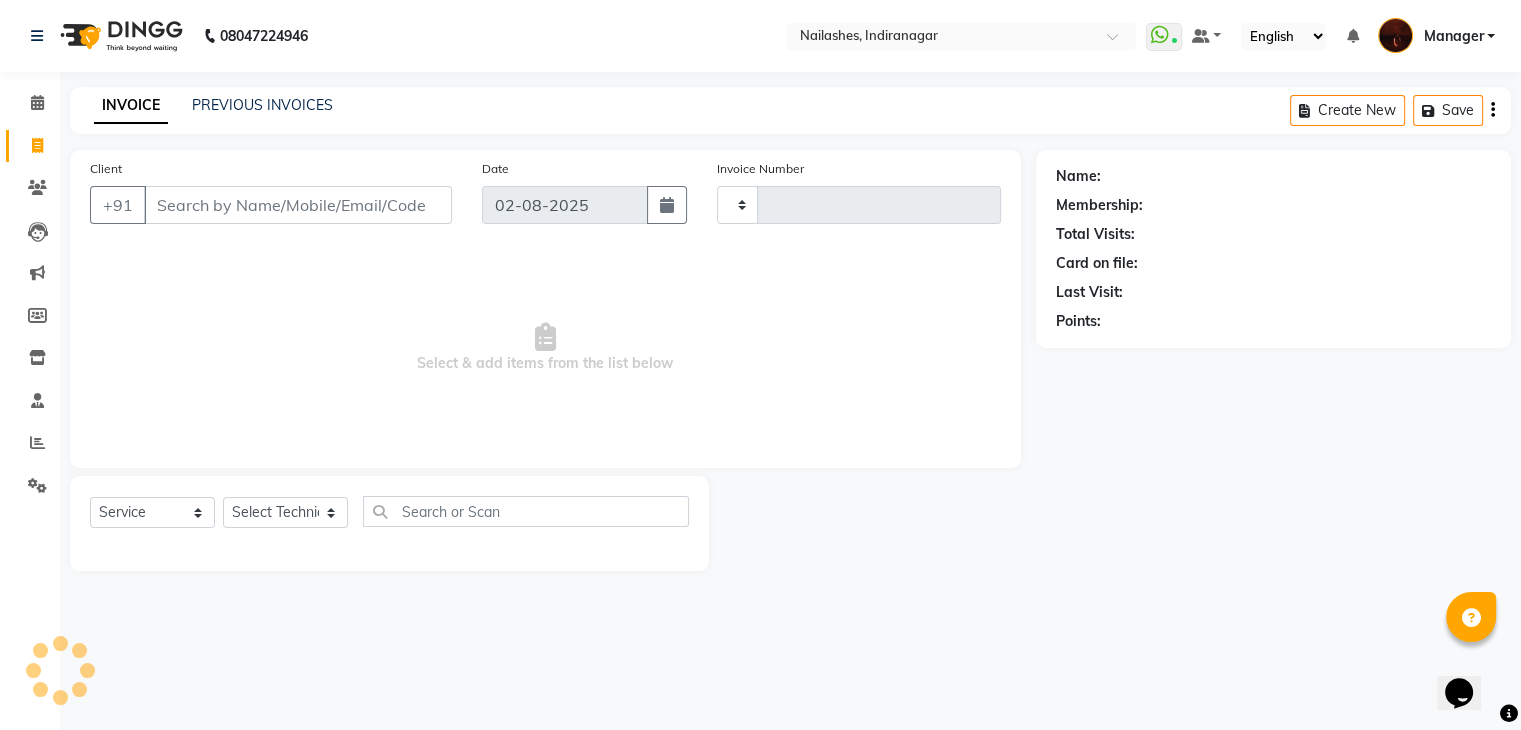 scroll, scrollTop: 0, scrollLeft: 0, axis: both 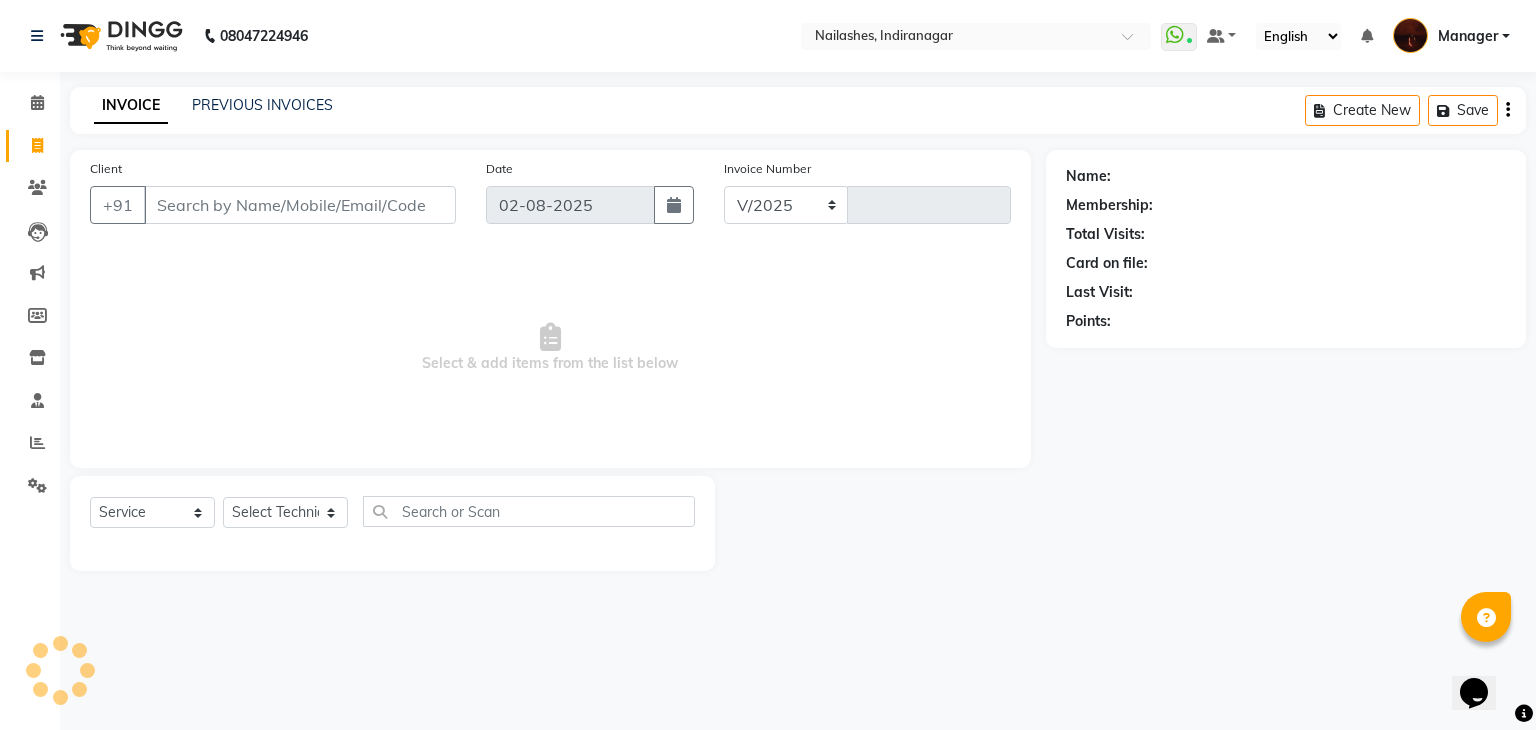 select on "4063" 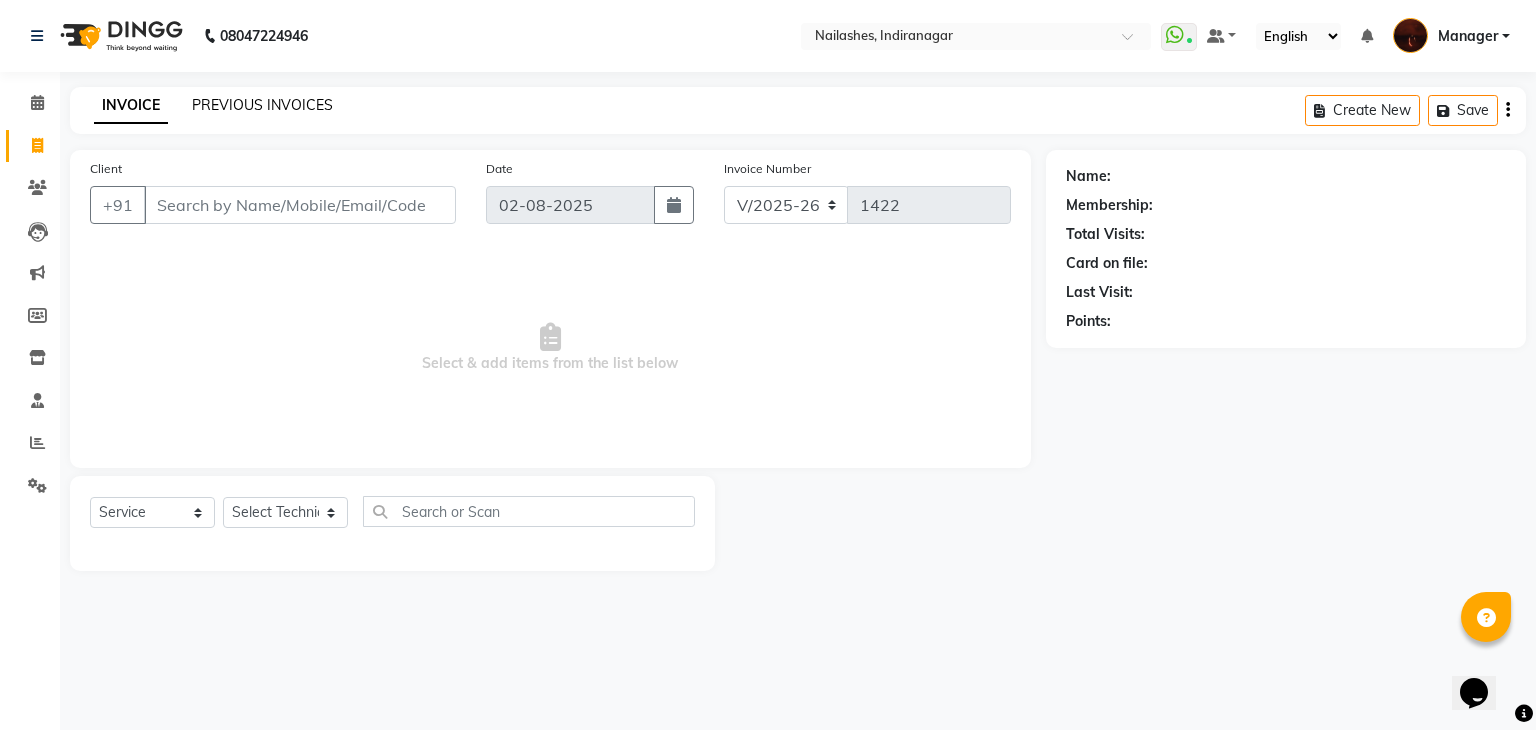 click on "PREVIOUS INVOICES" 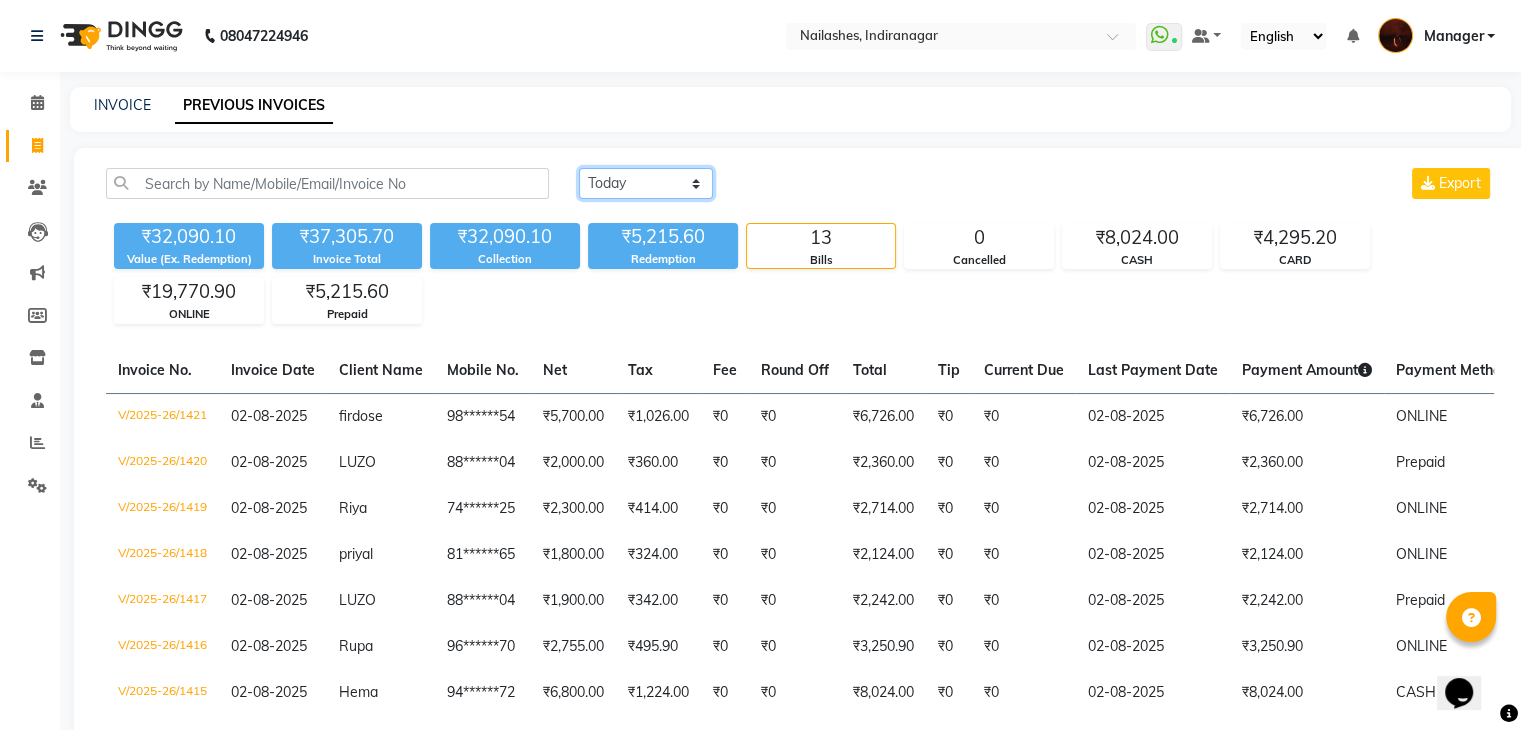 click on "Today Yesterday Custom Range" 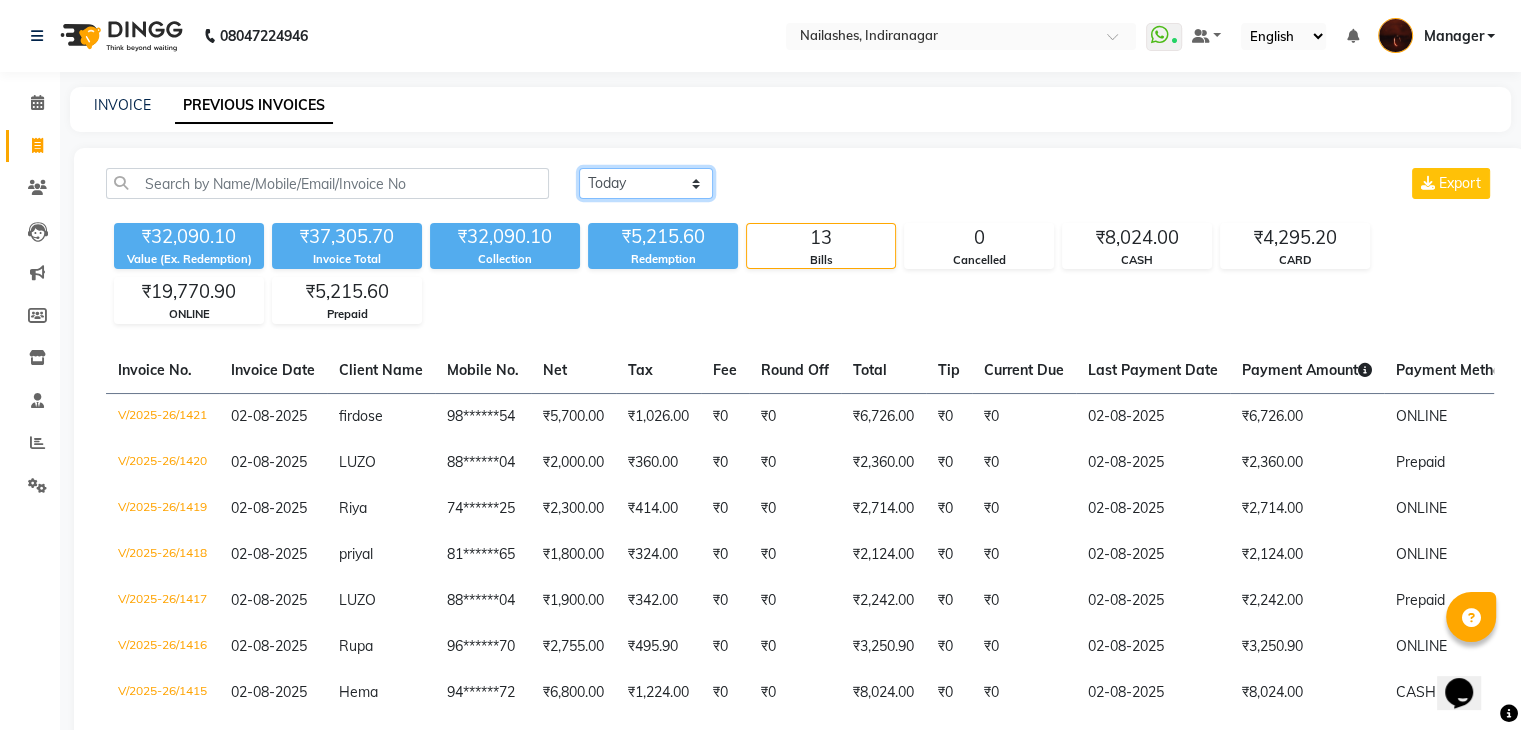 select on "range" 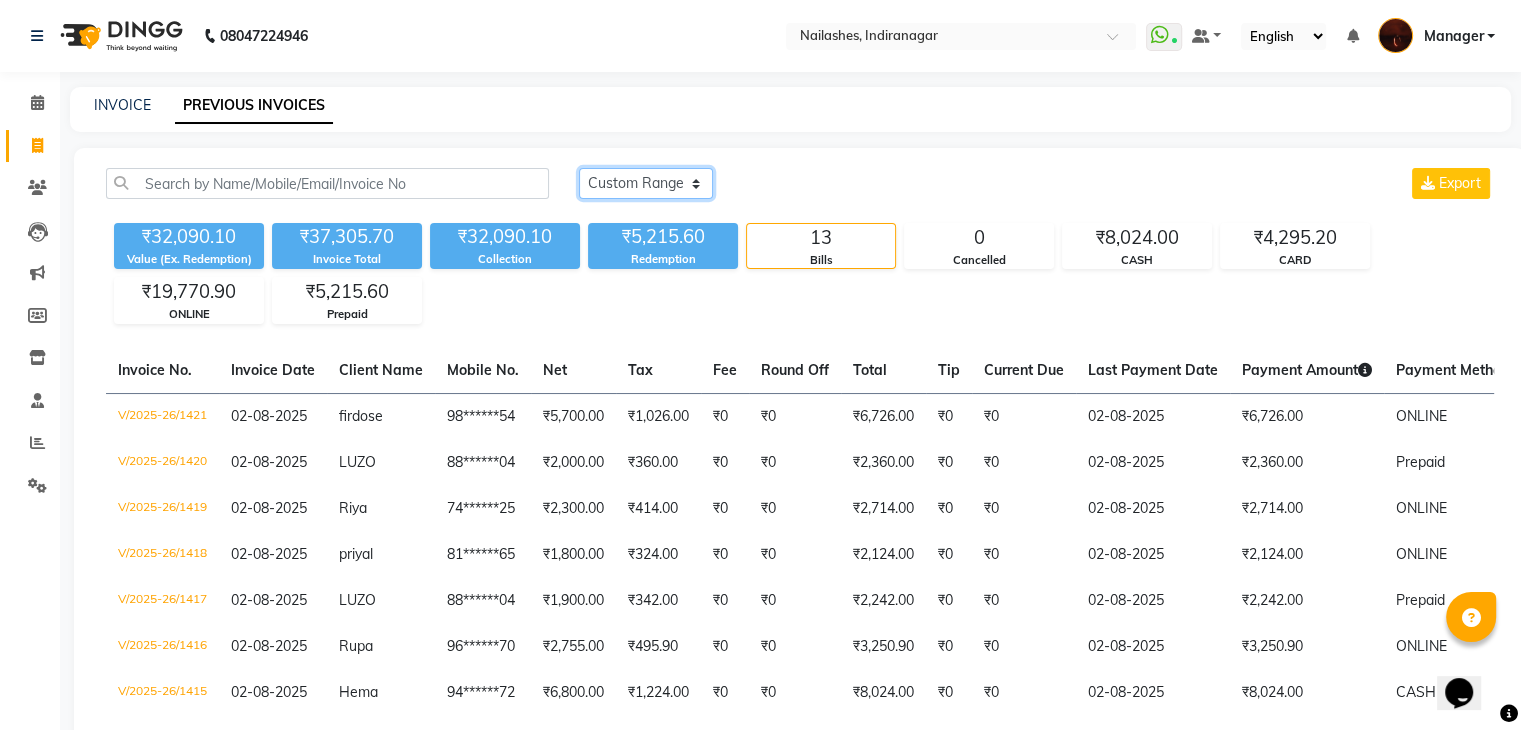 click on "Today Yesterday Custom Range" 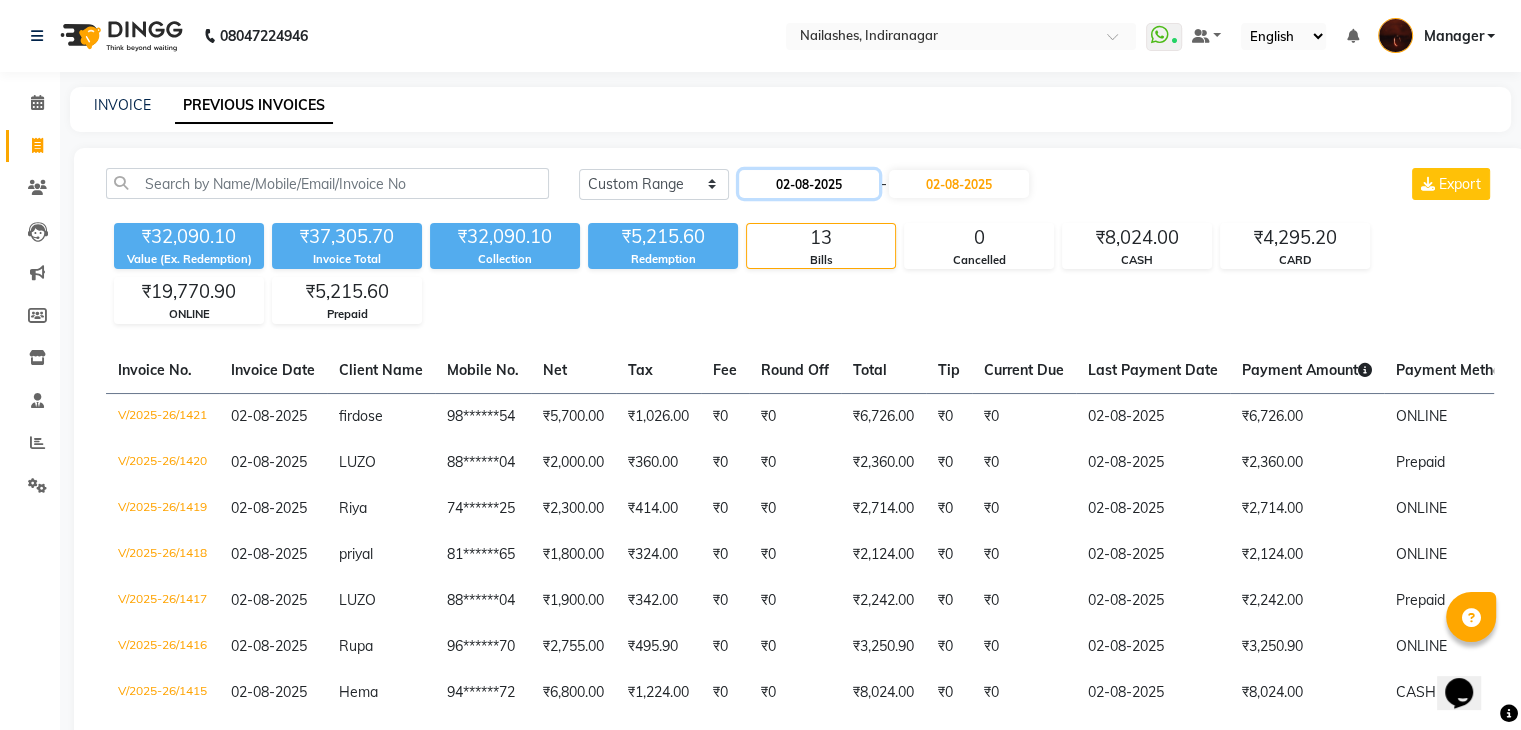 click on "02-08-2025" 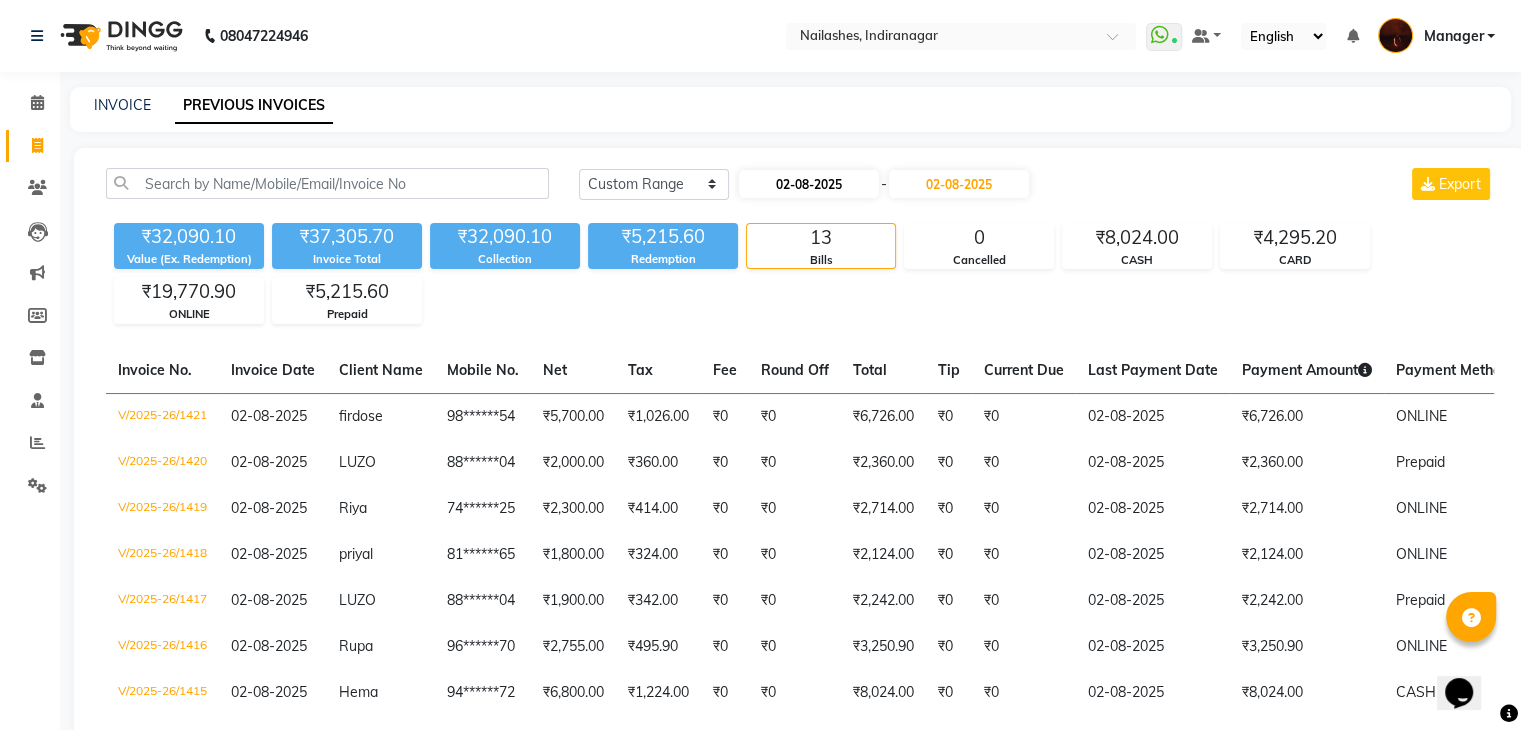 select on "8" 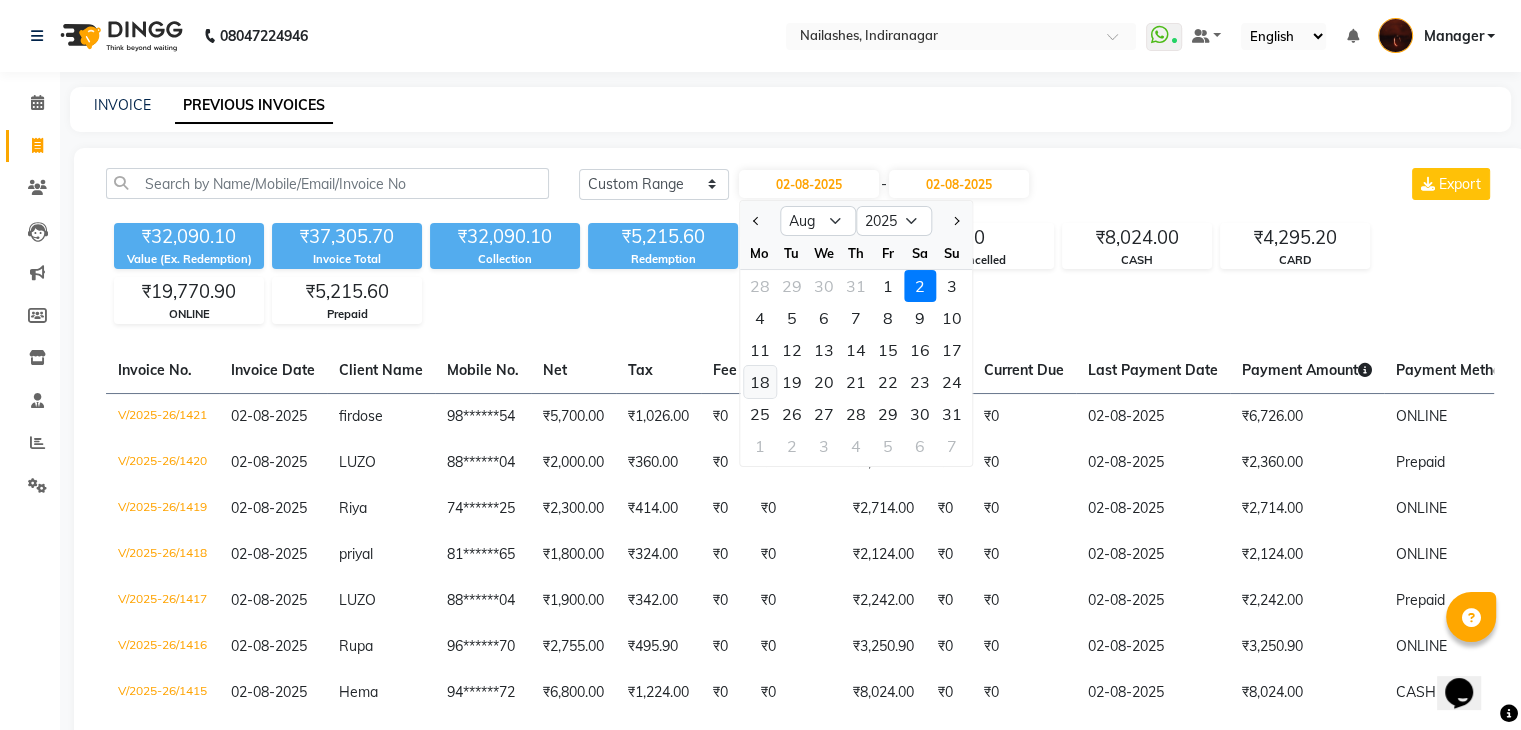 click on "18" 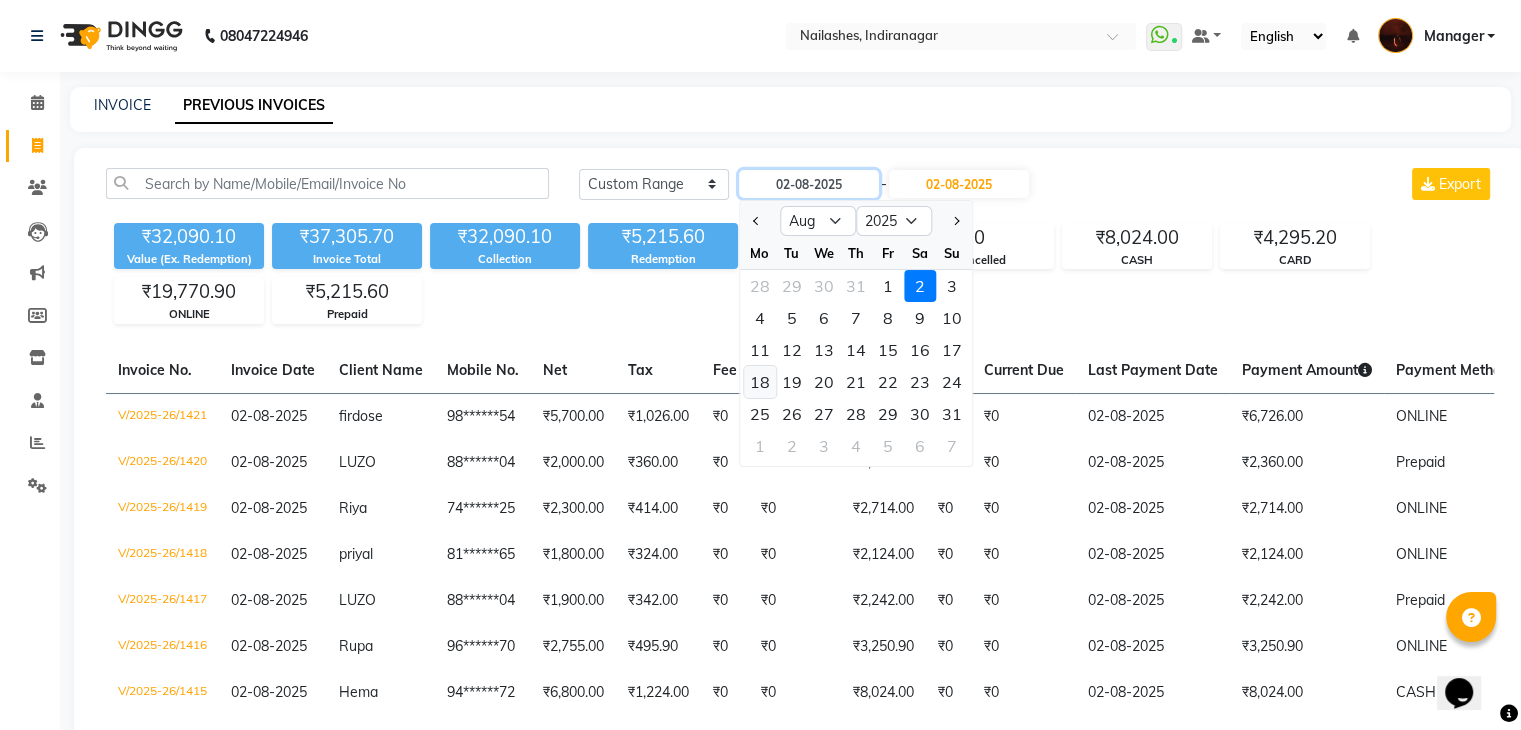type on "18-08-2025" 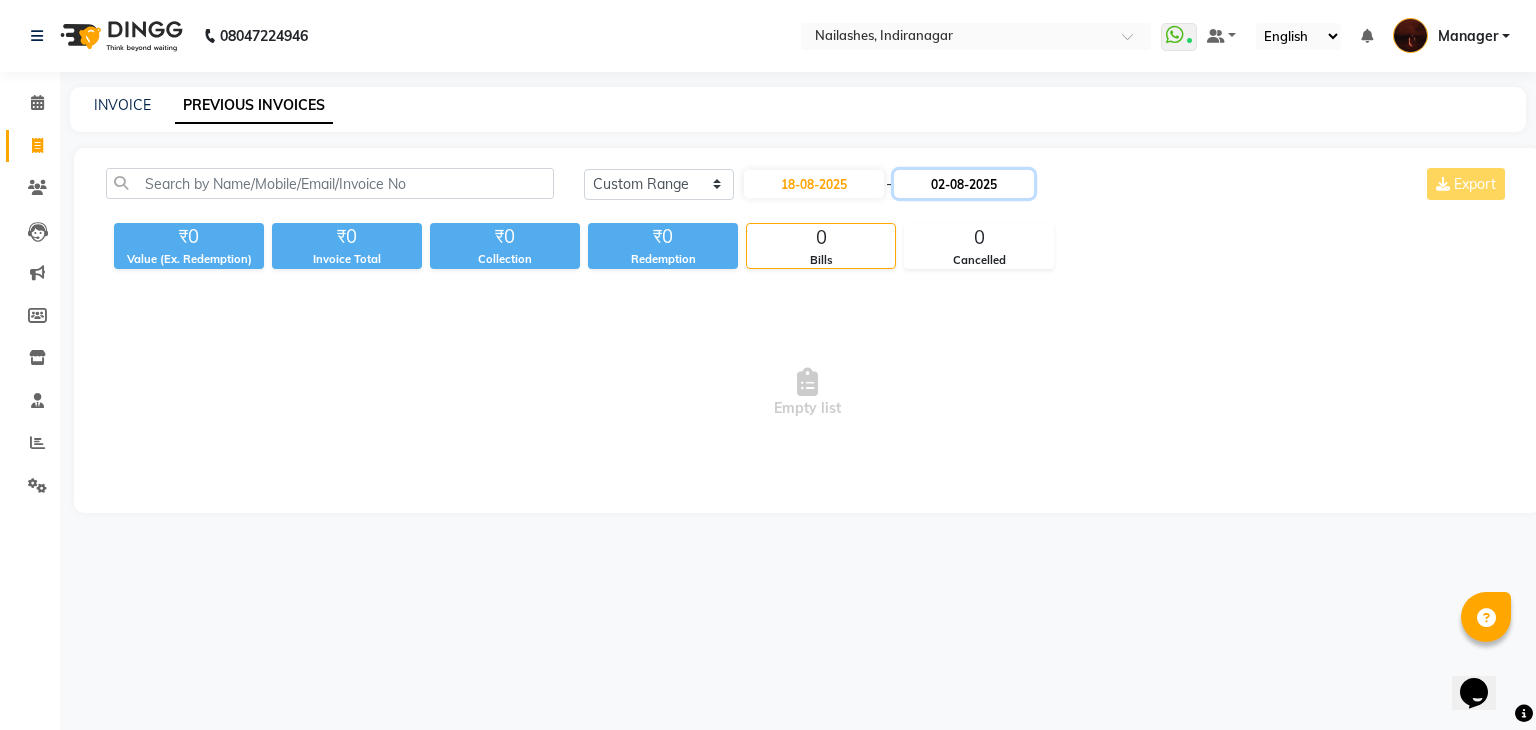 click on "02-08-2025" 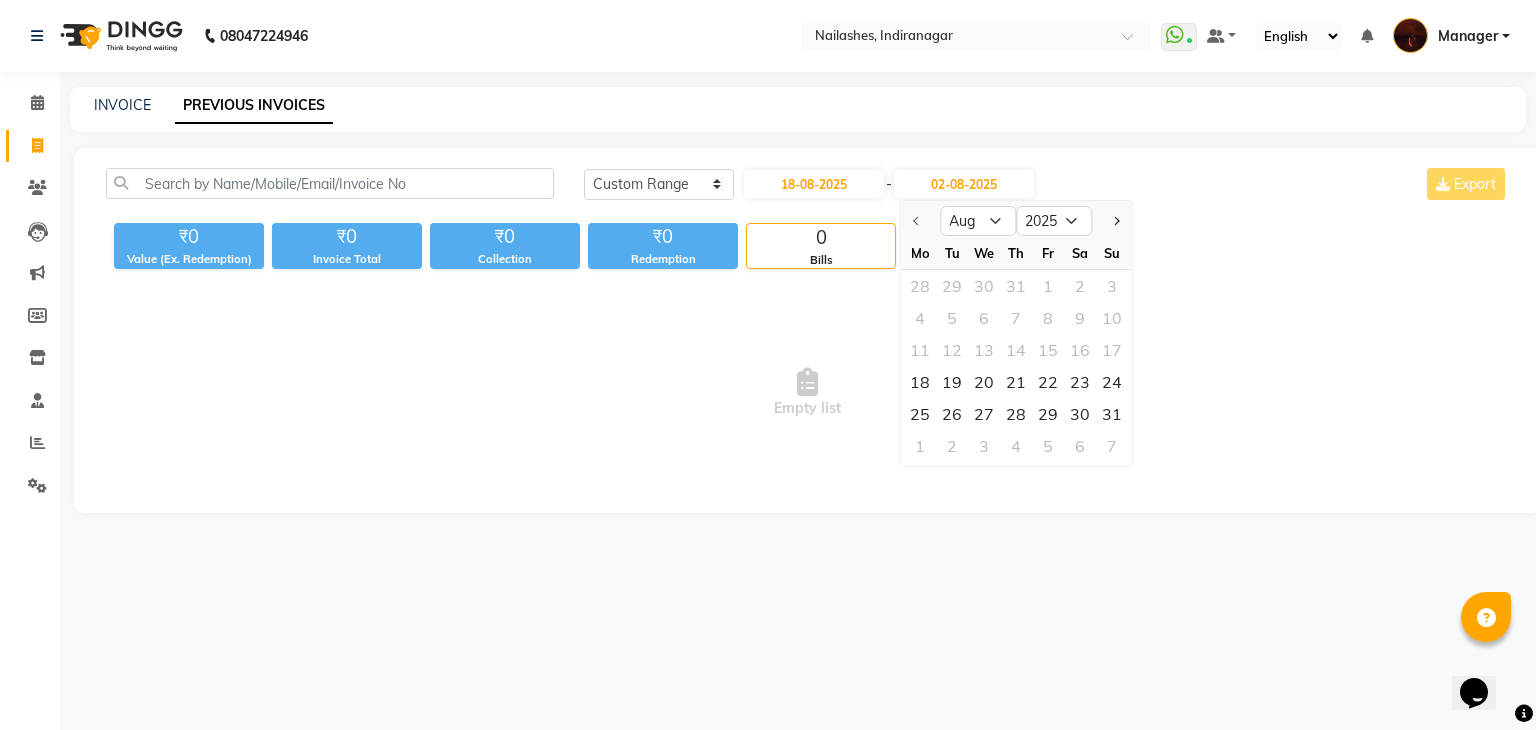click 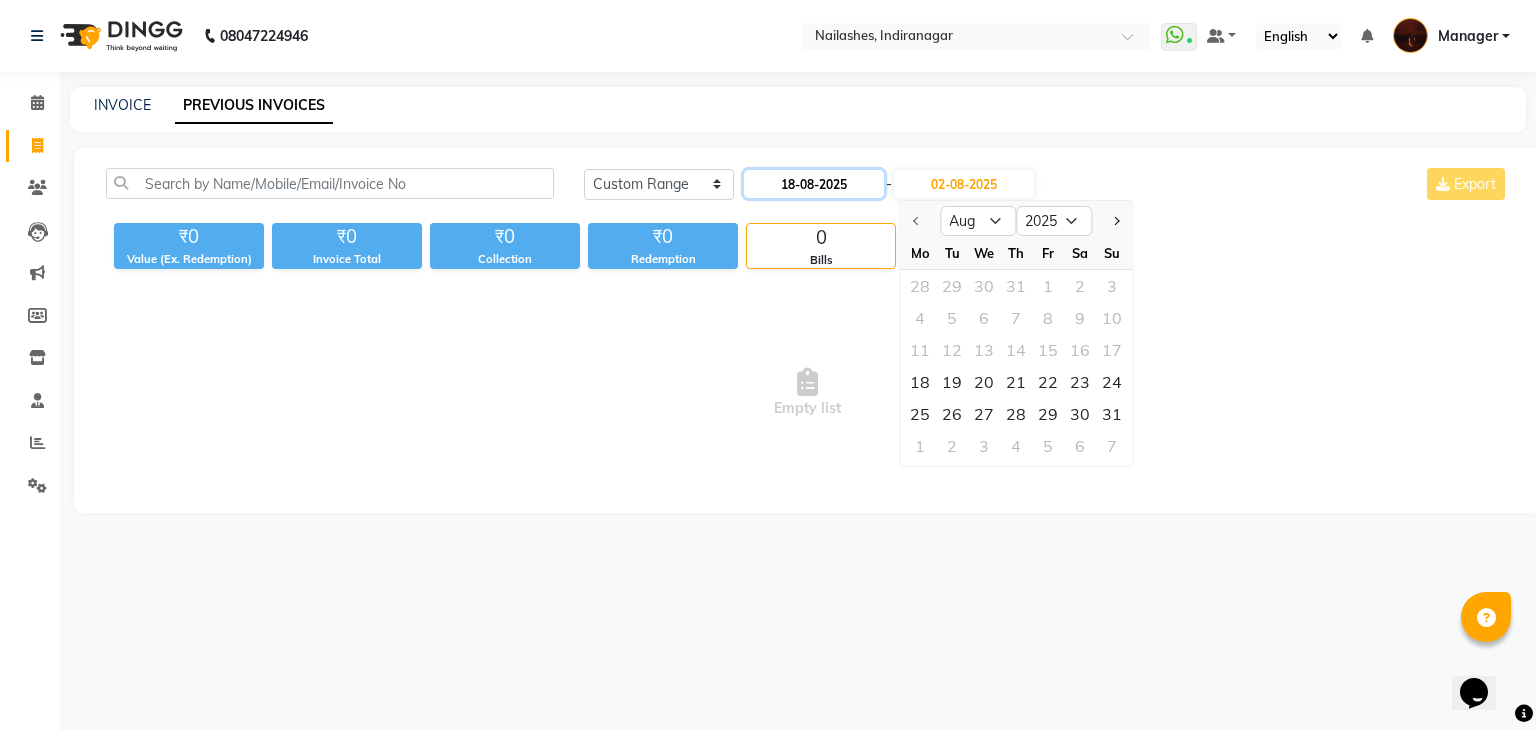 click on "18-08-2025" 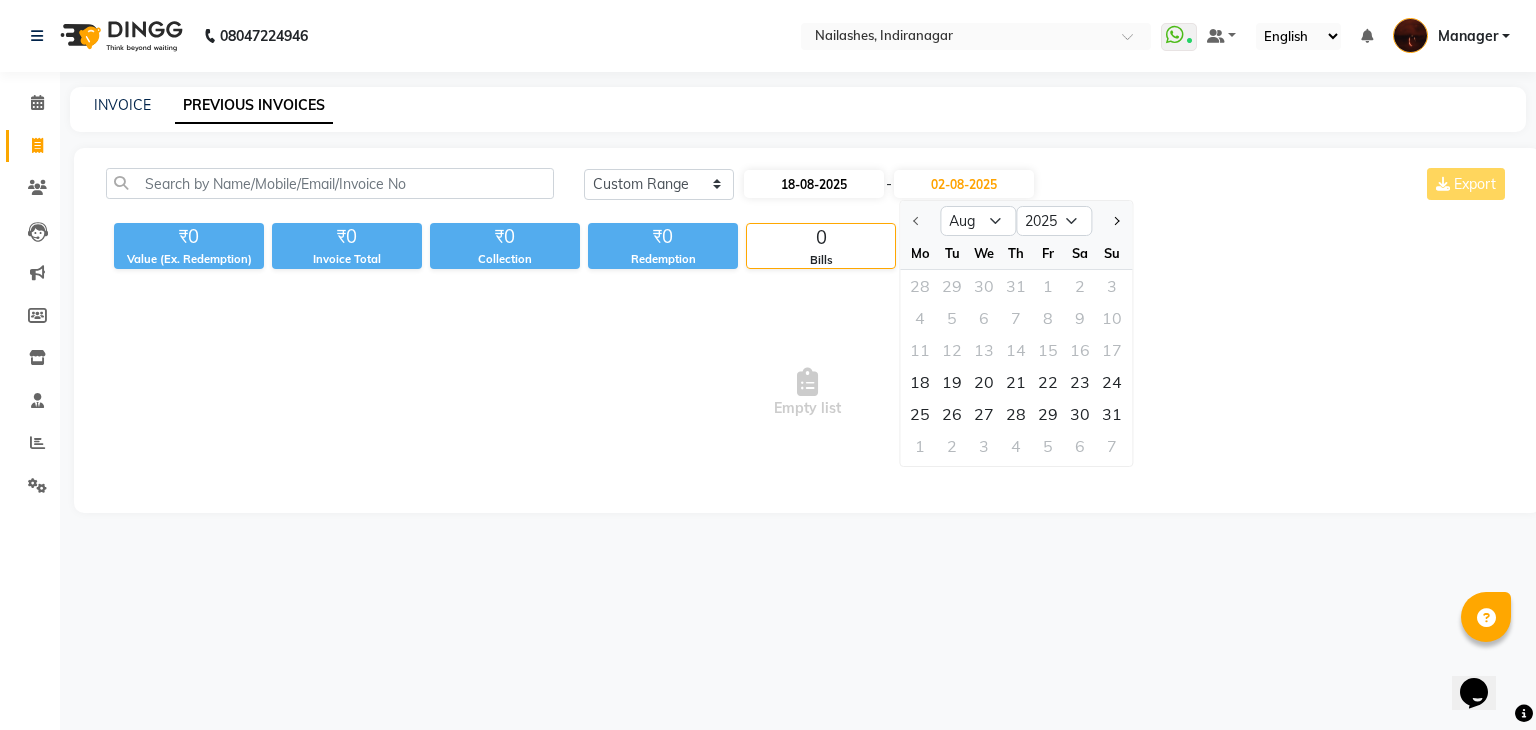 select on "8" 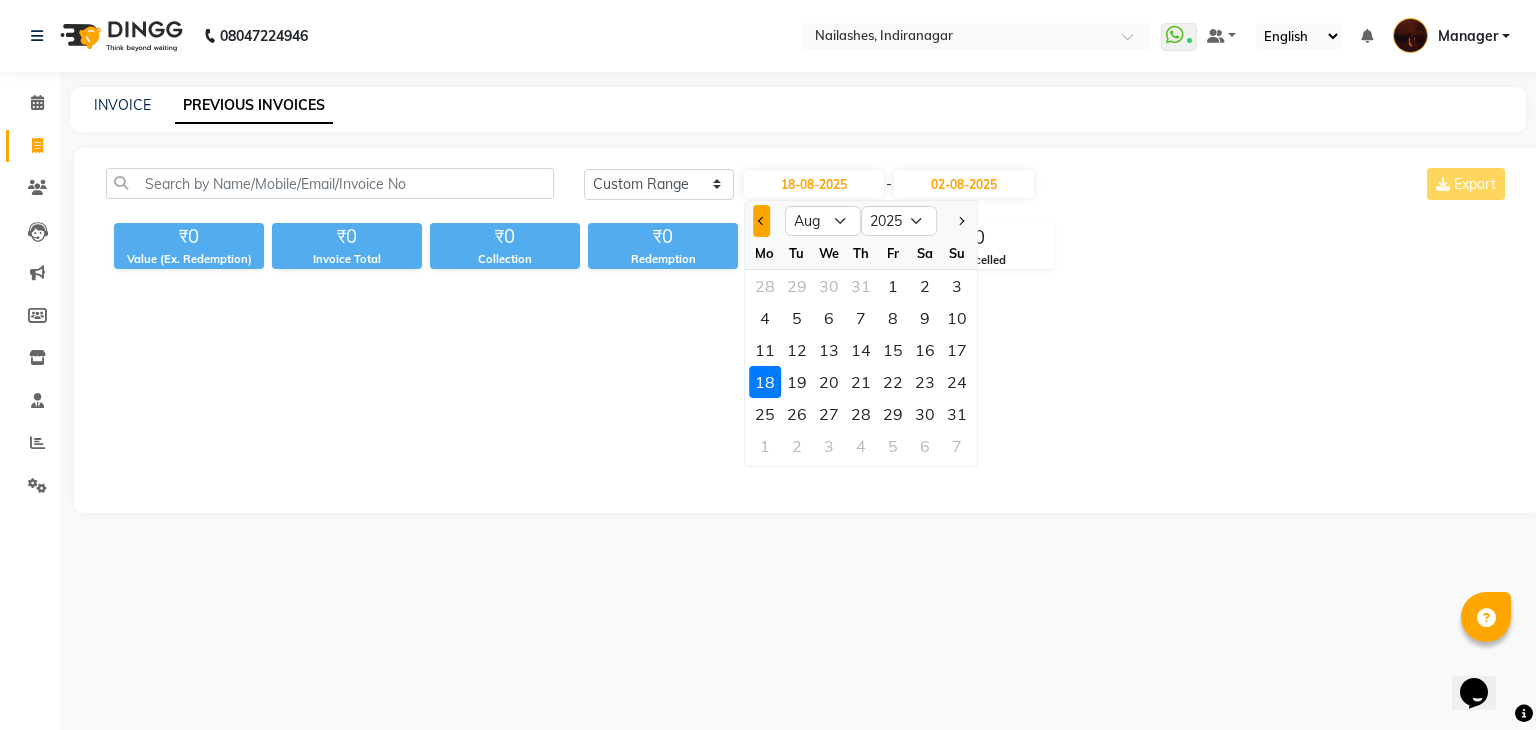 click 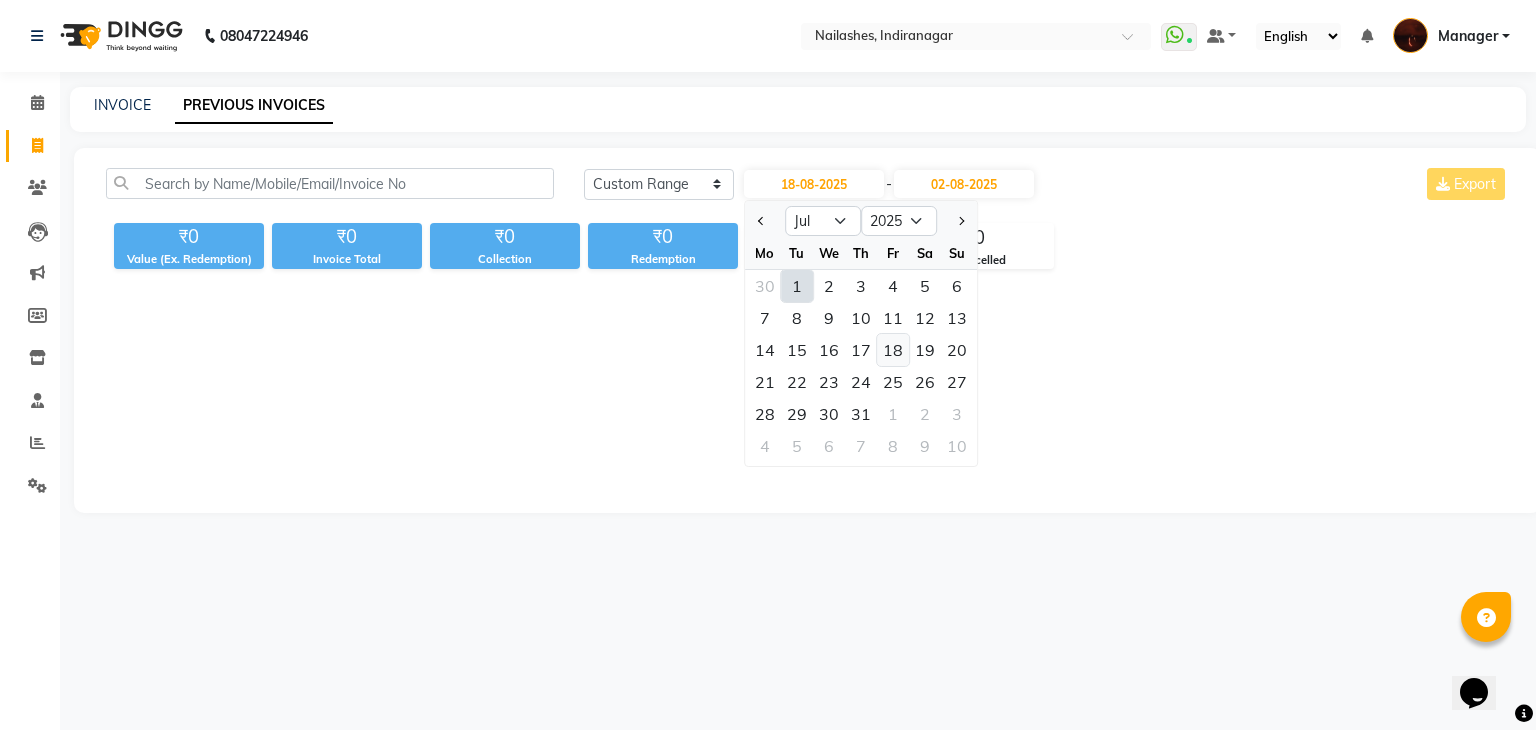 click on "18" 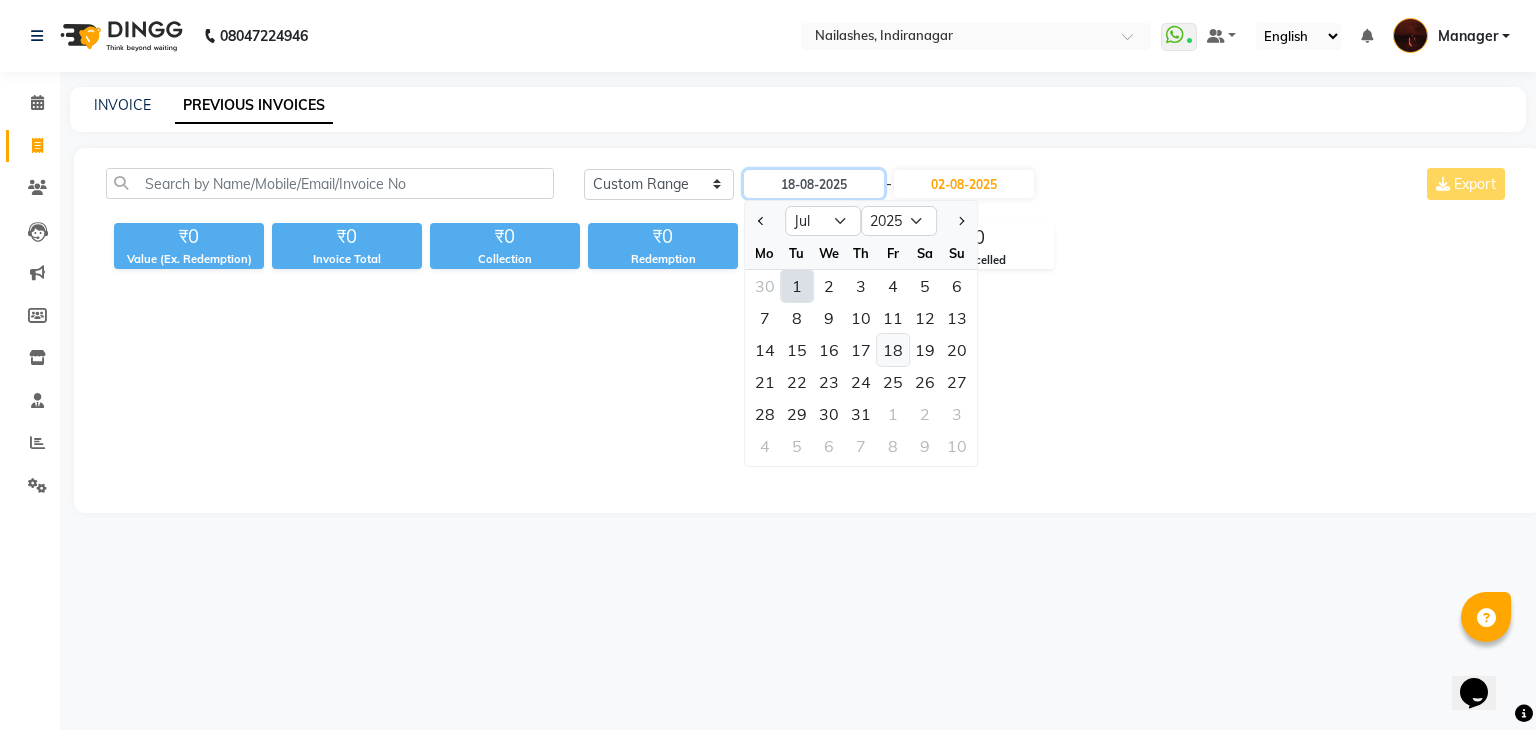 type on "18-07-2025" 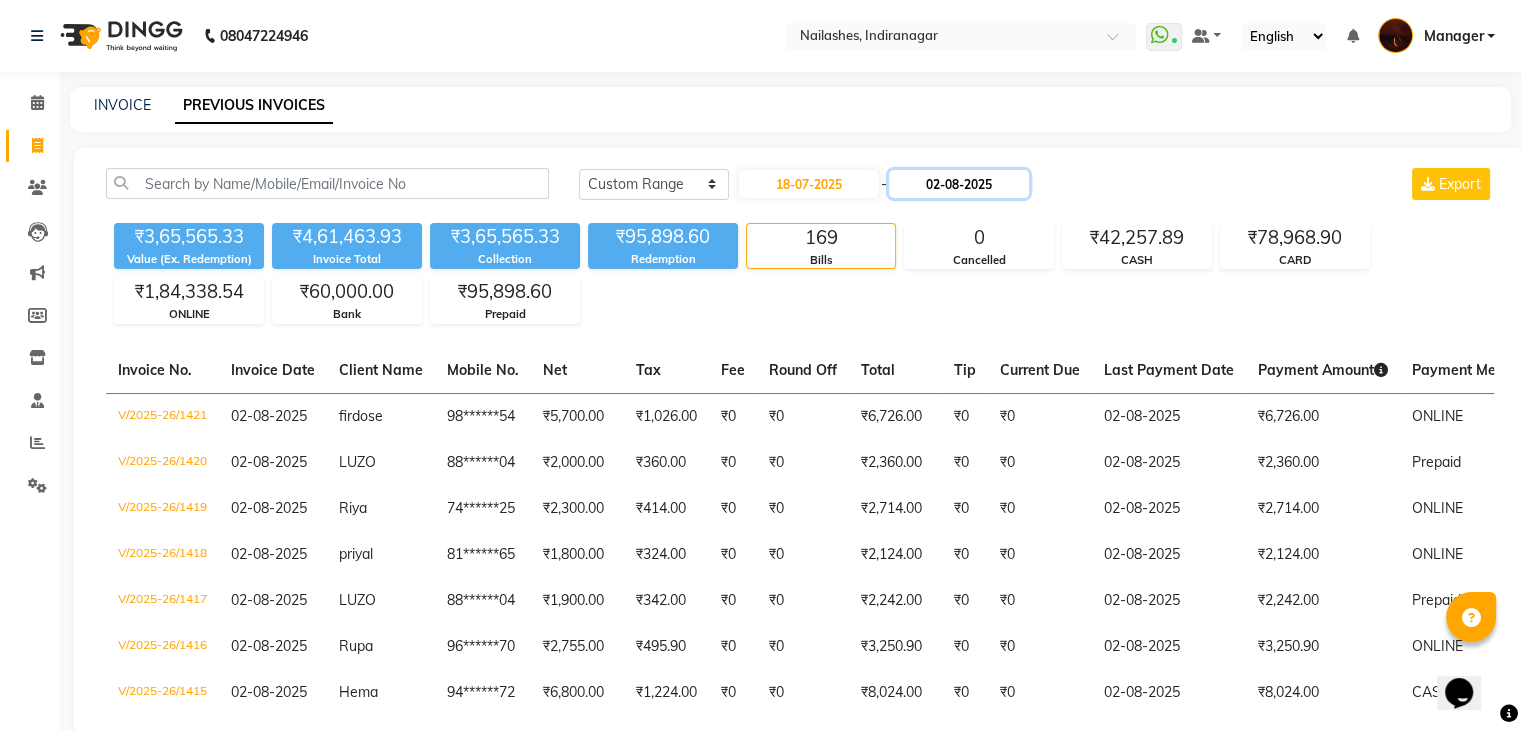 click on "02-08-2025" 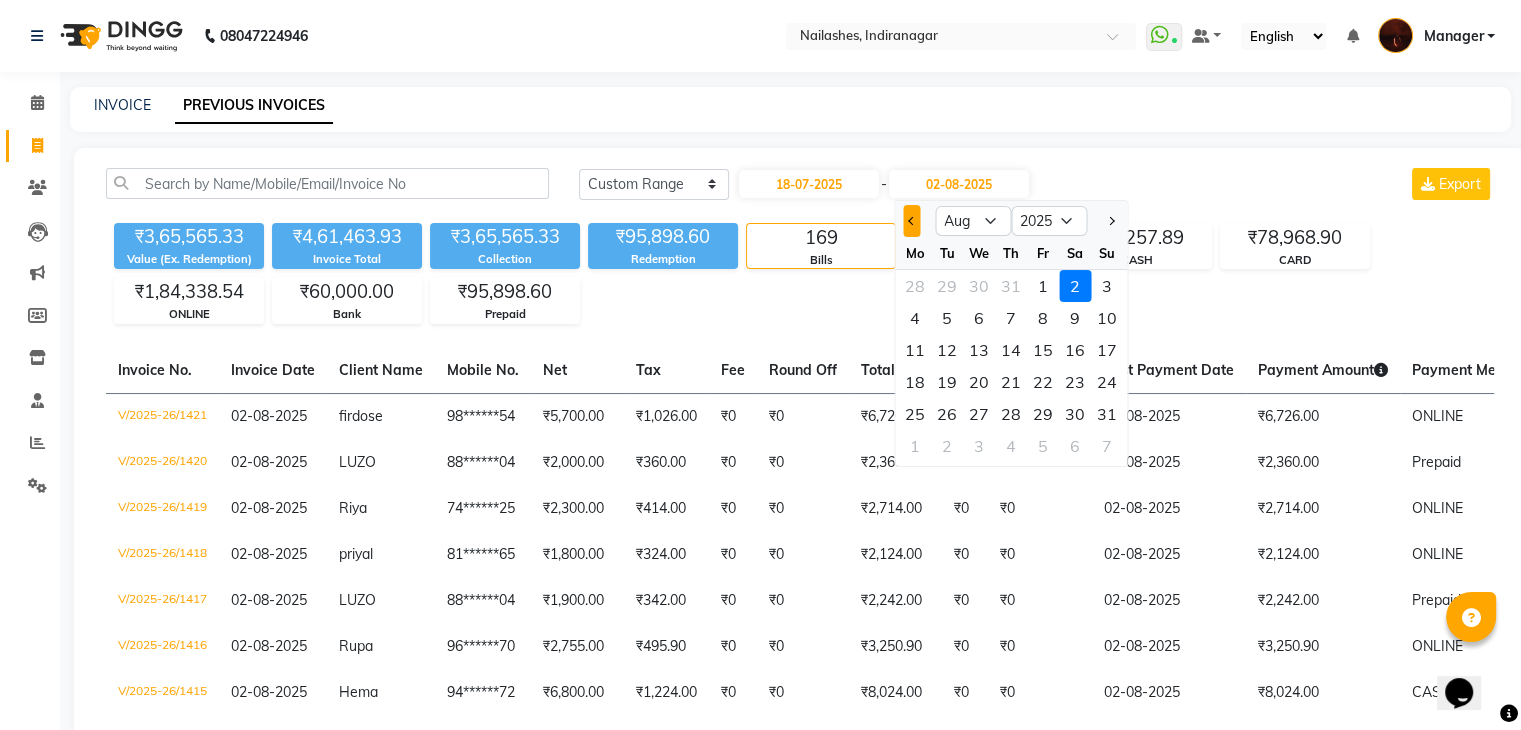 click 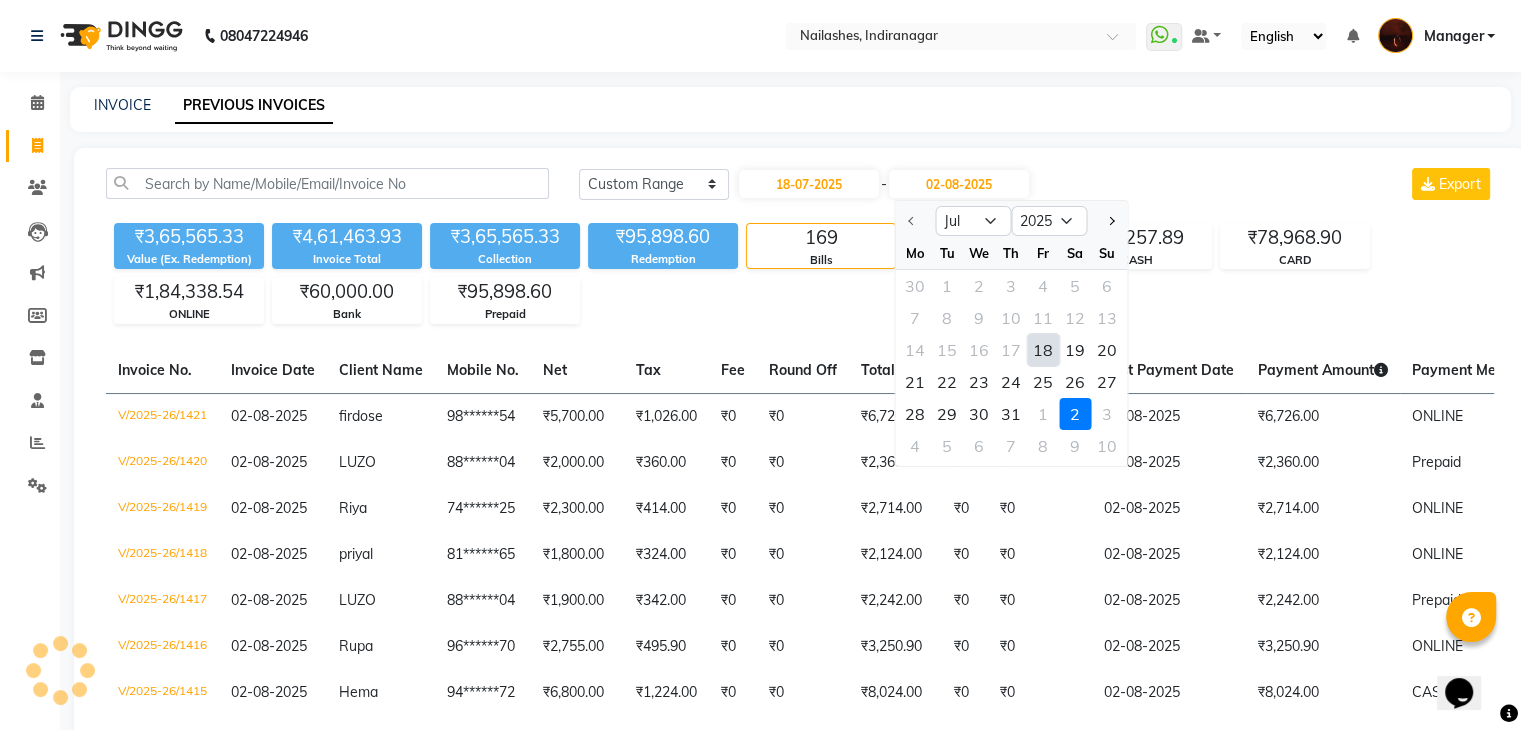 click on "18" 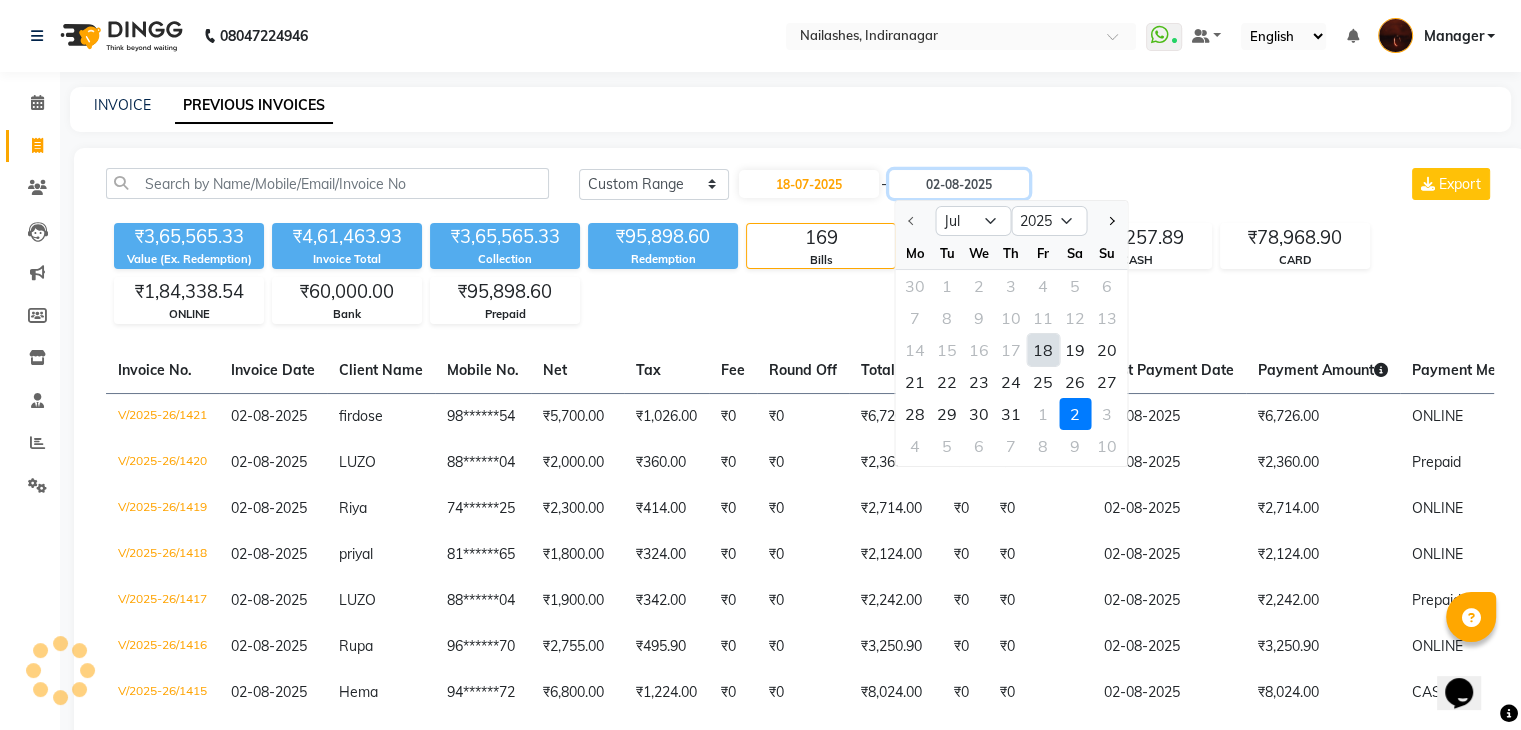type on "18-07-2025" 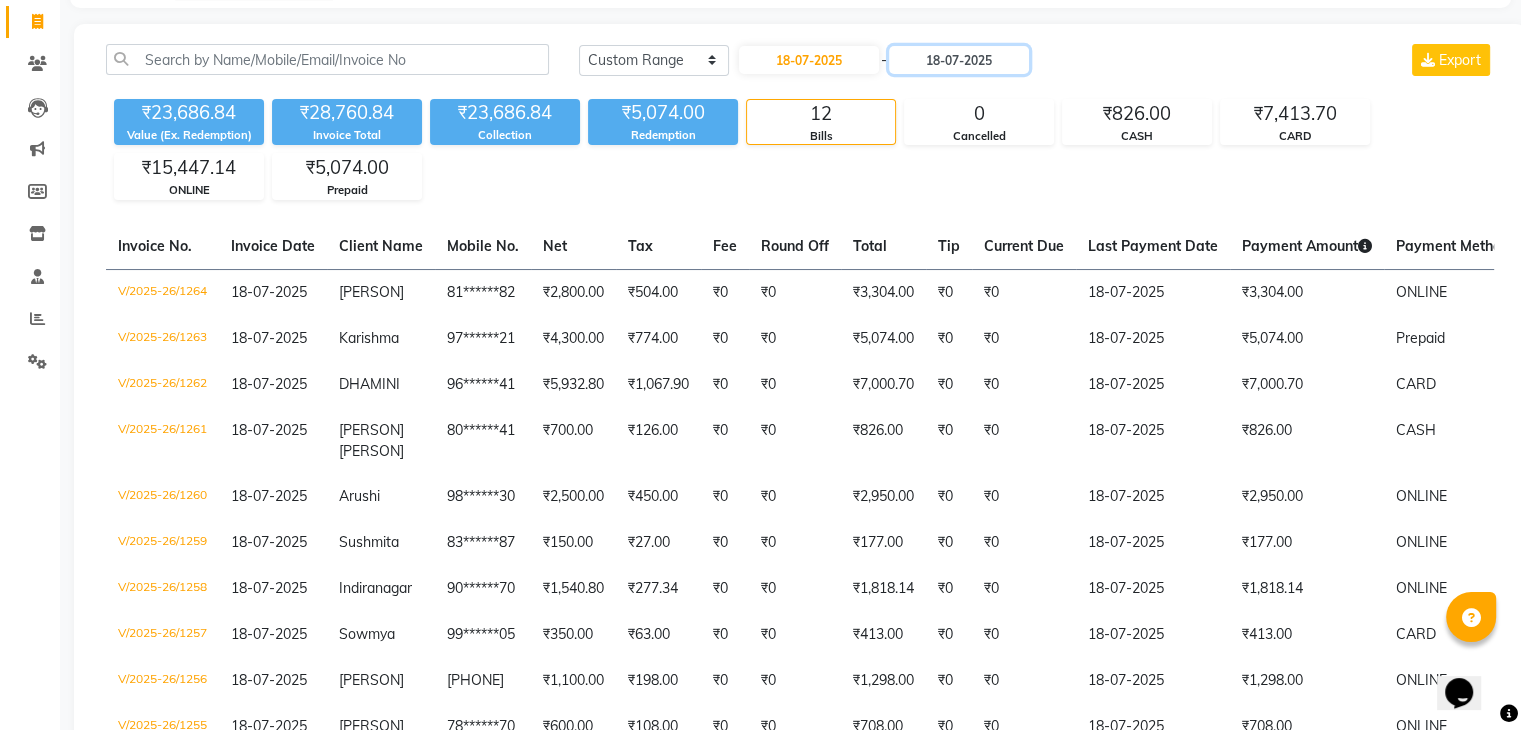 scroll, scrollTop: 125, scrollLeft: 0, axis: vertical 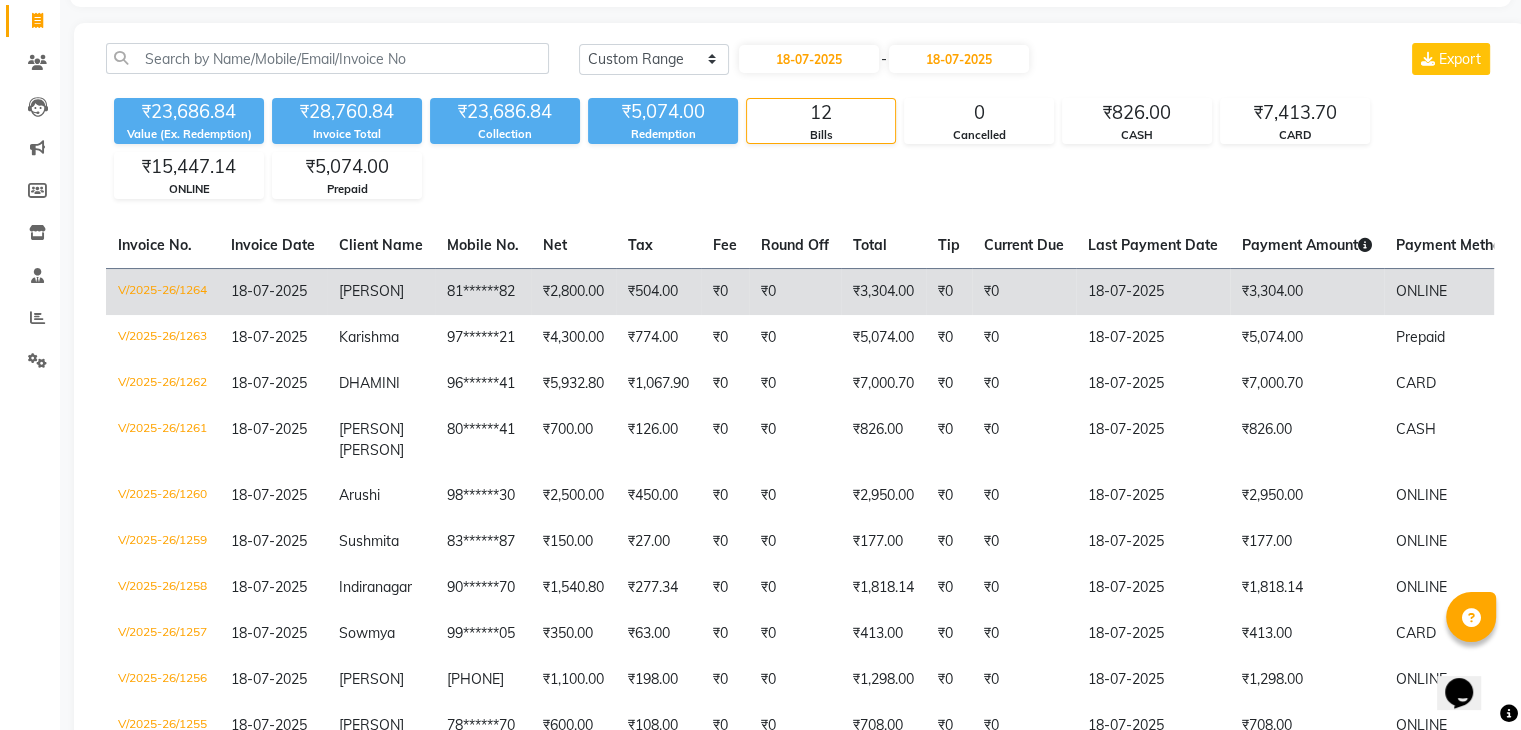 click on "₹0" 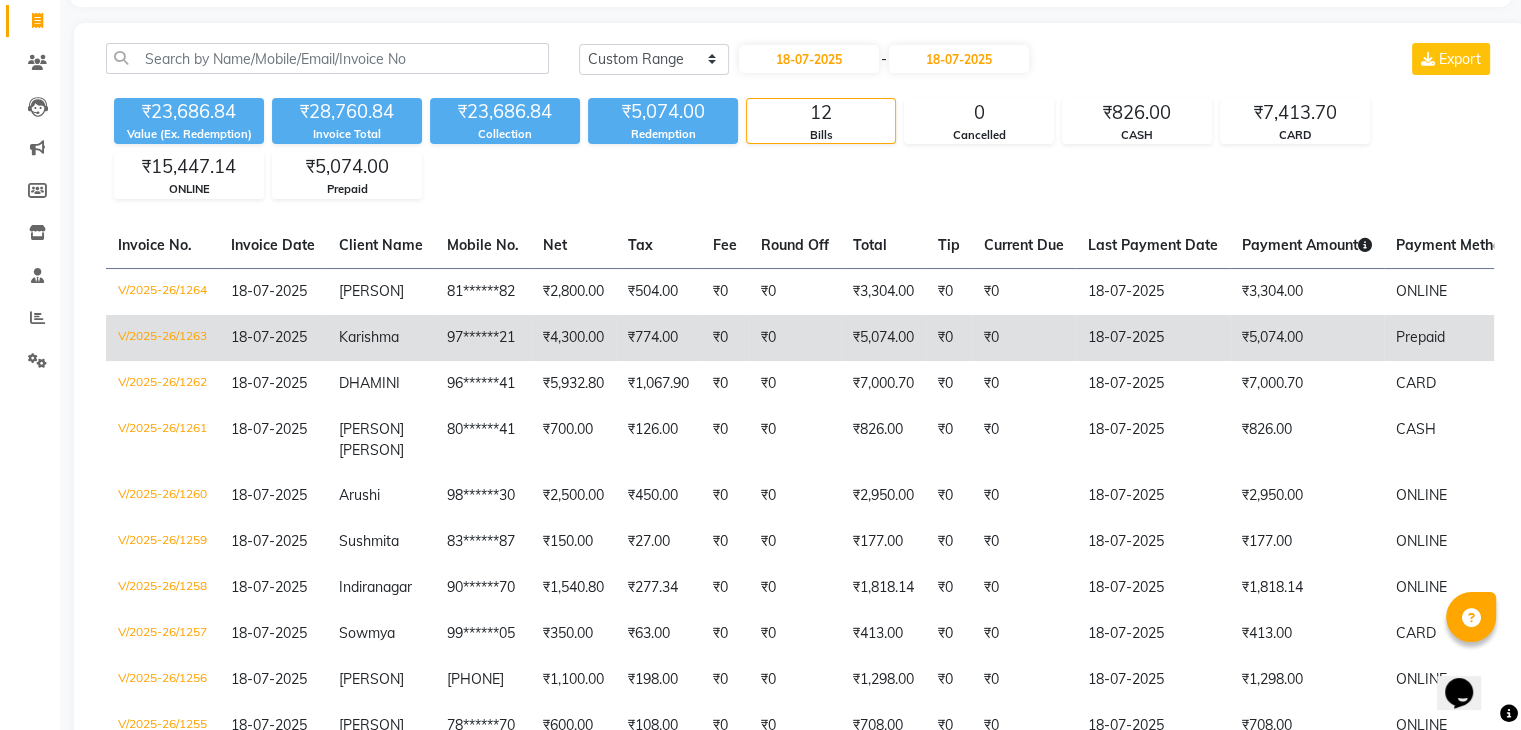 click on "₹0" 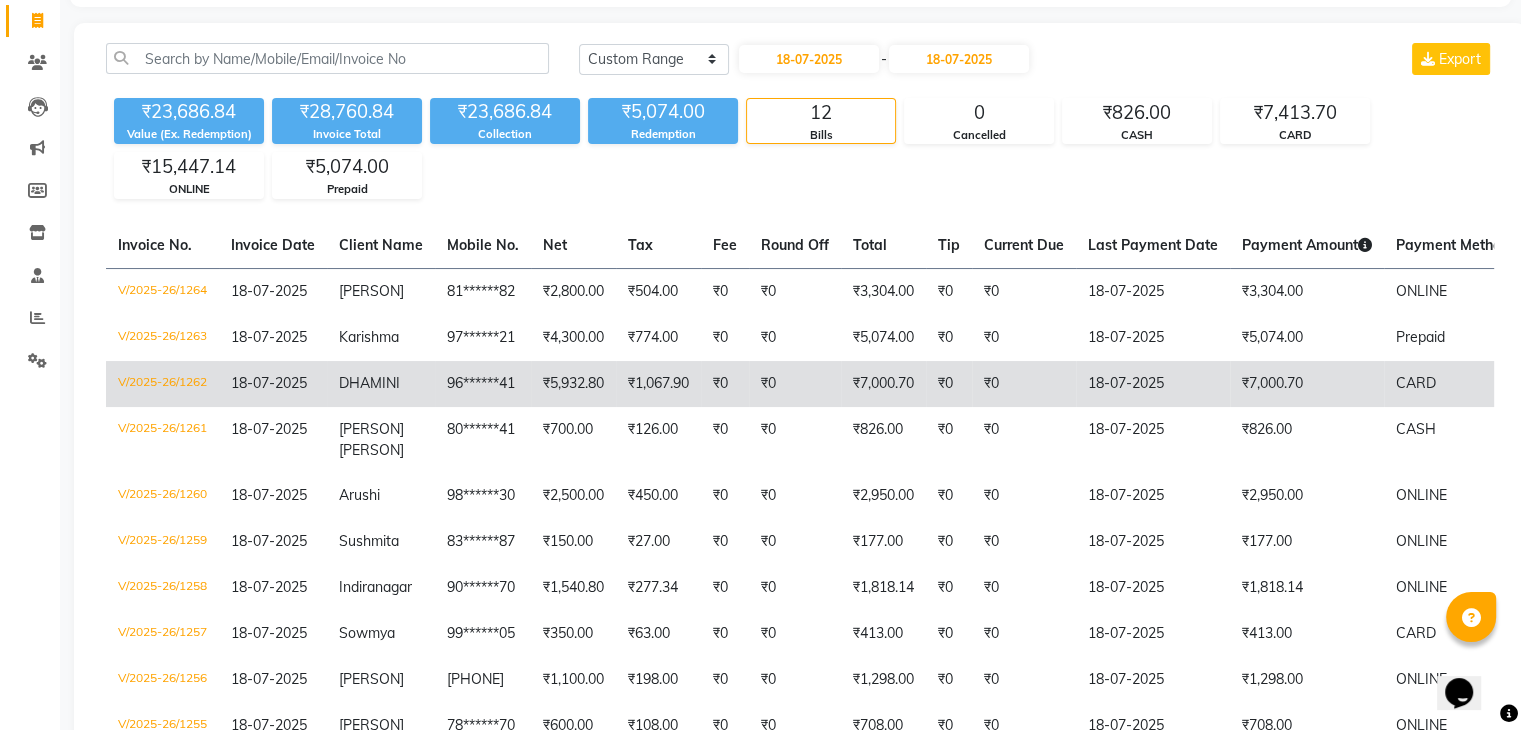 click on "₹0" 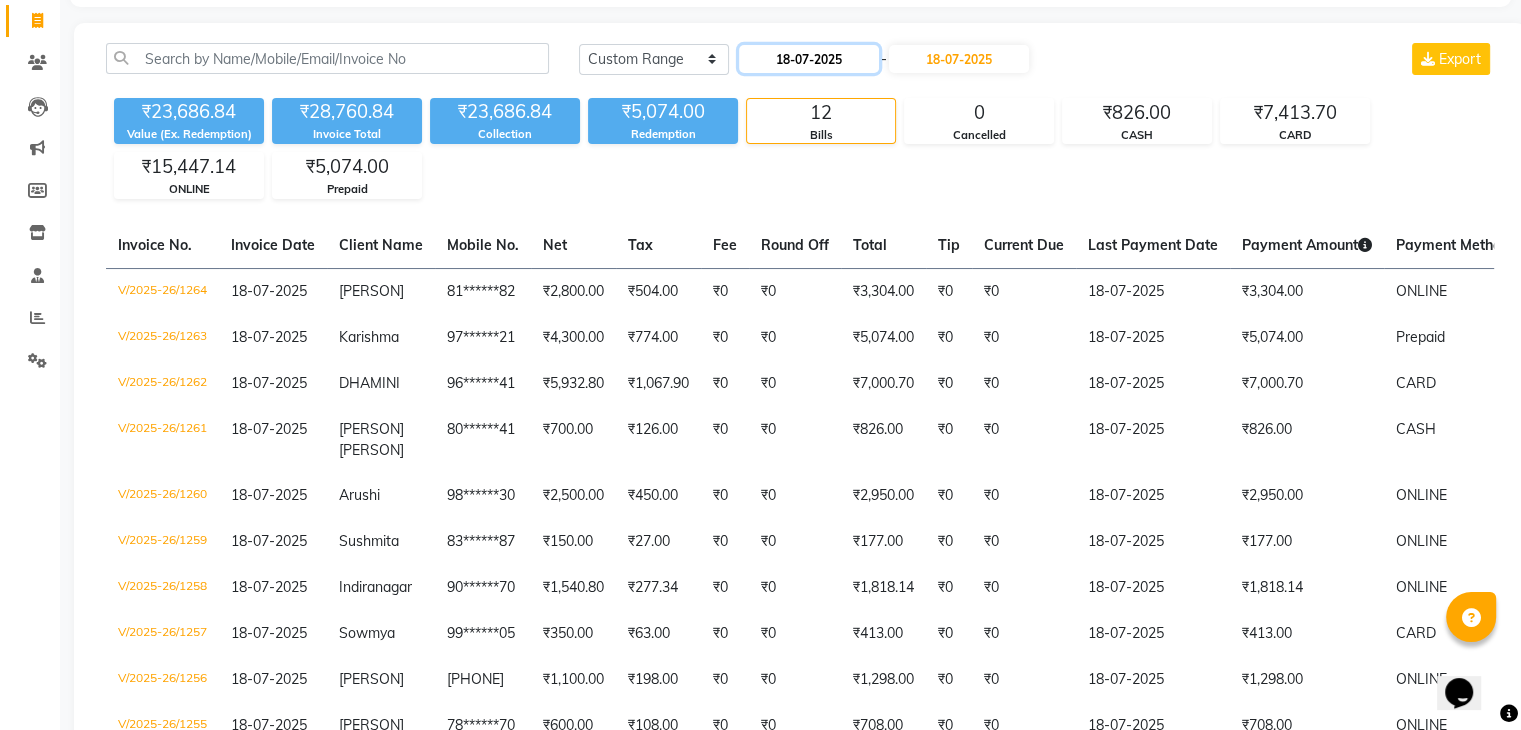 click on "18-07-2025" 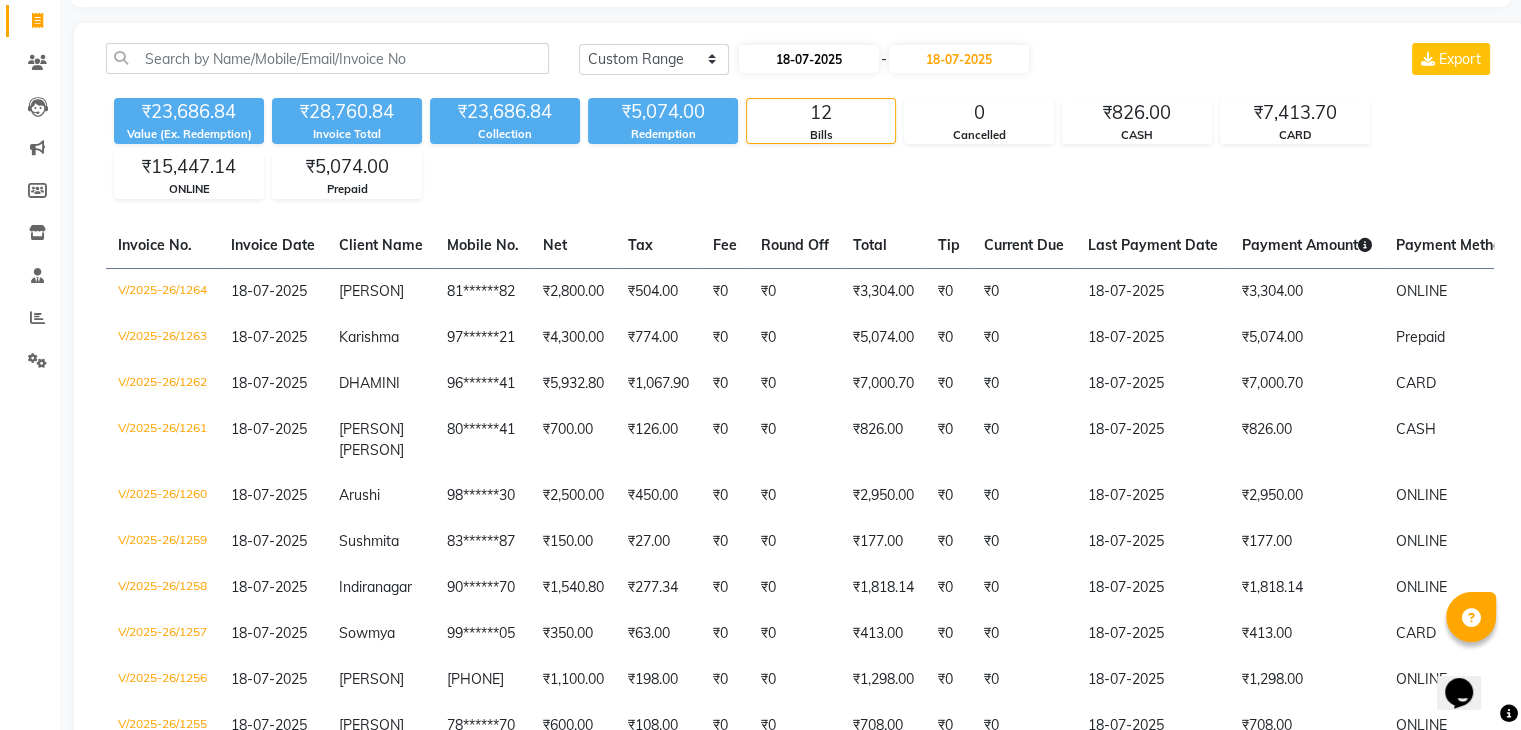 select on "7" 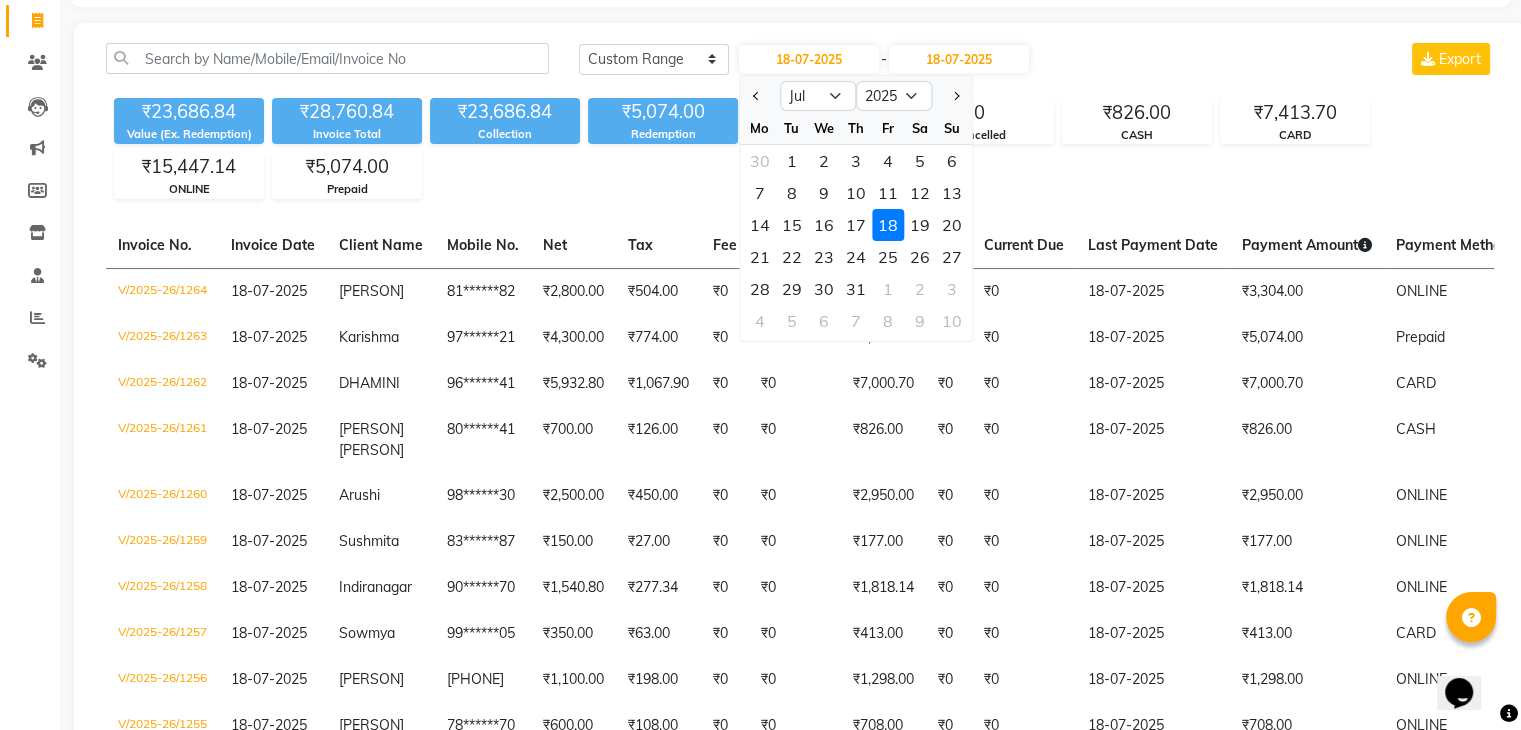 scroll, scrollTop: 0, scrollLeft: 0, axis: both 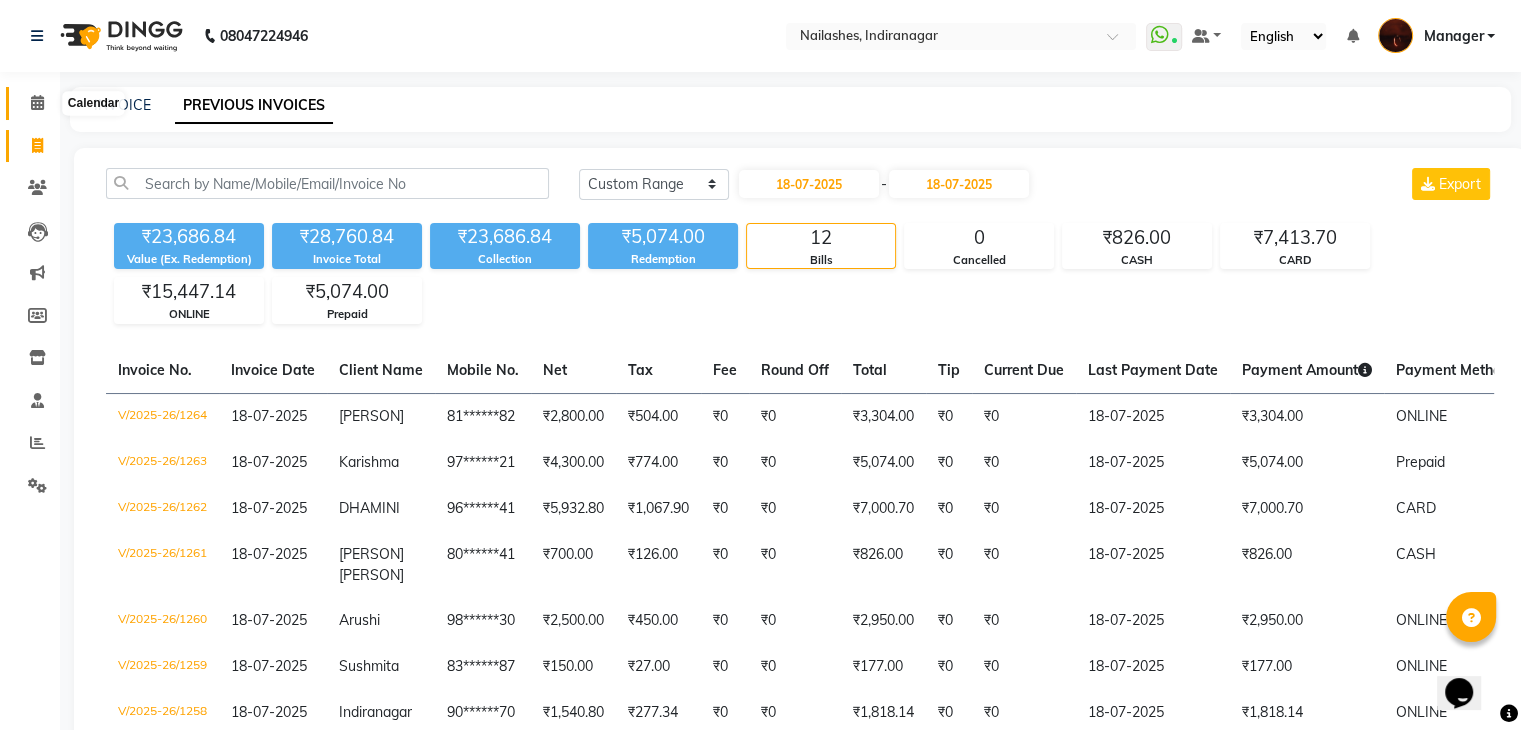 click 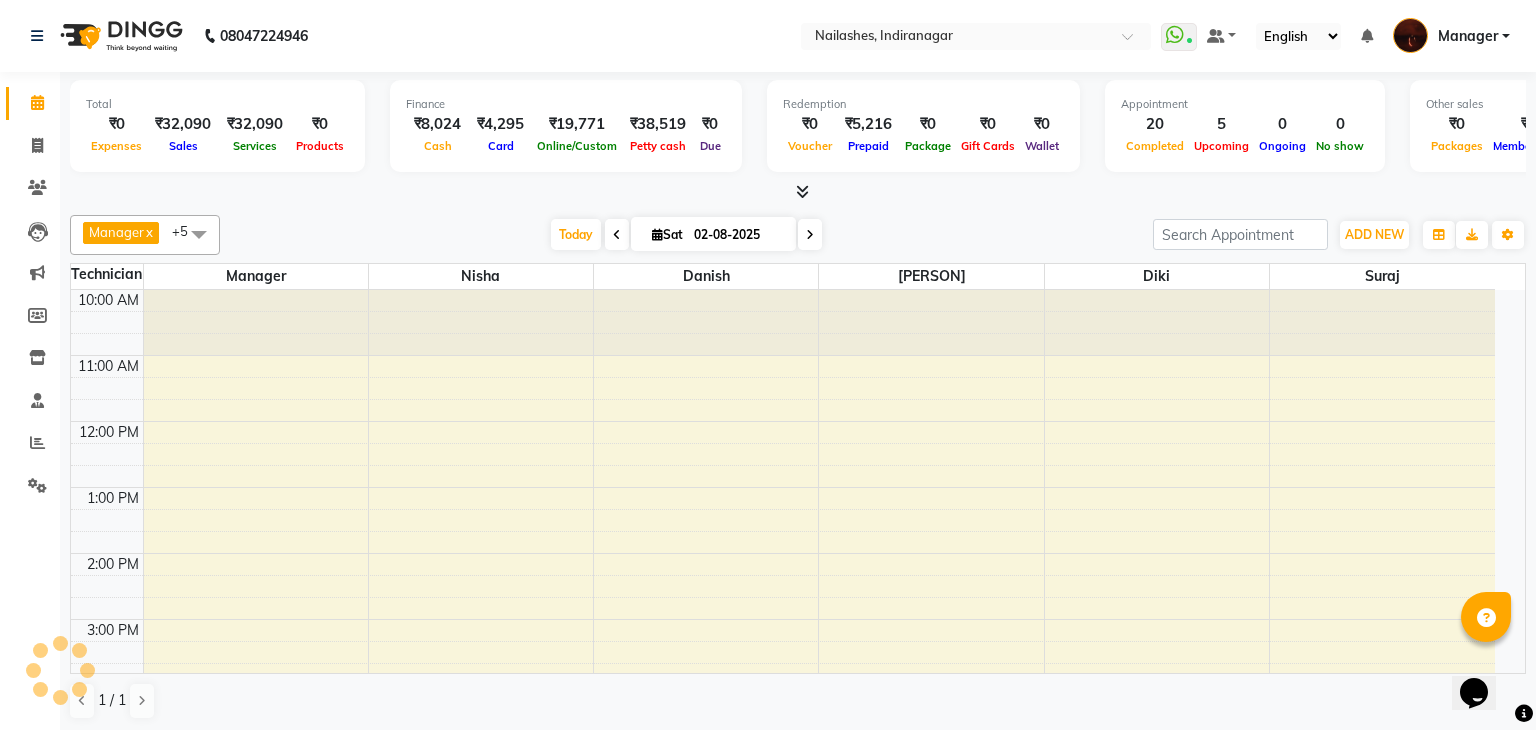 scroll, scrollTop: 0, scrollLeft: 0, axis: both 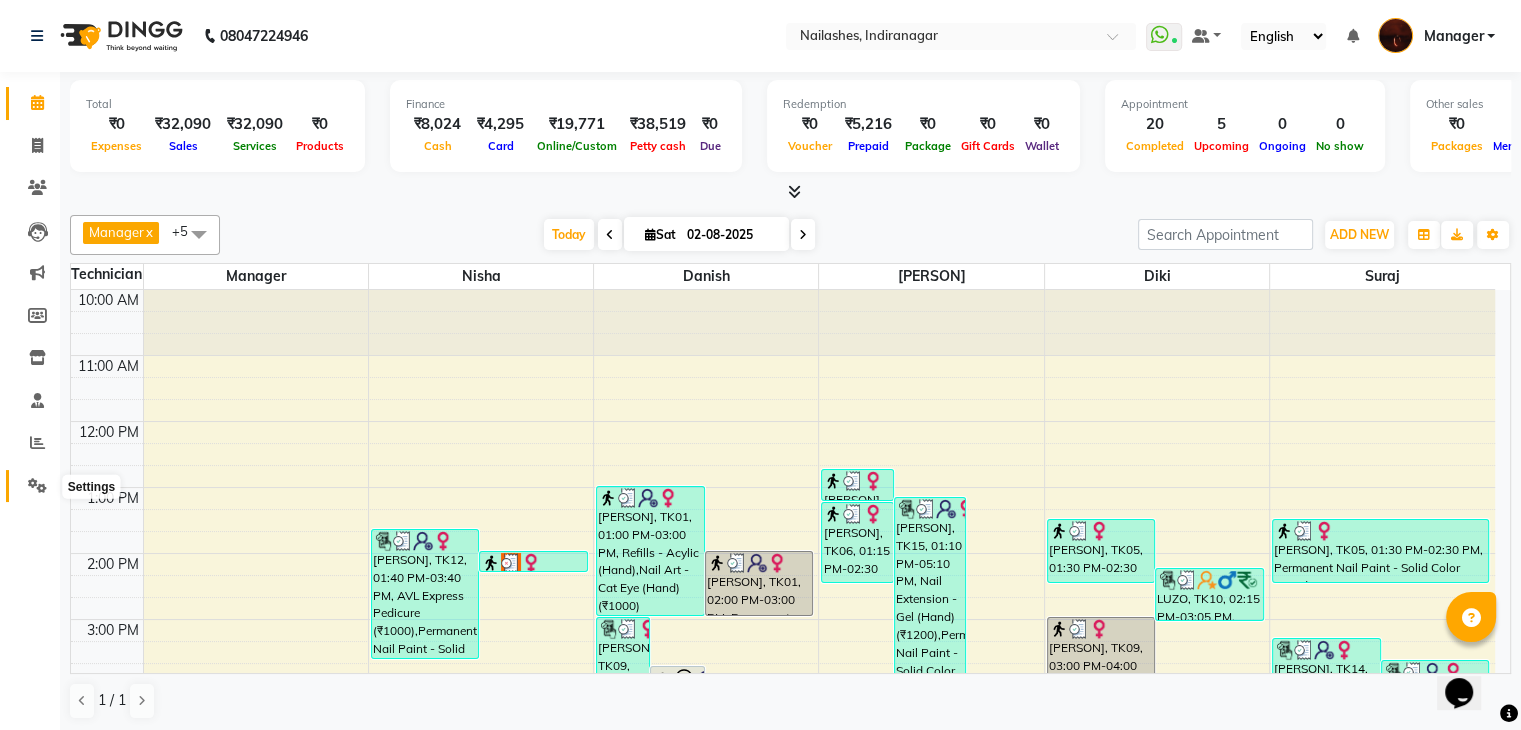 click 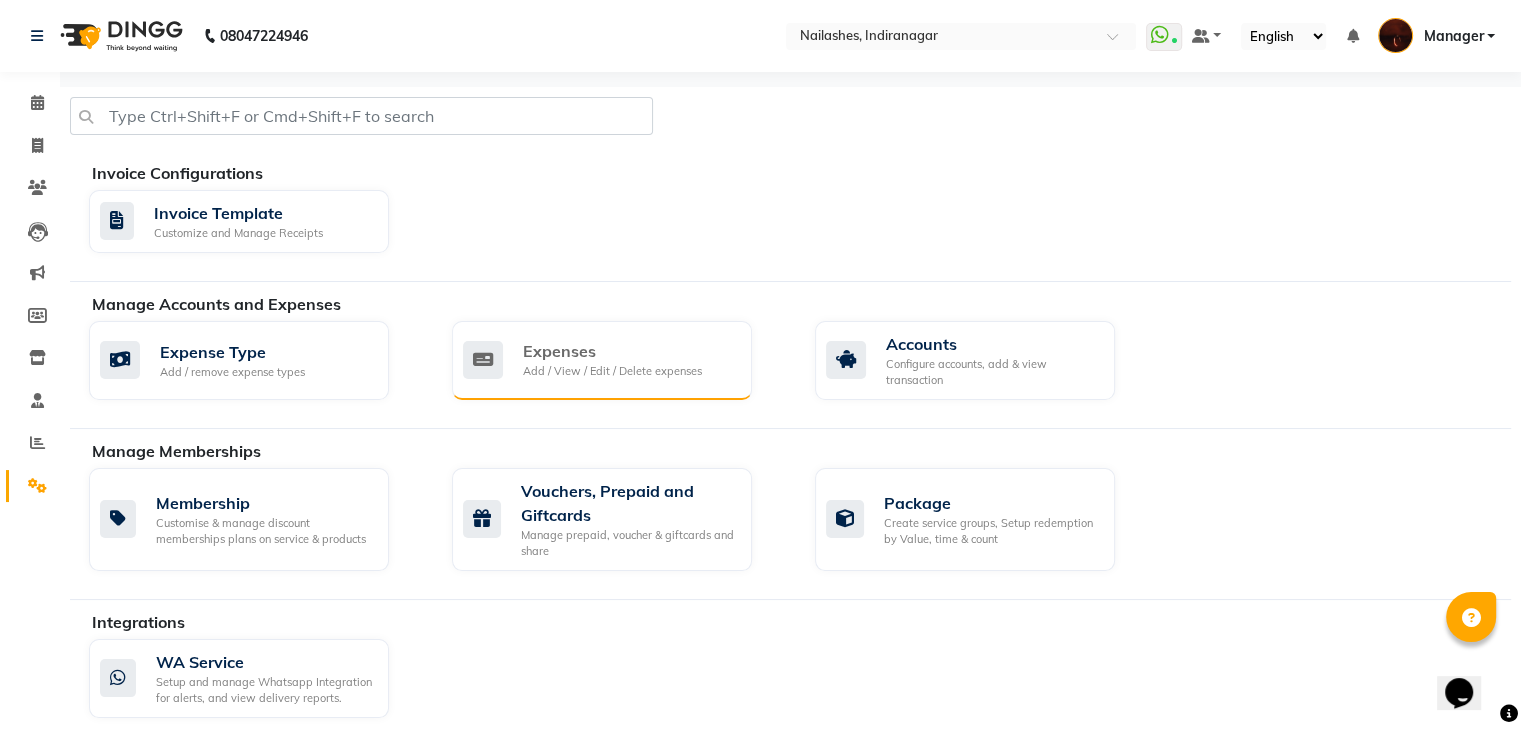 click on "Expenses" 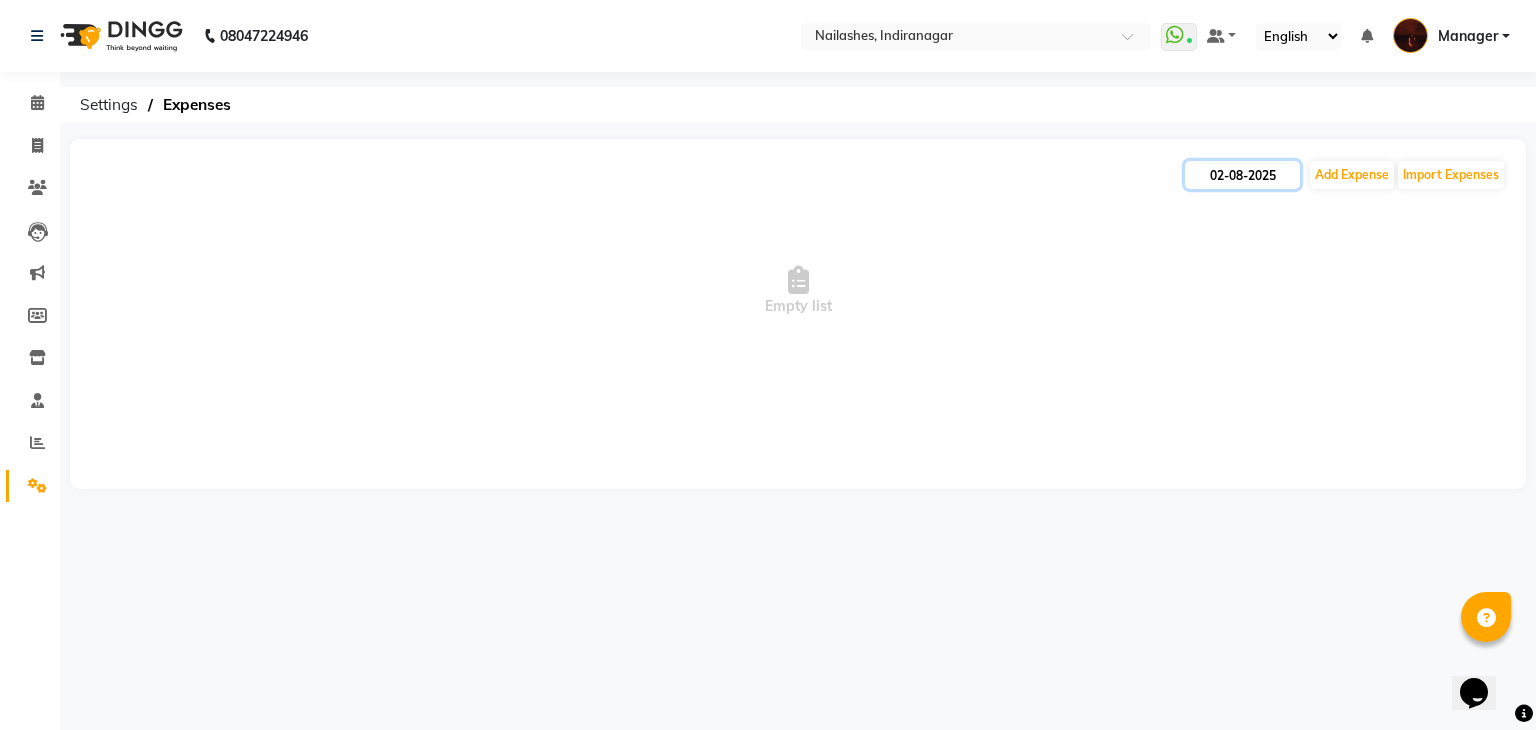 click on "02-08-2025" 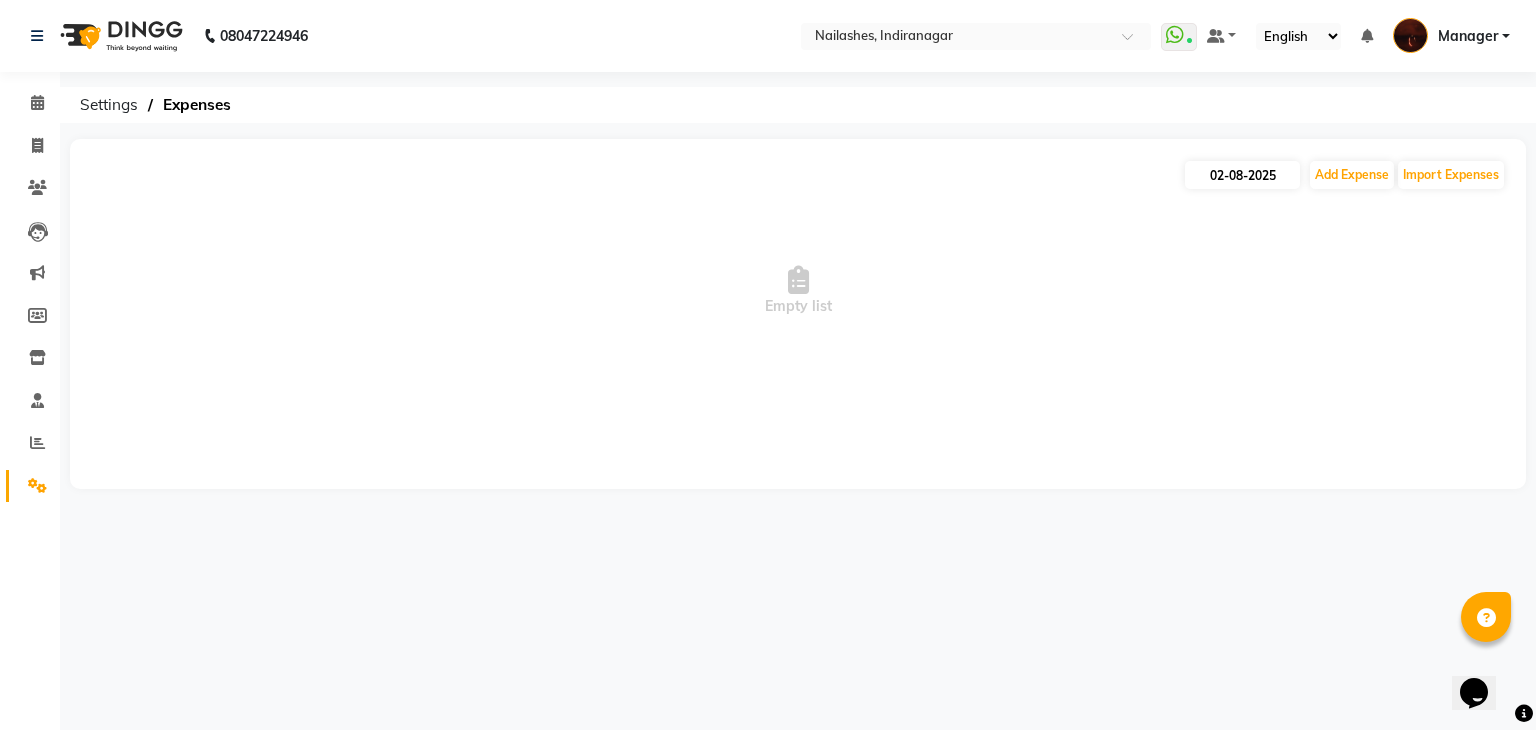 select on "8" 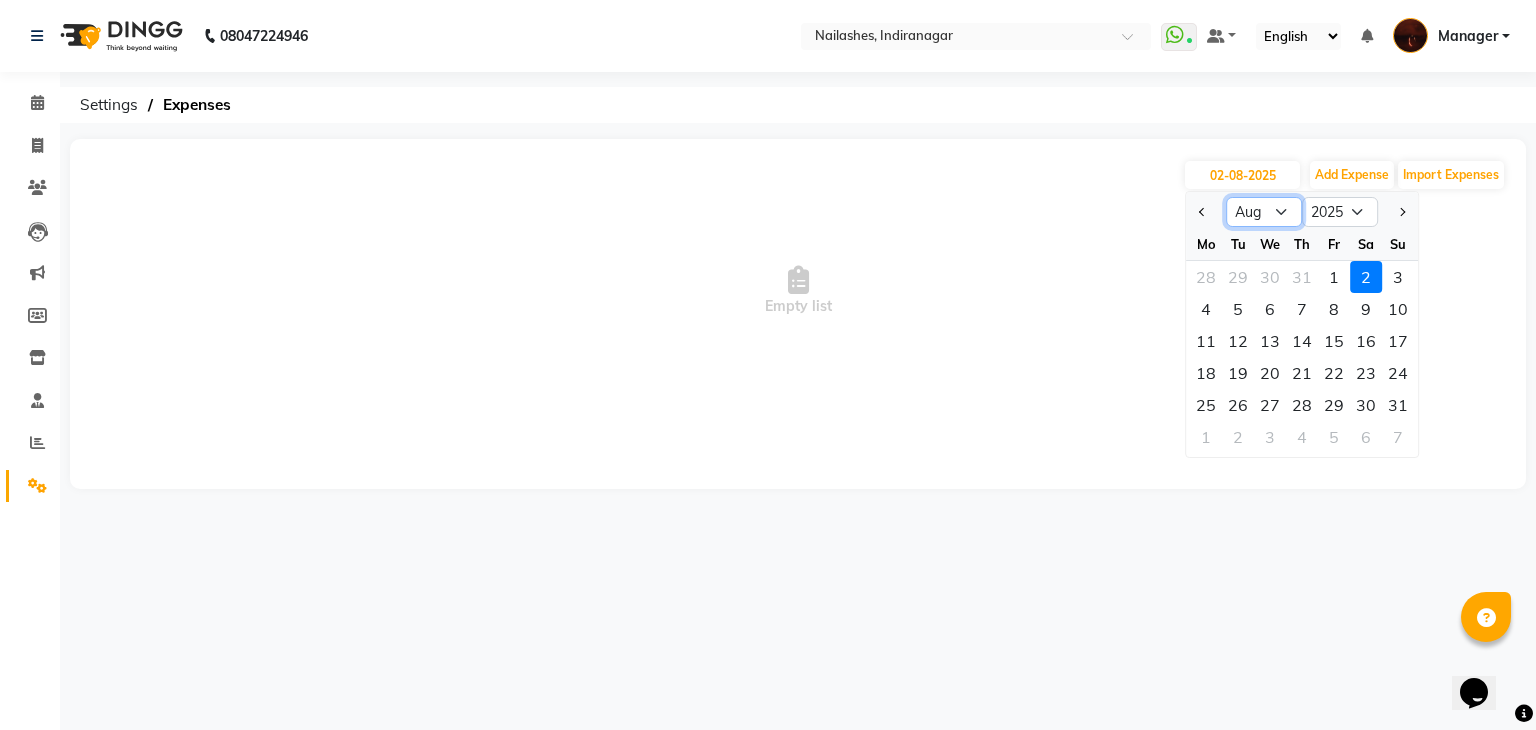 click on "Jan Feb Mar Apr May Jun Jul Aug Sep Oct Nov Dec" 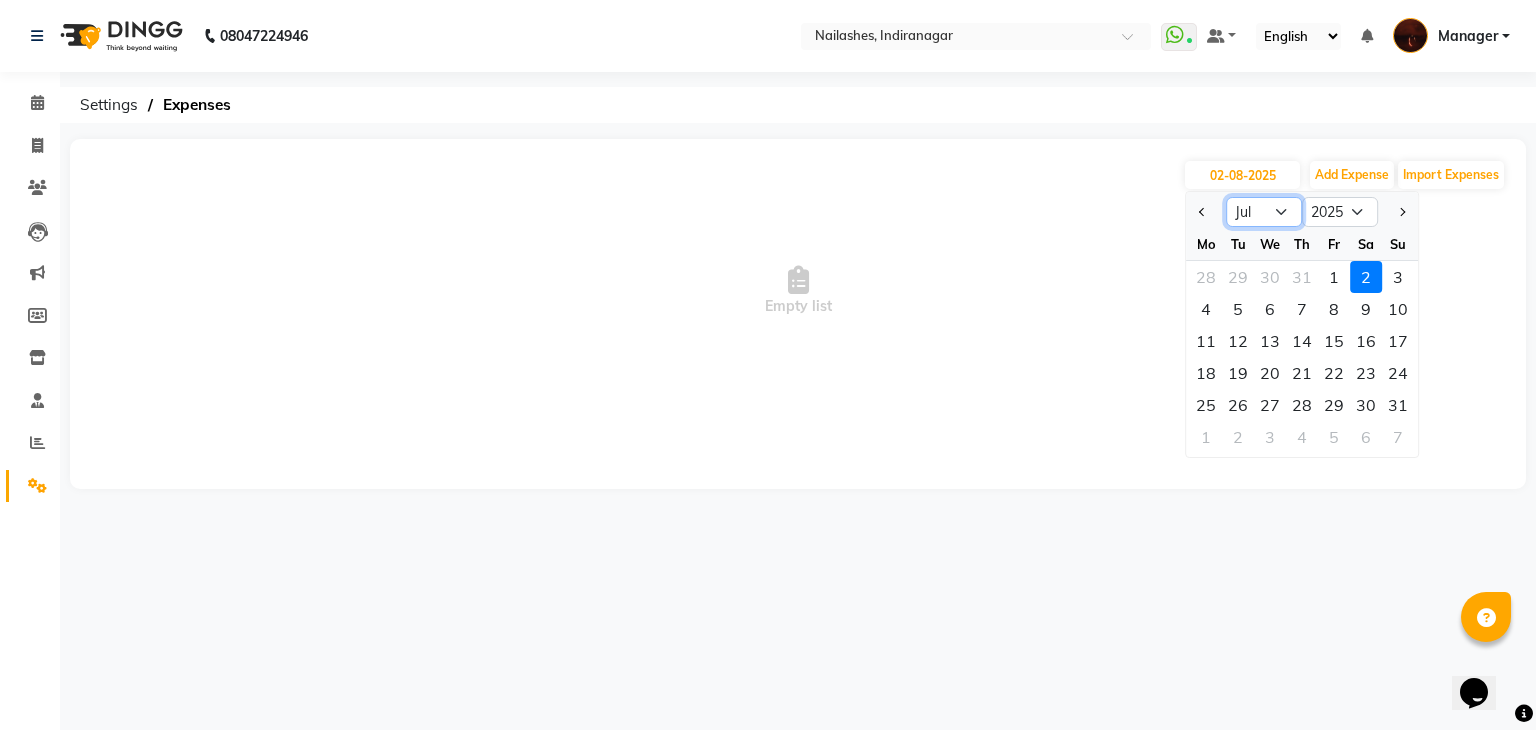 click on "Jan Feb Mar Apr May Jun Jul Aug Sep Oct Nov Dec" 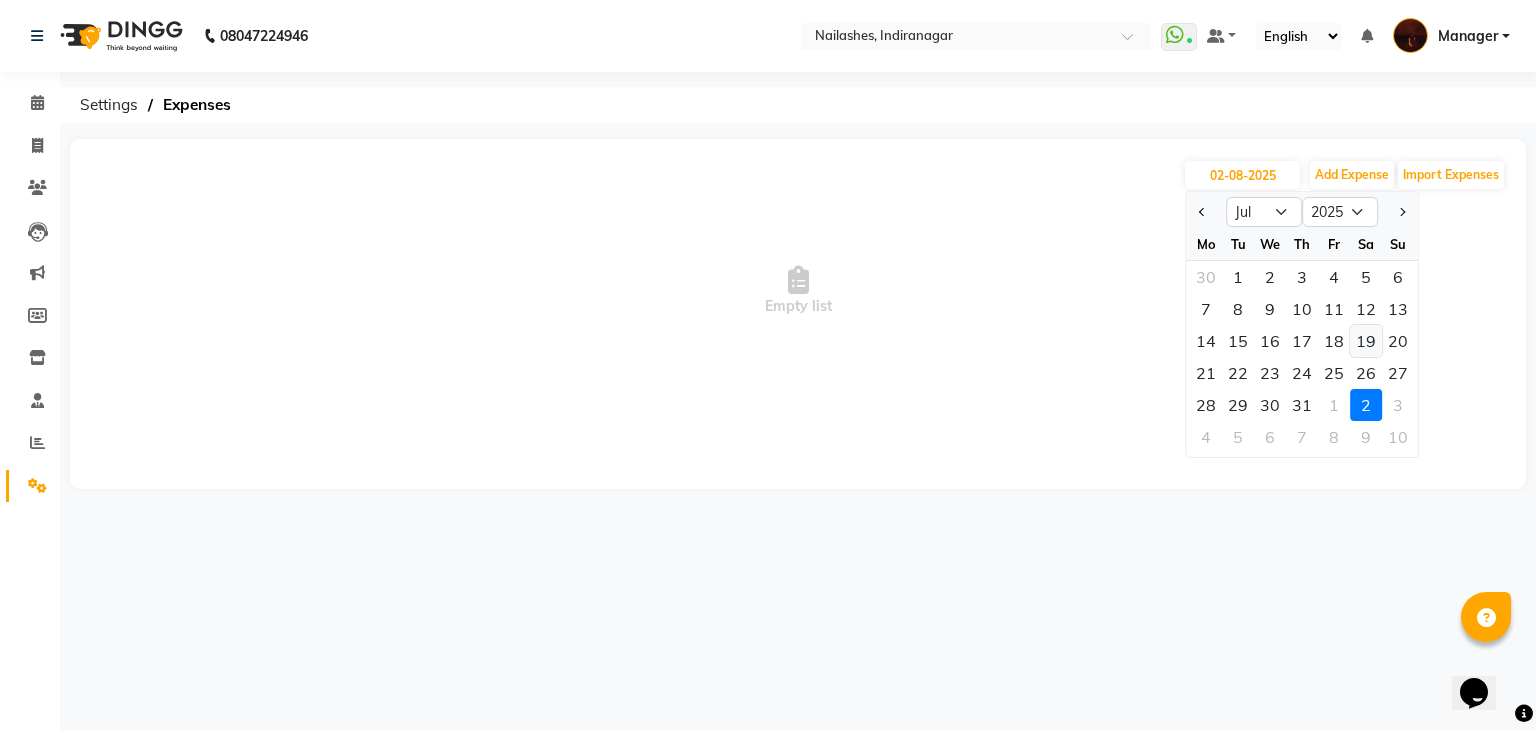 click on "19" 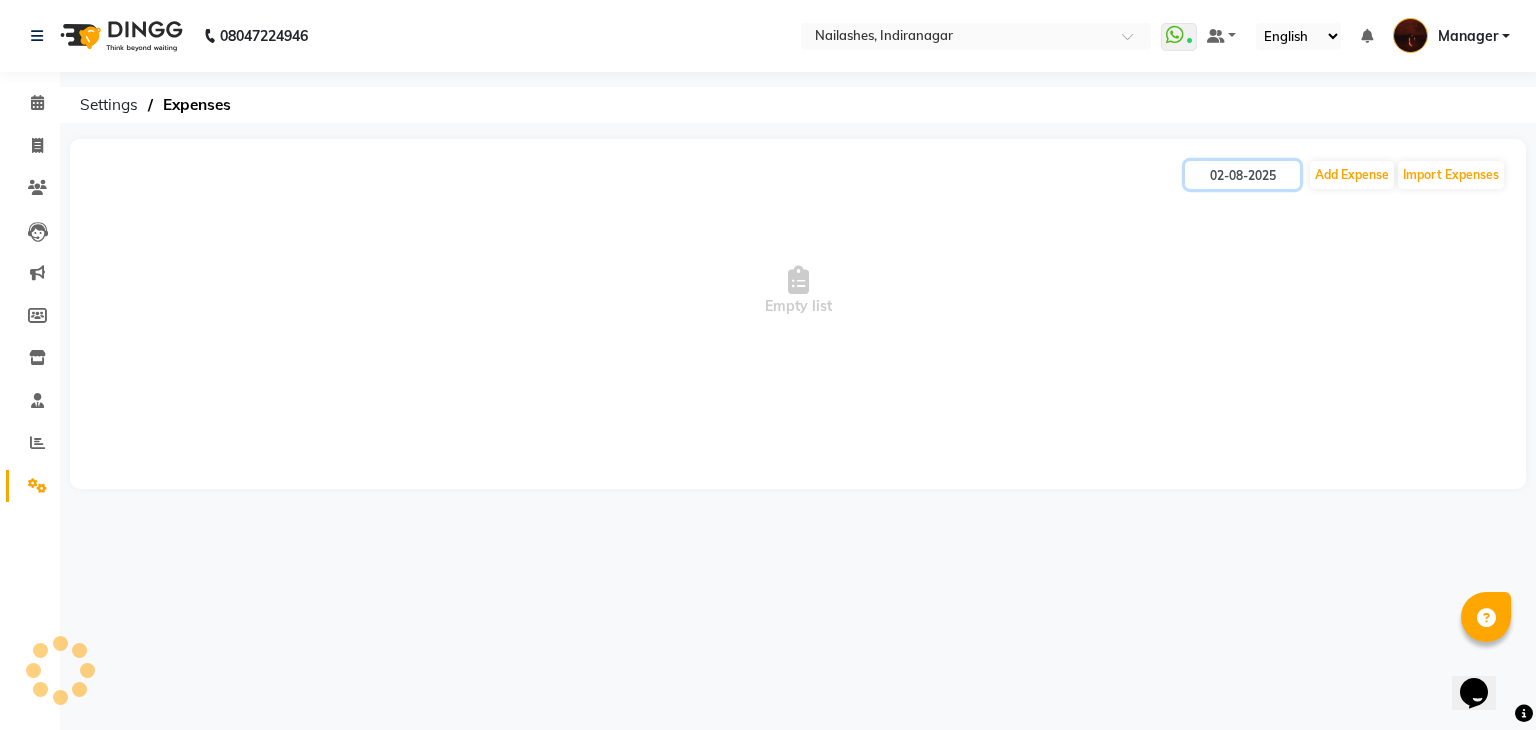 type on "19-07-2025" 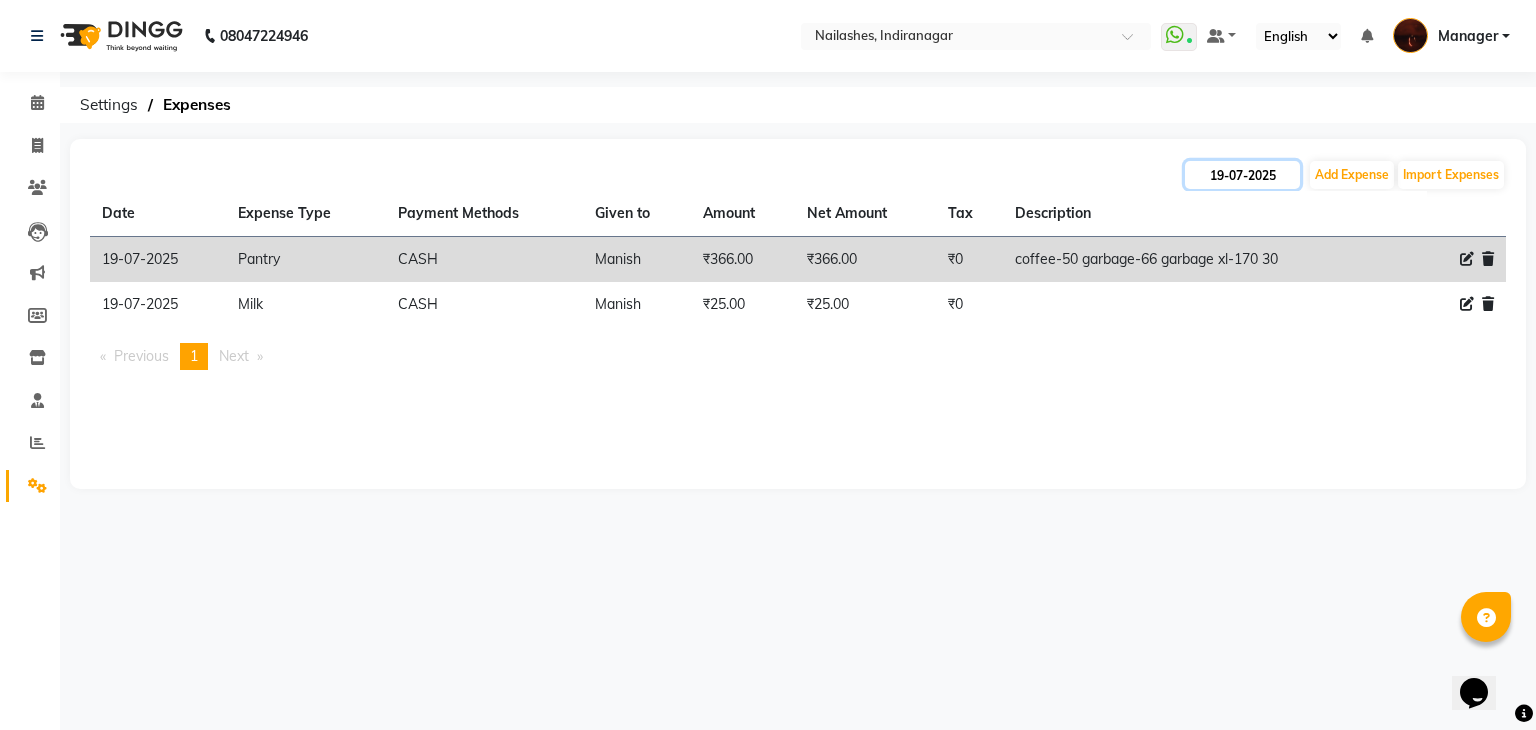 click on "19-07-2025" 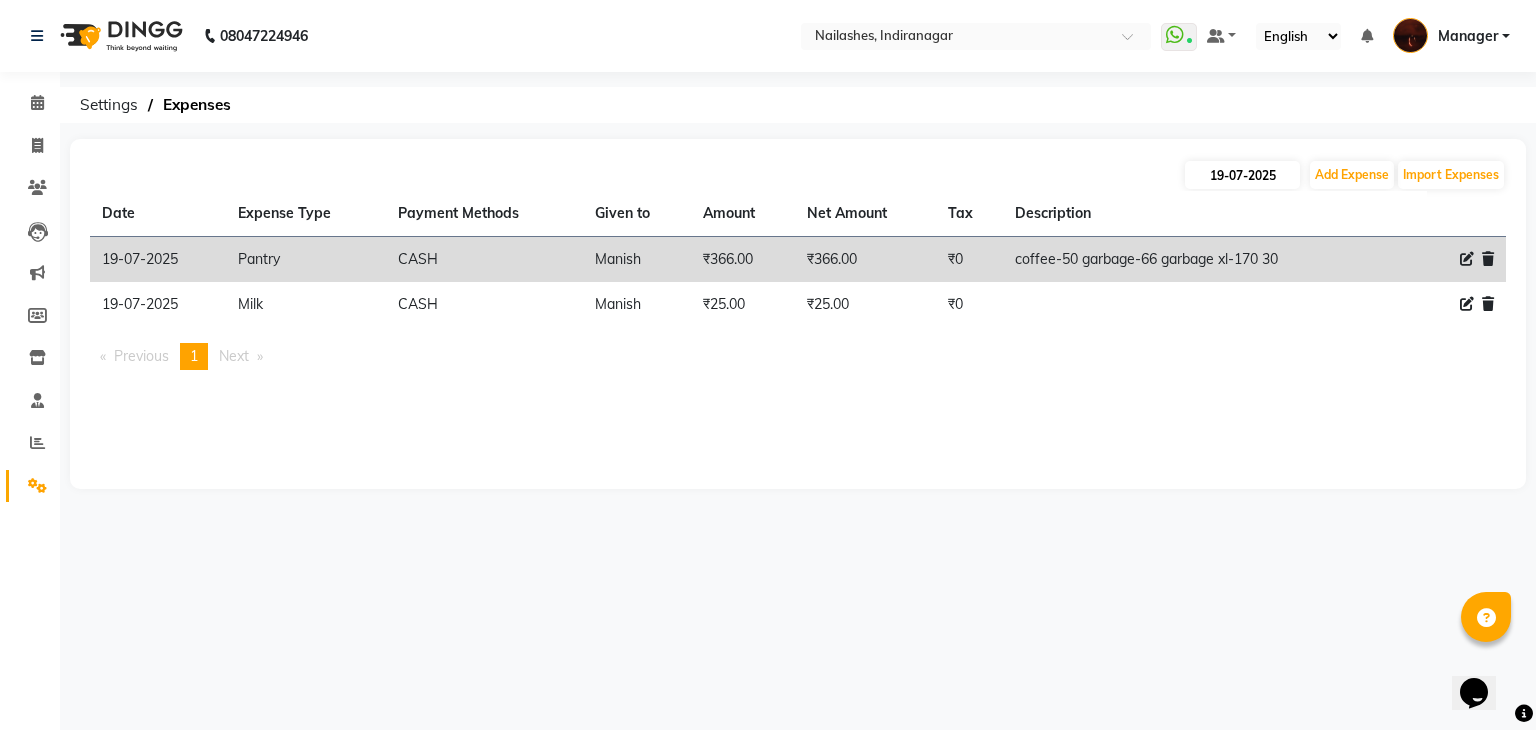 select on "7" 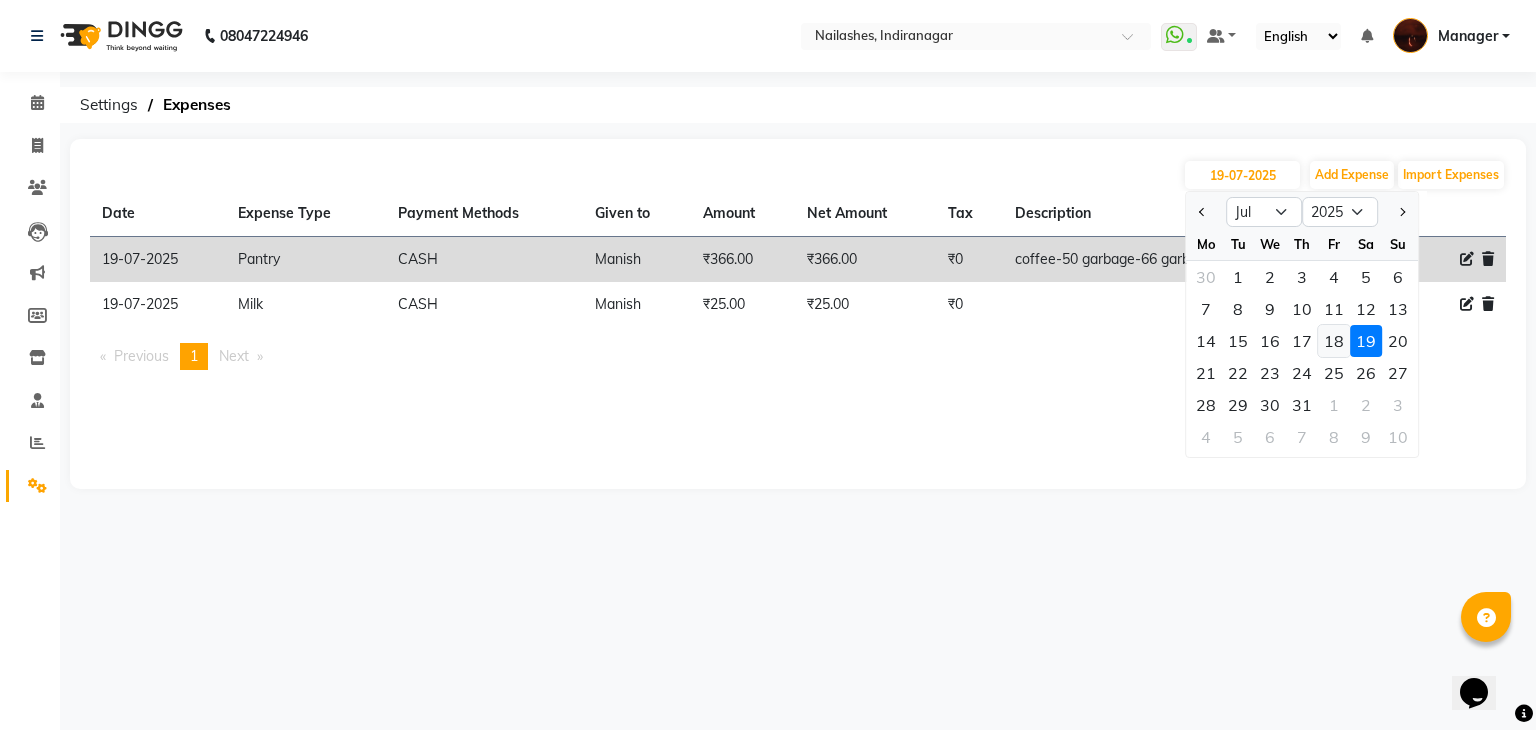 click on "18" 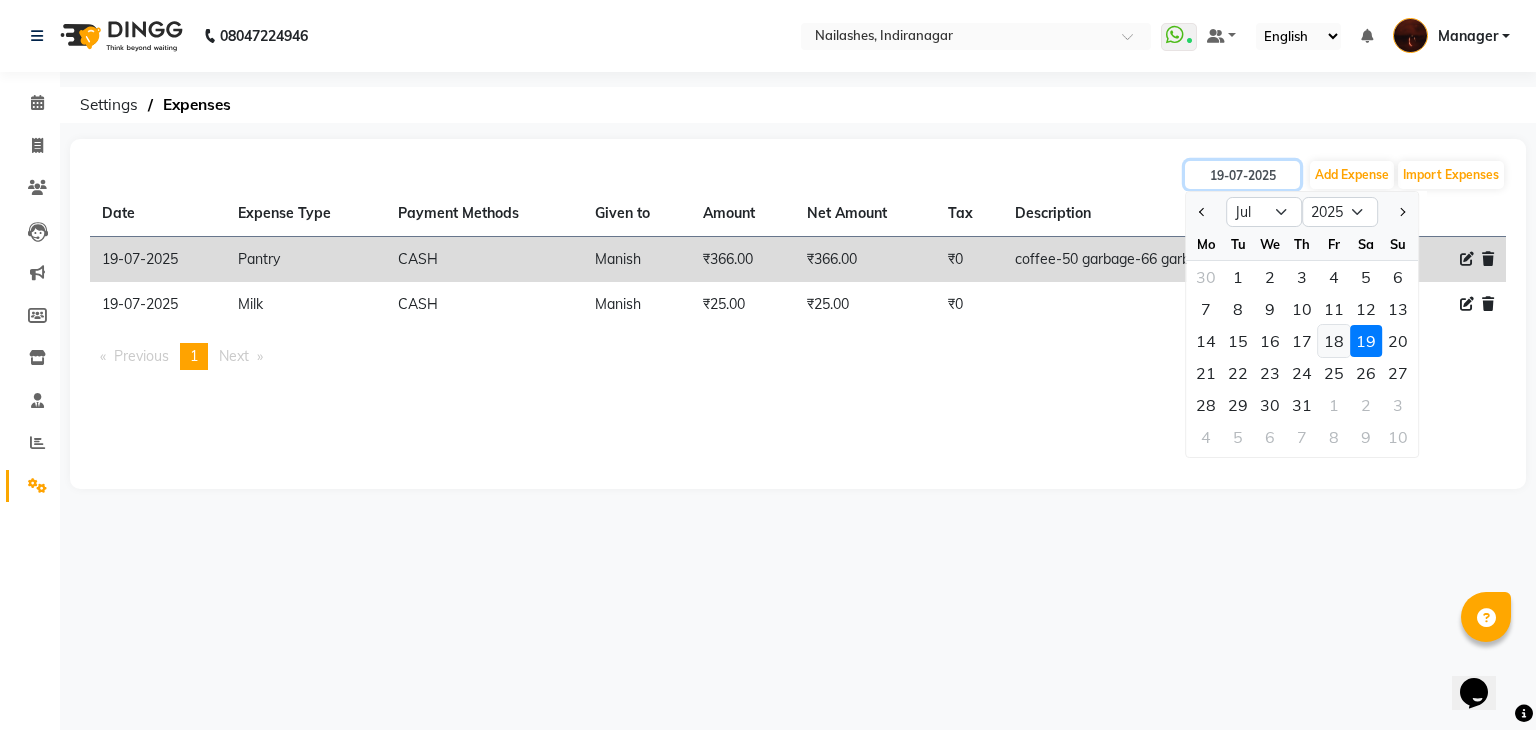 type on "18-07-2025" 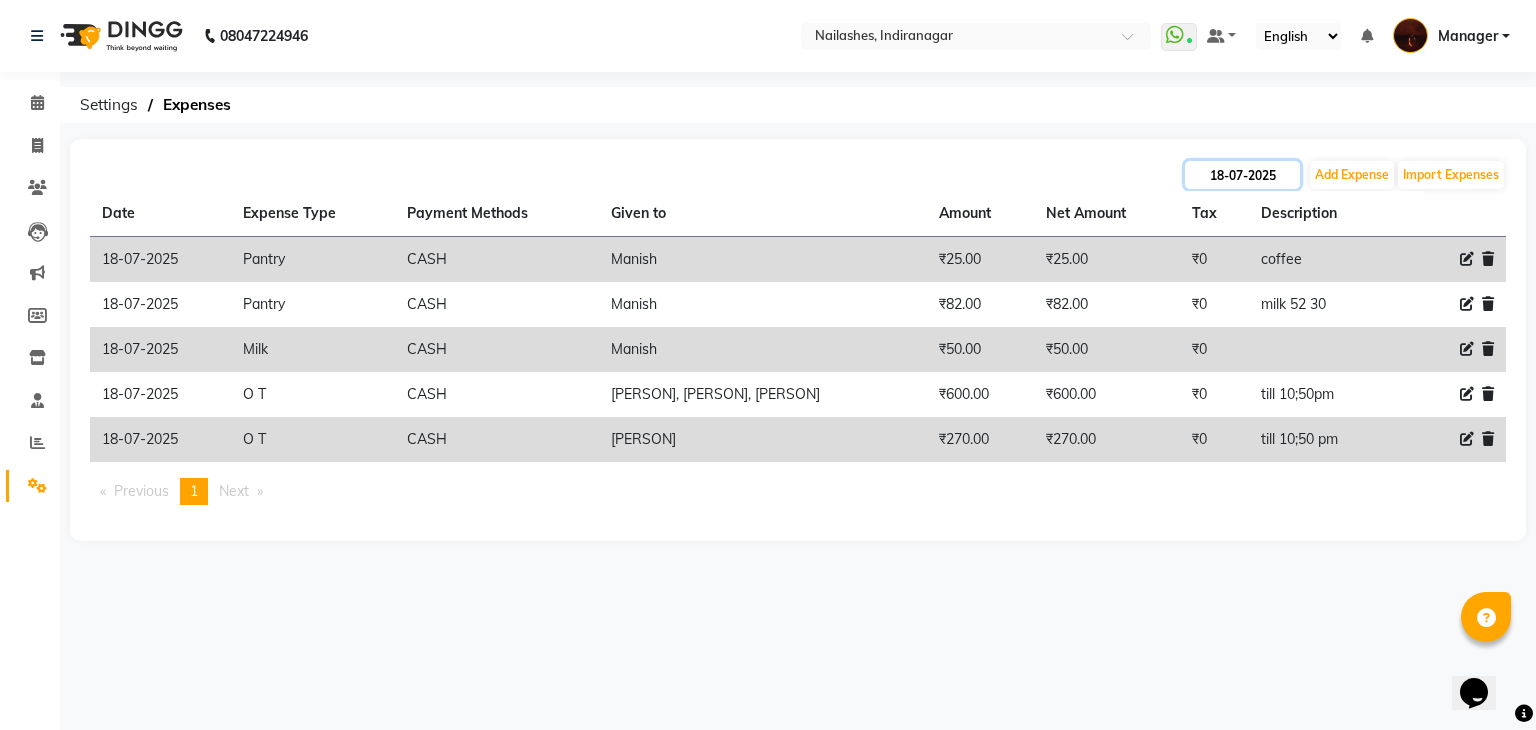 click on "18-07-2025" 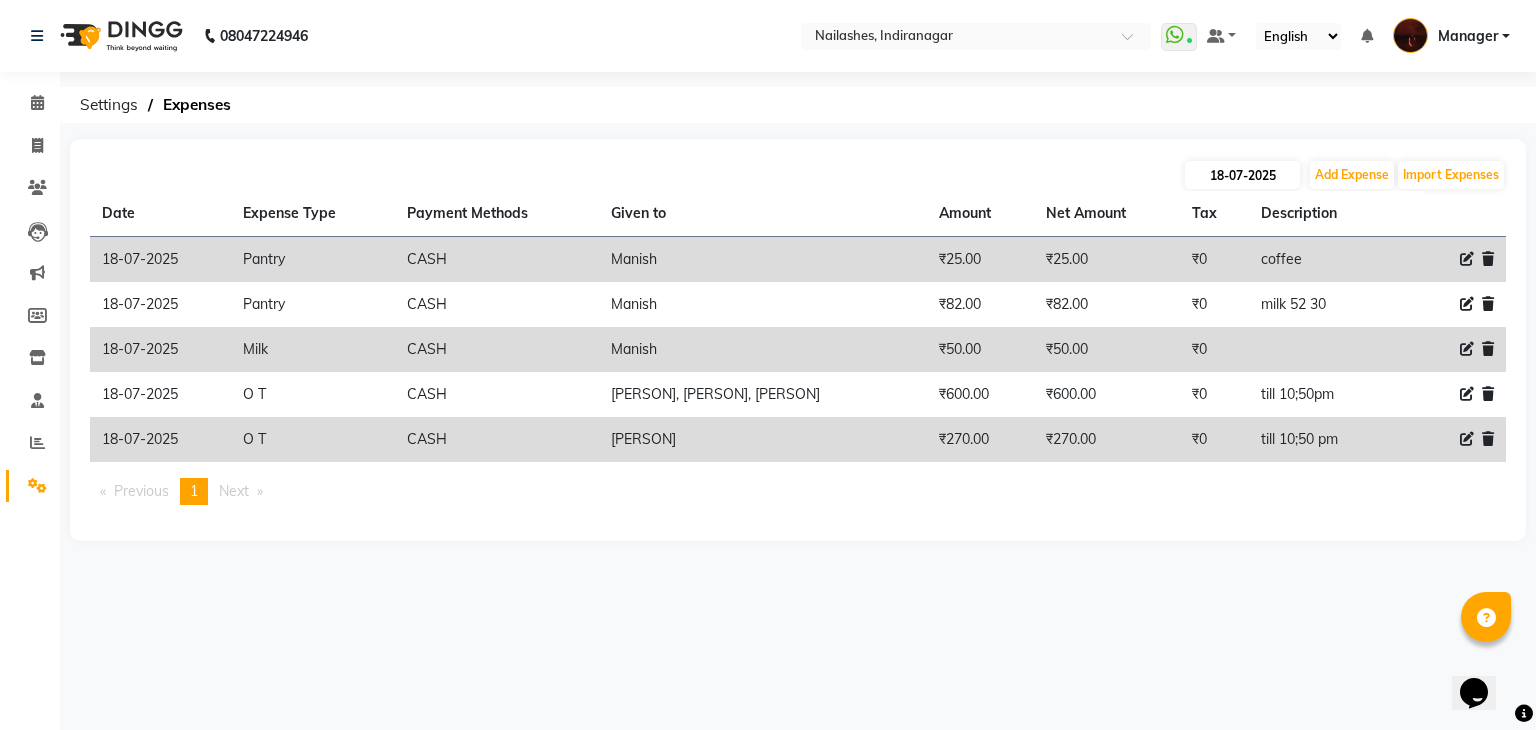 select on "7" 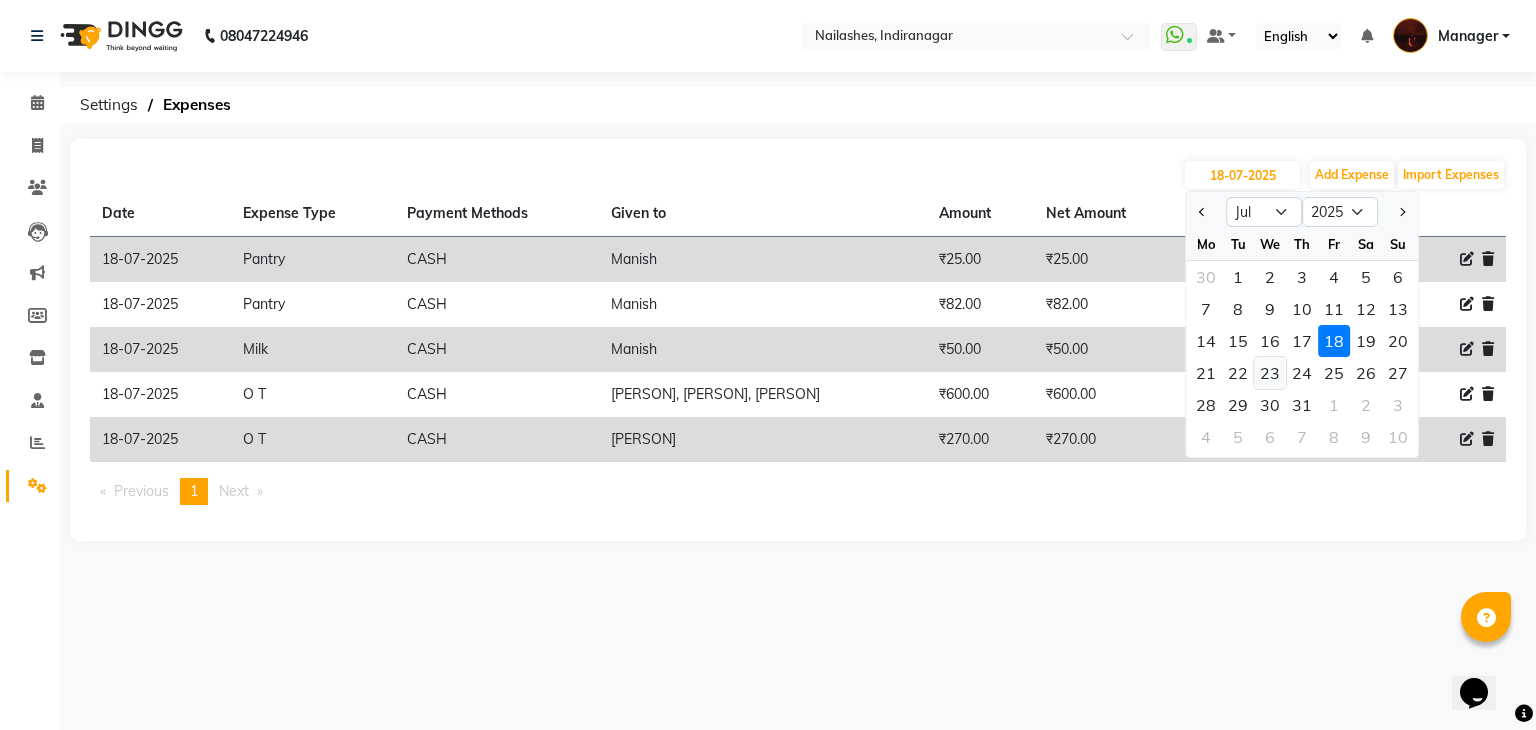click on "23" 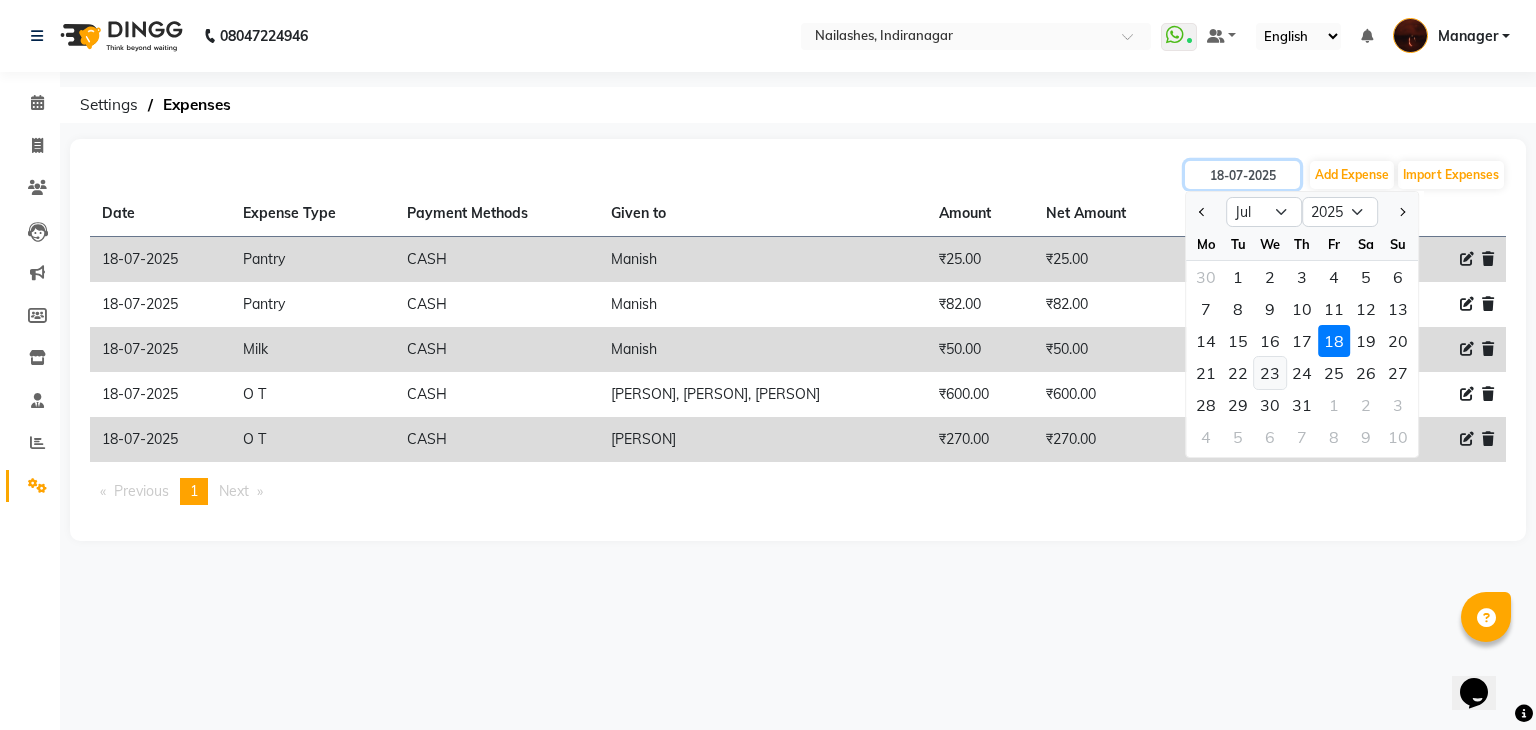 type on "23-07-2025" 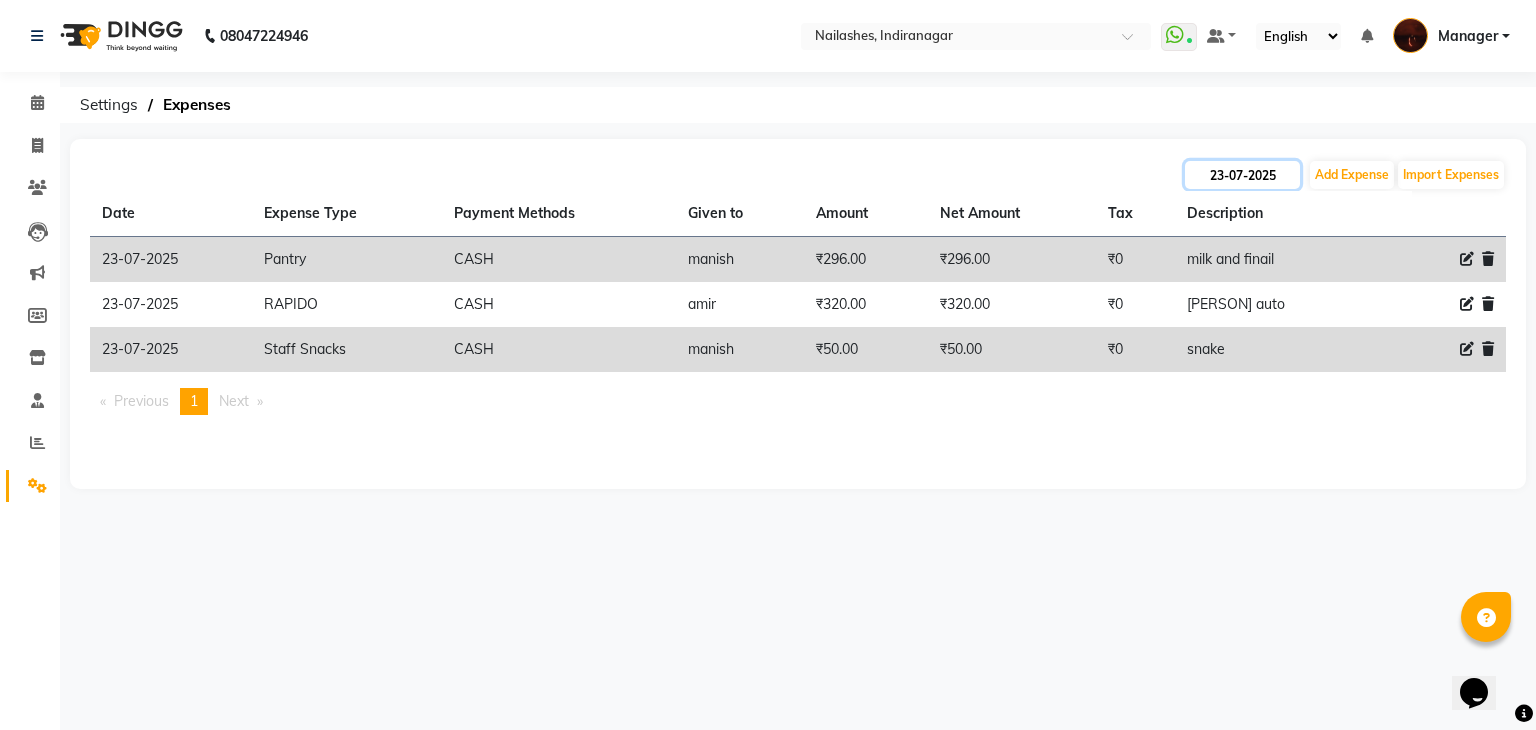 click on "23-07-2025" 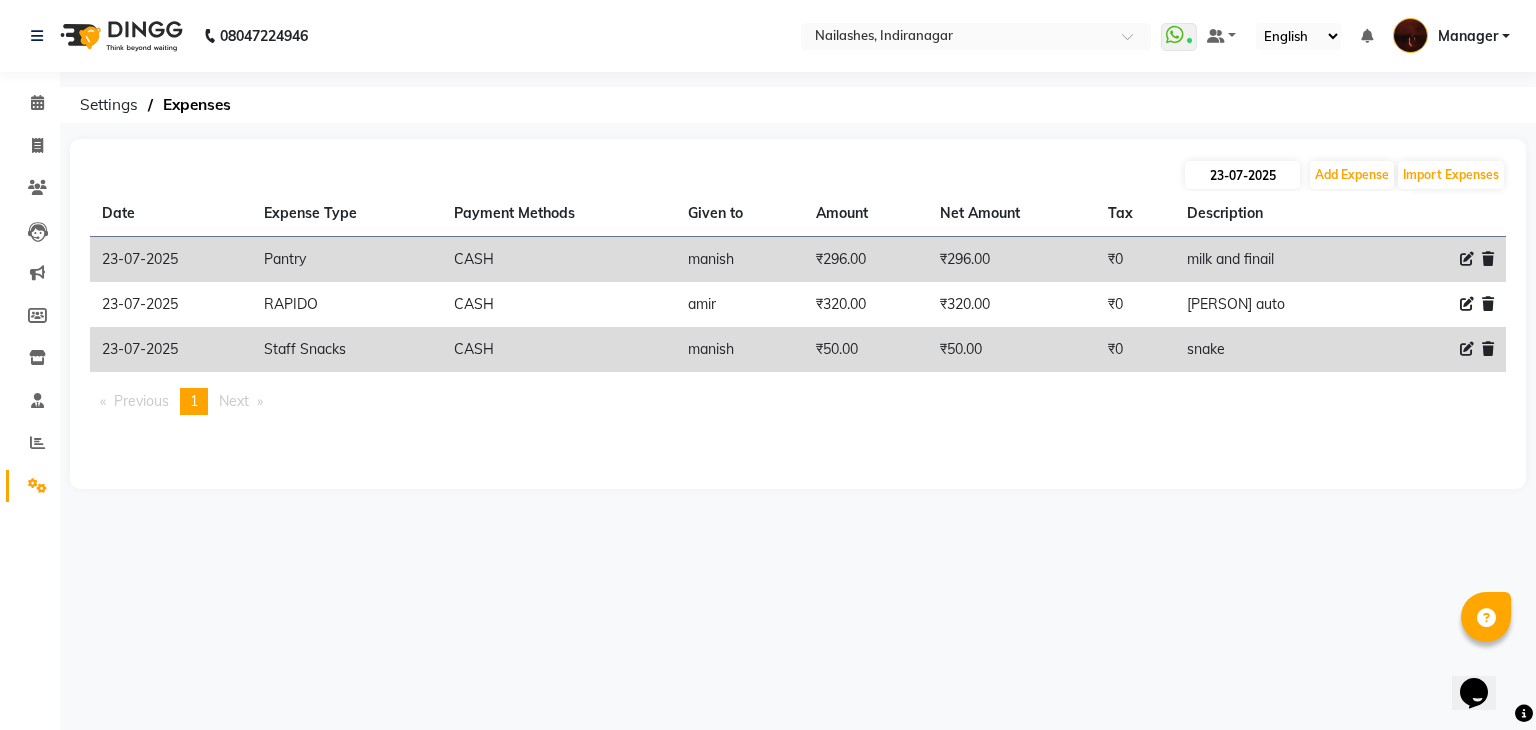 select on "7" 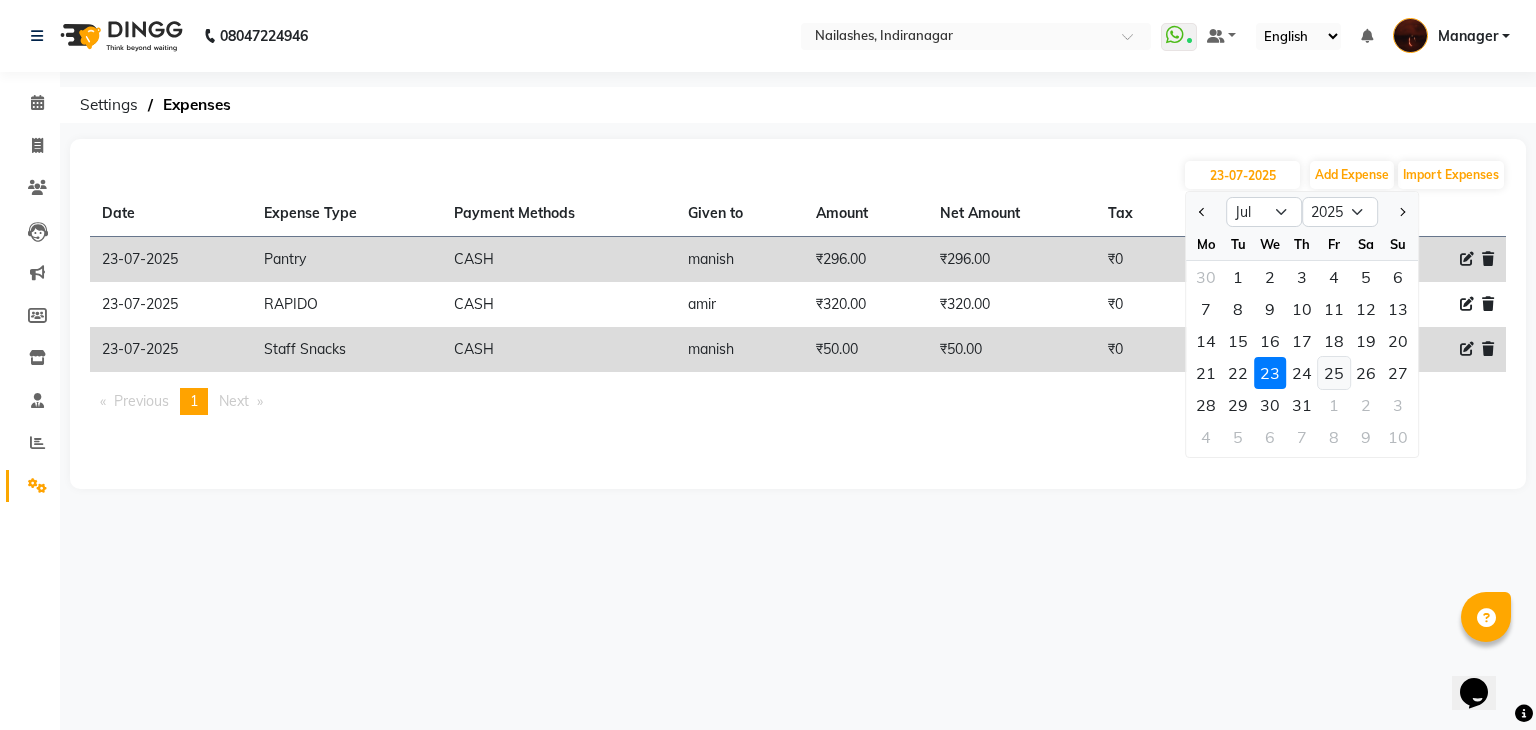 click on "25" 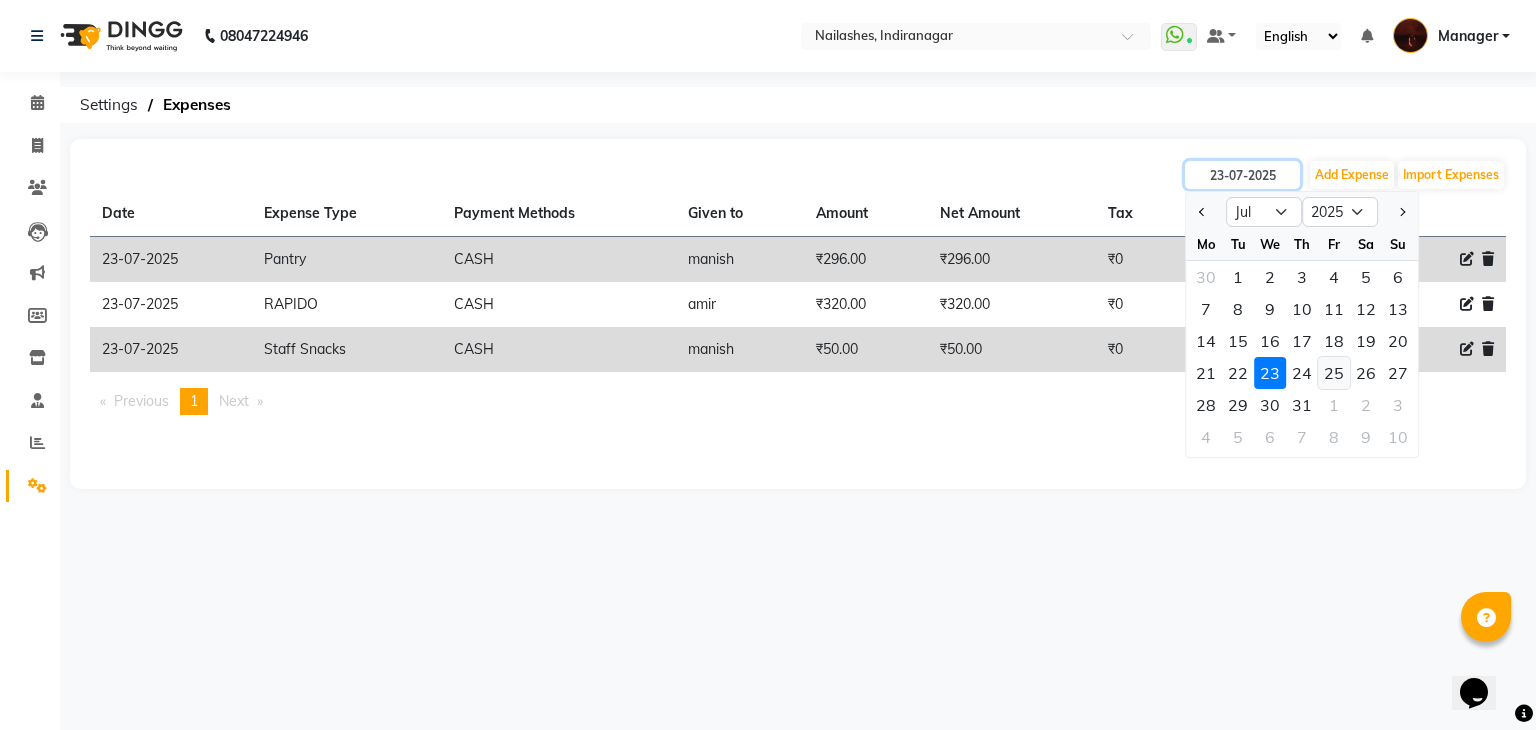 type on "25-07-2025" 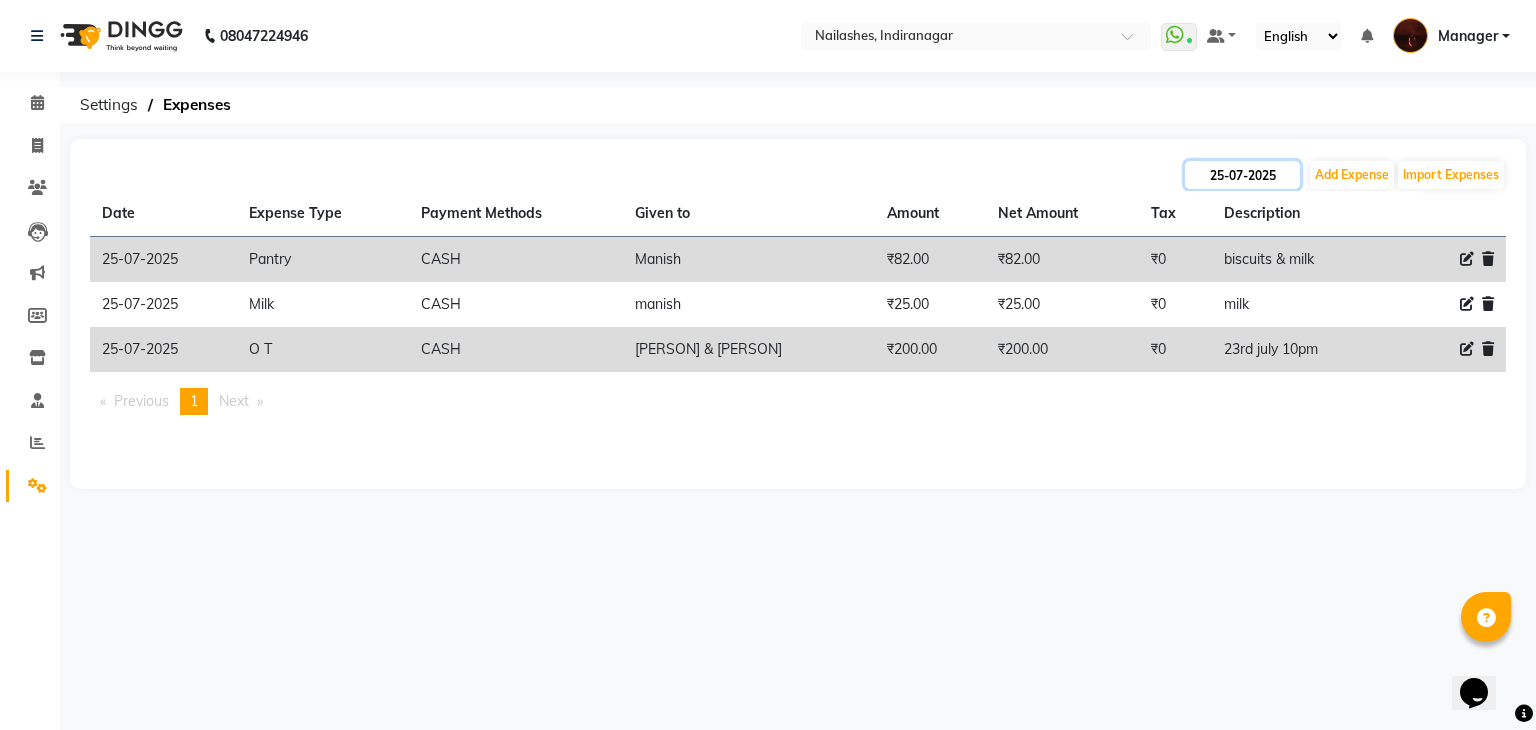 click on "25-07-2025" 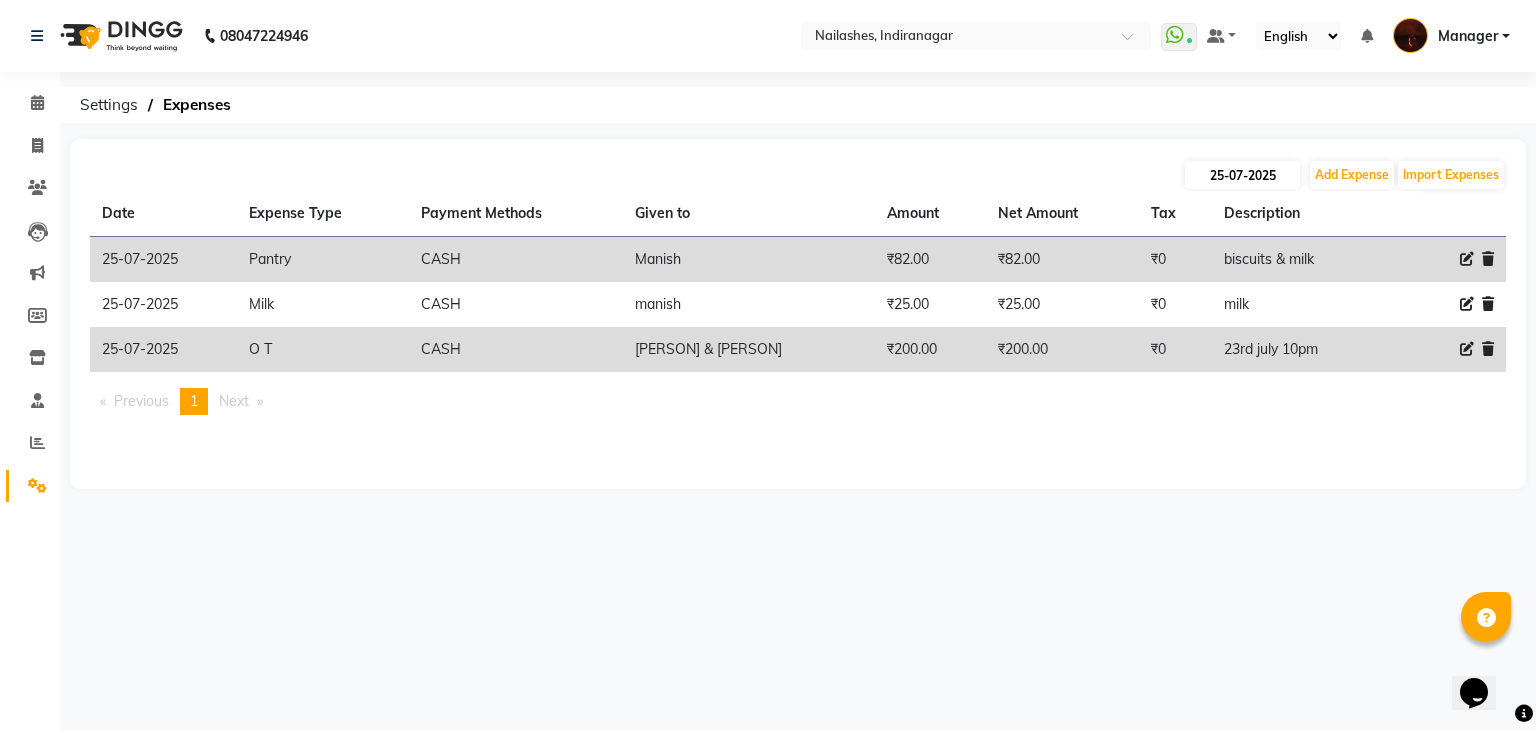 select on "7" 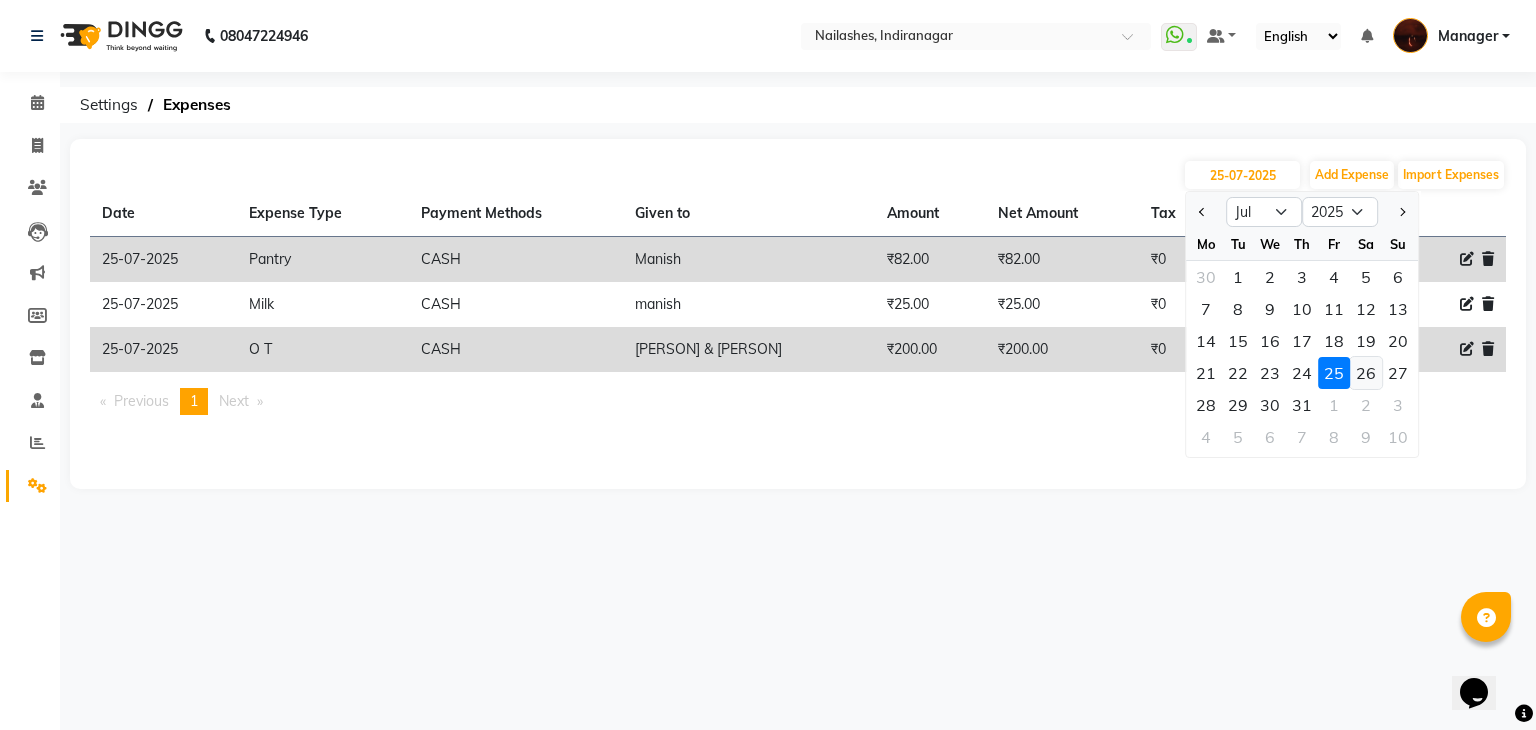 click on "26" 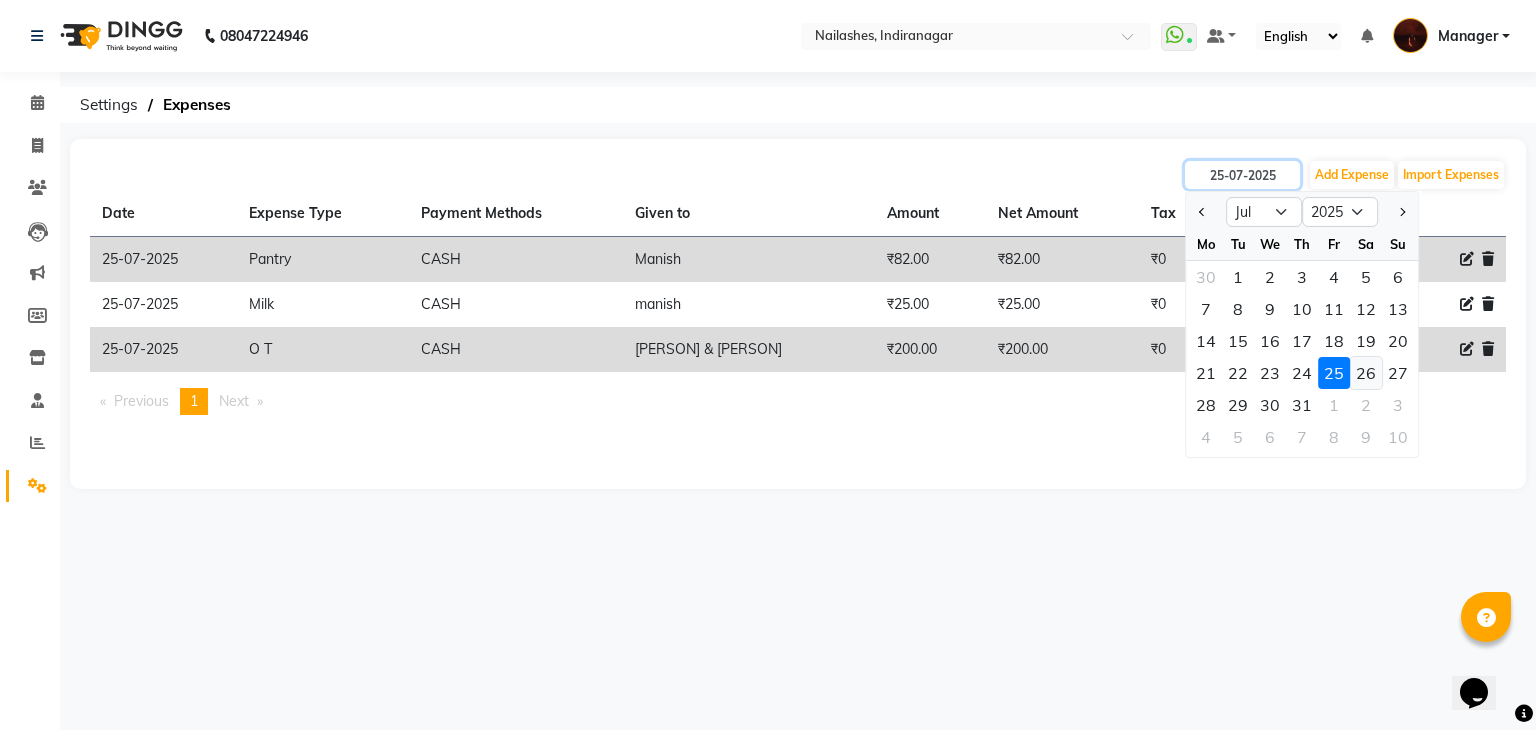 type on "26-07-2025" 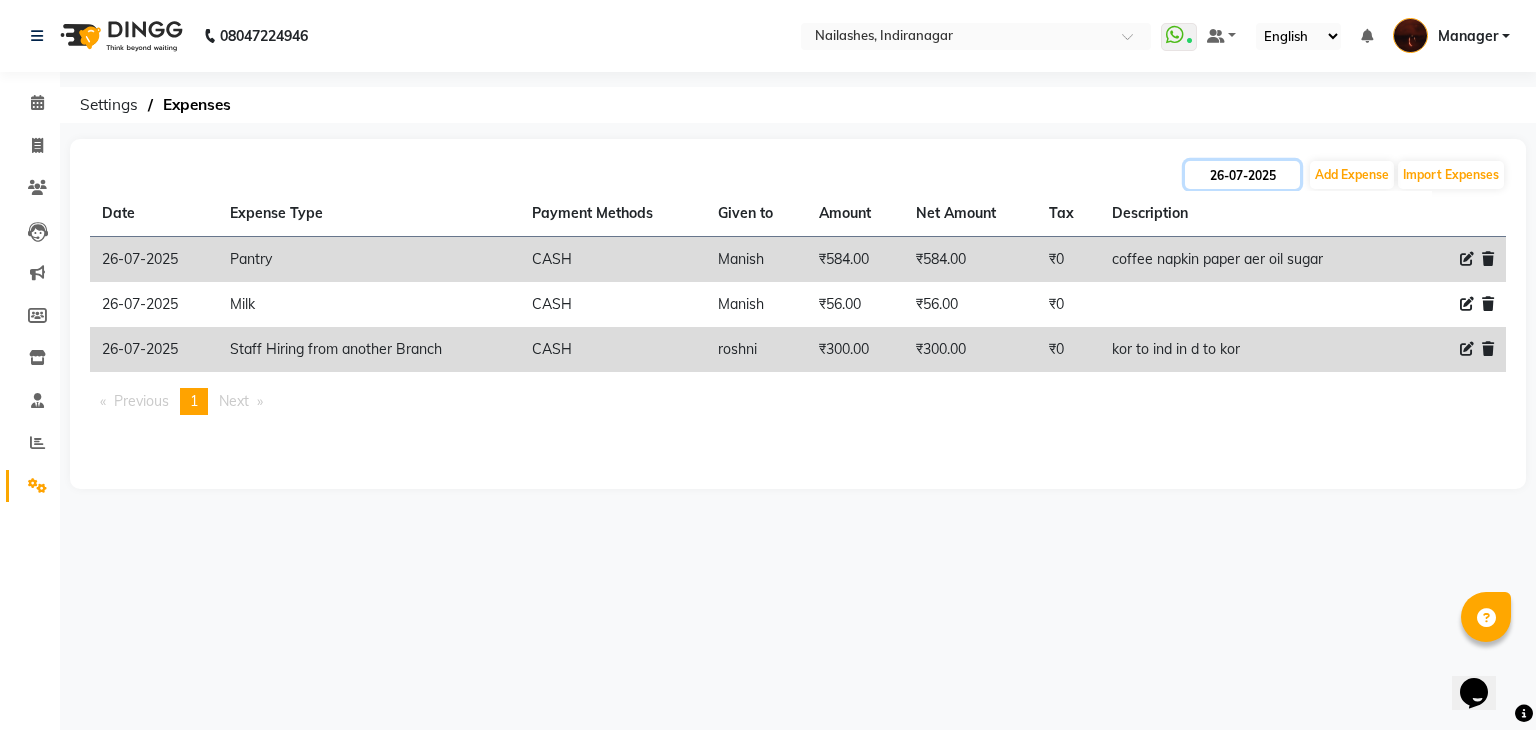 click on "26-07-2025" 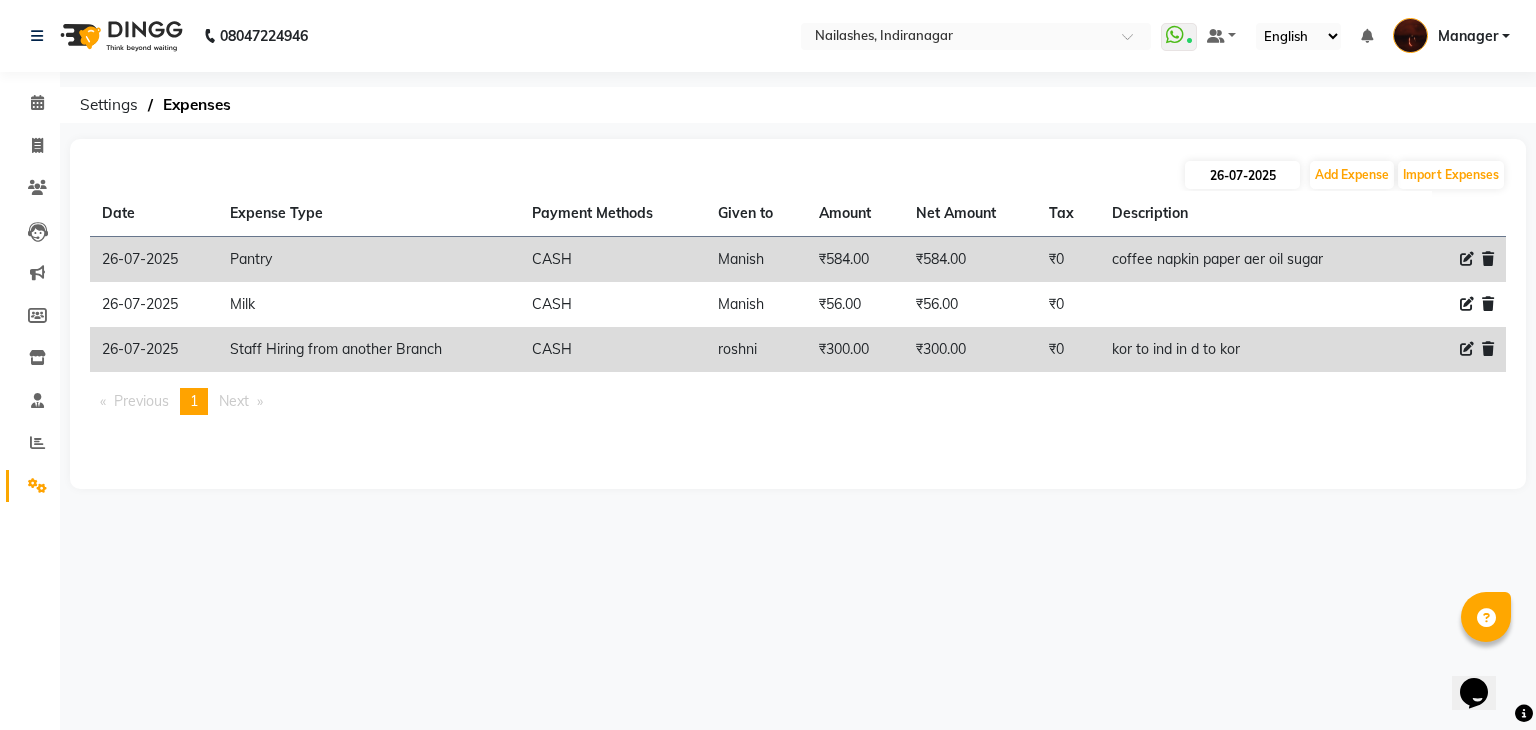 select on "7" 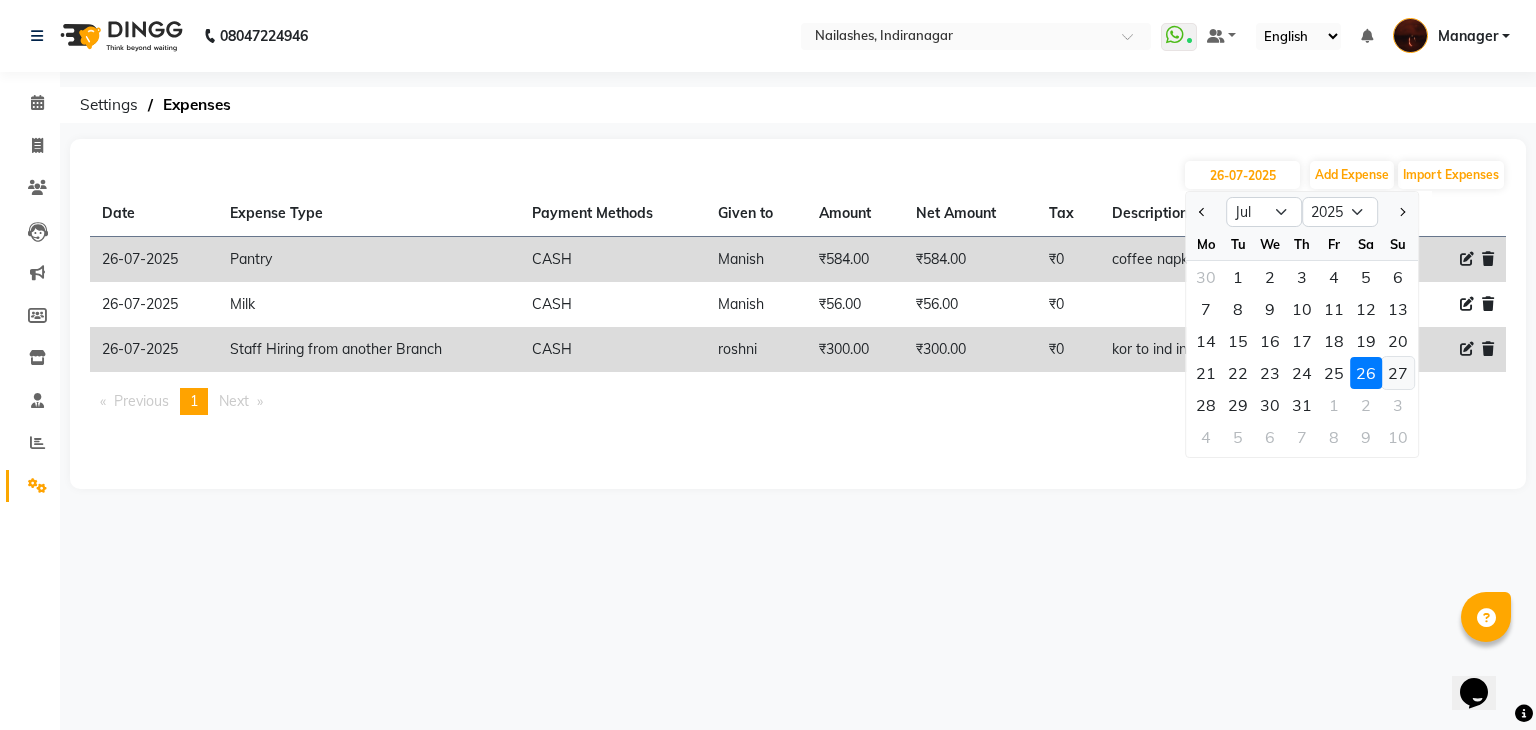 click on "27" 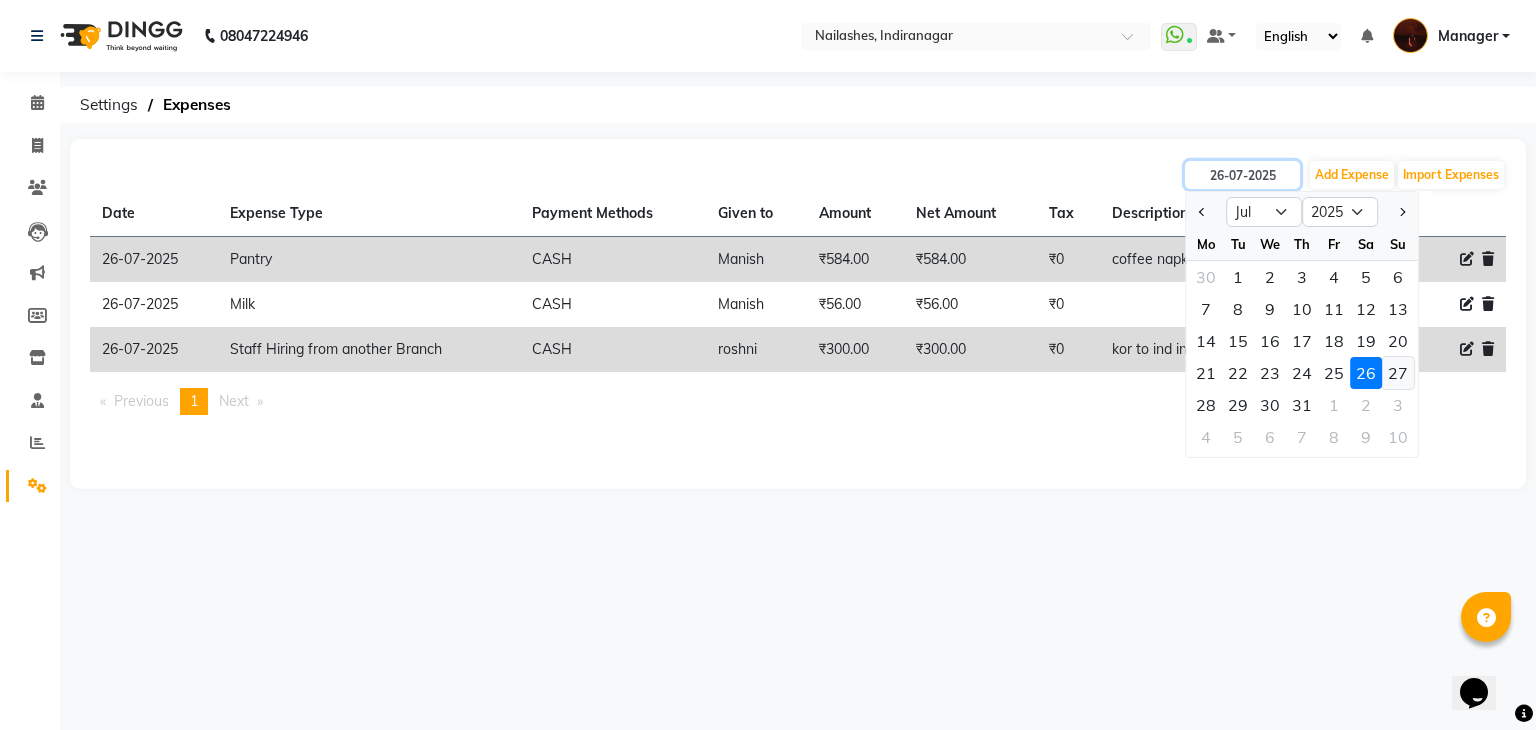 type on "27-07-2025" 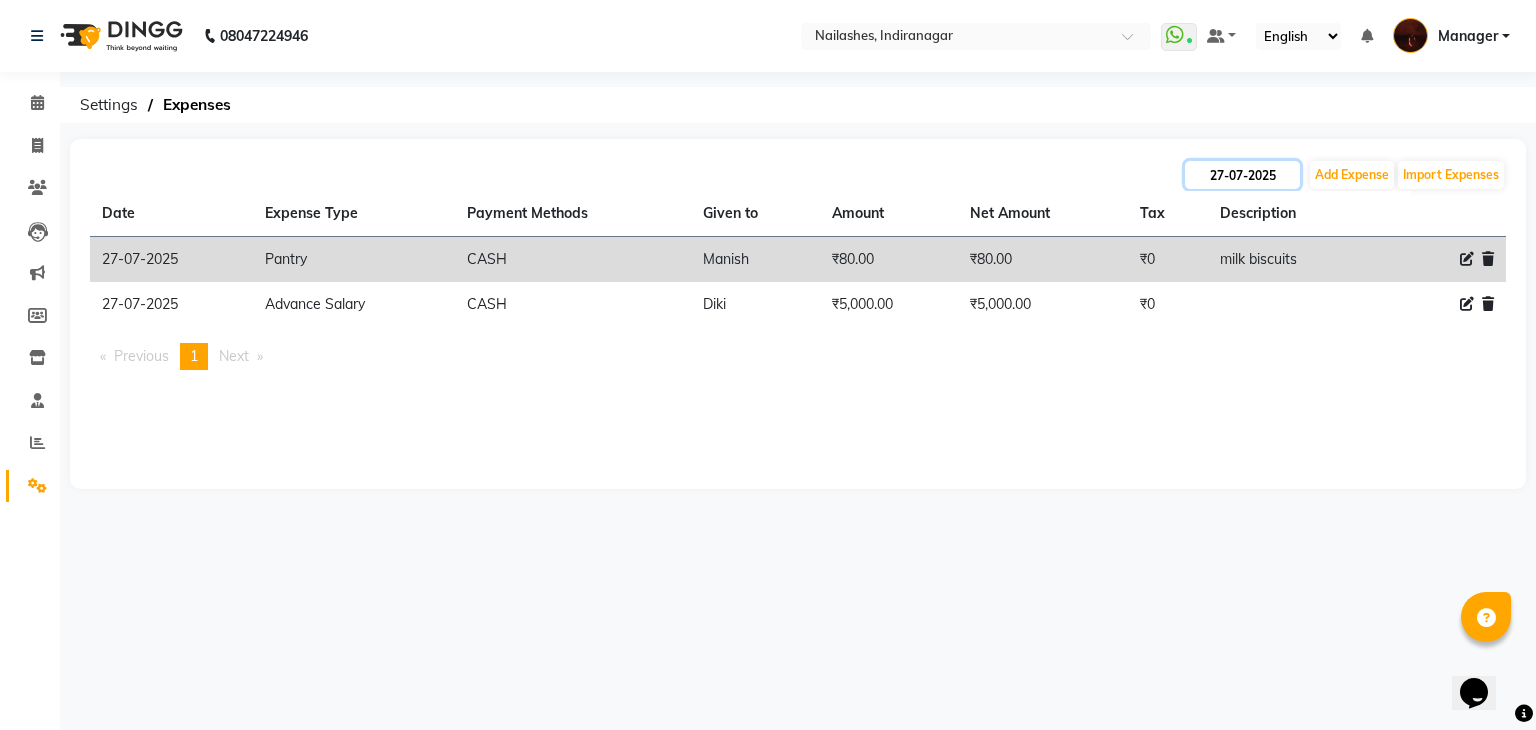 click on "27-07-2025" 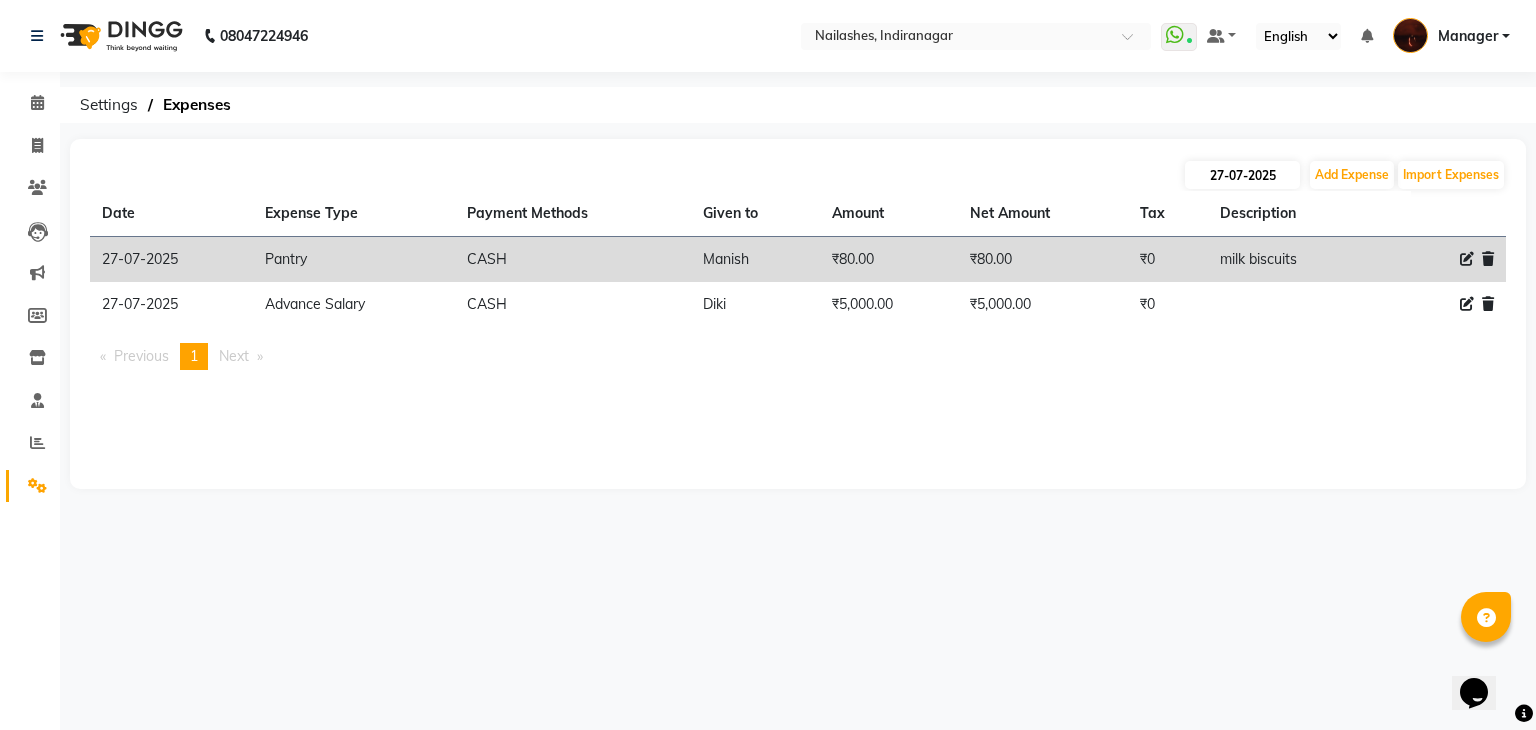 select on "7" 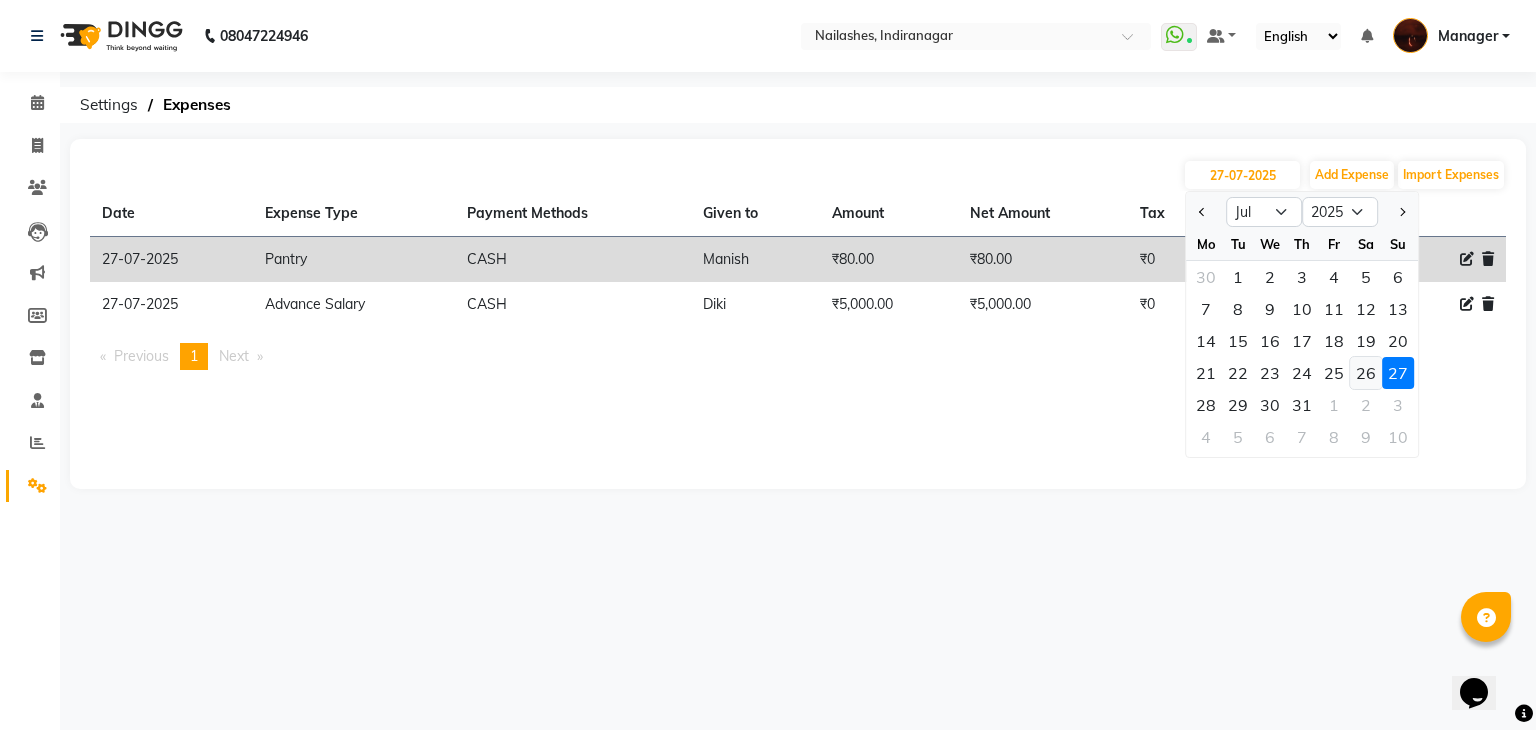 click on "26" 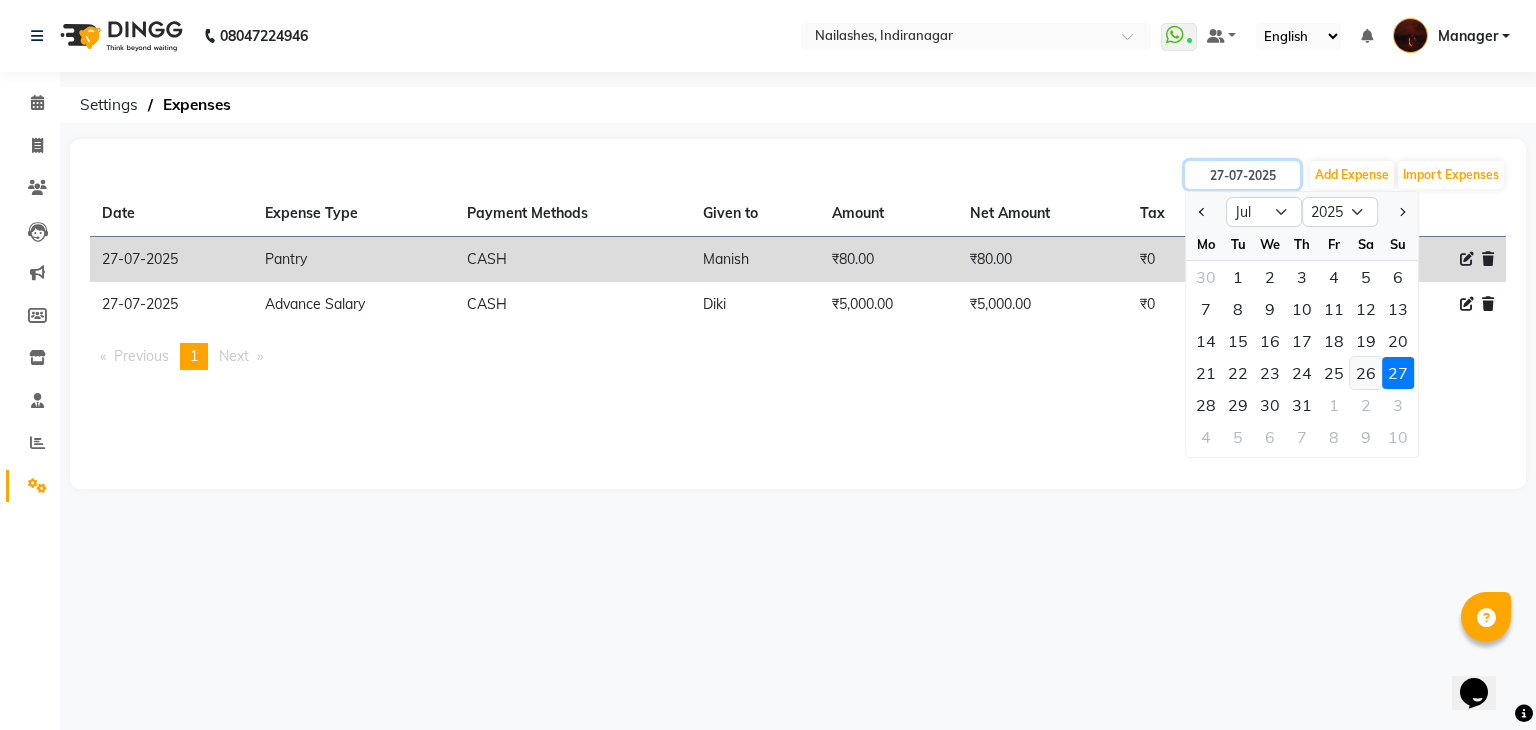 type on "26-07-2025" 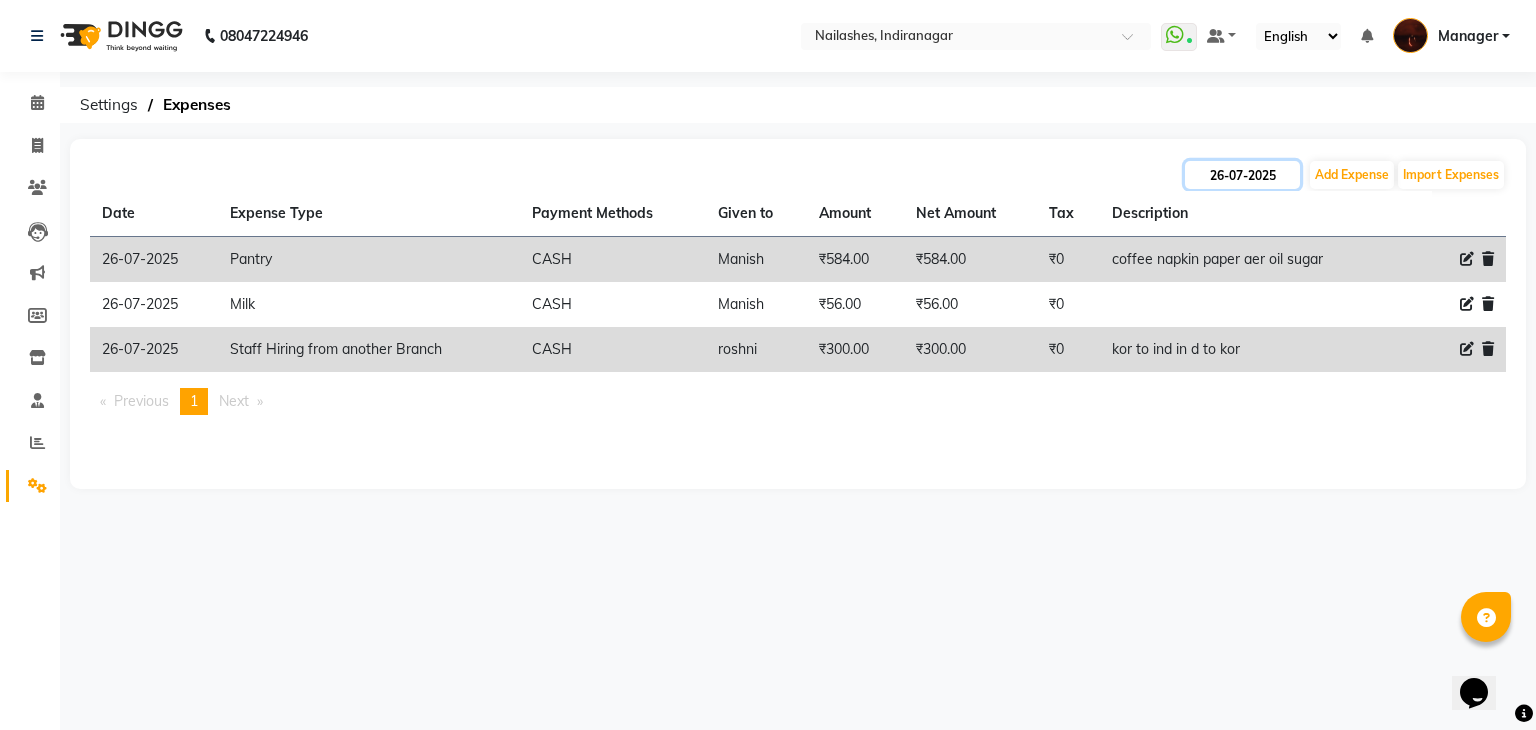 click on "26-07-2025" 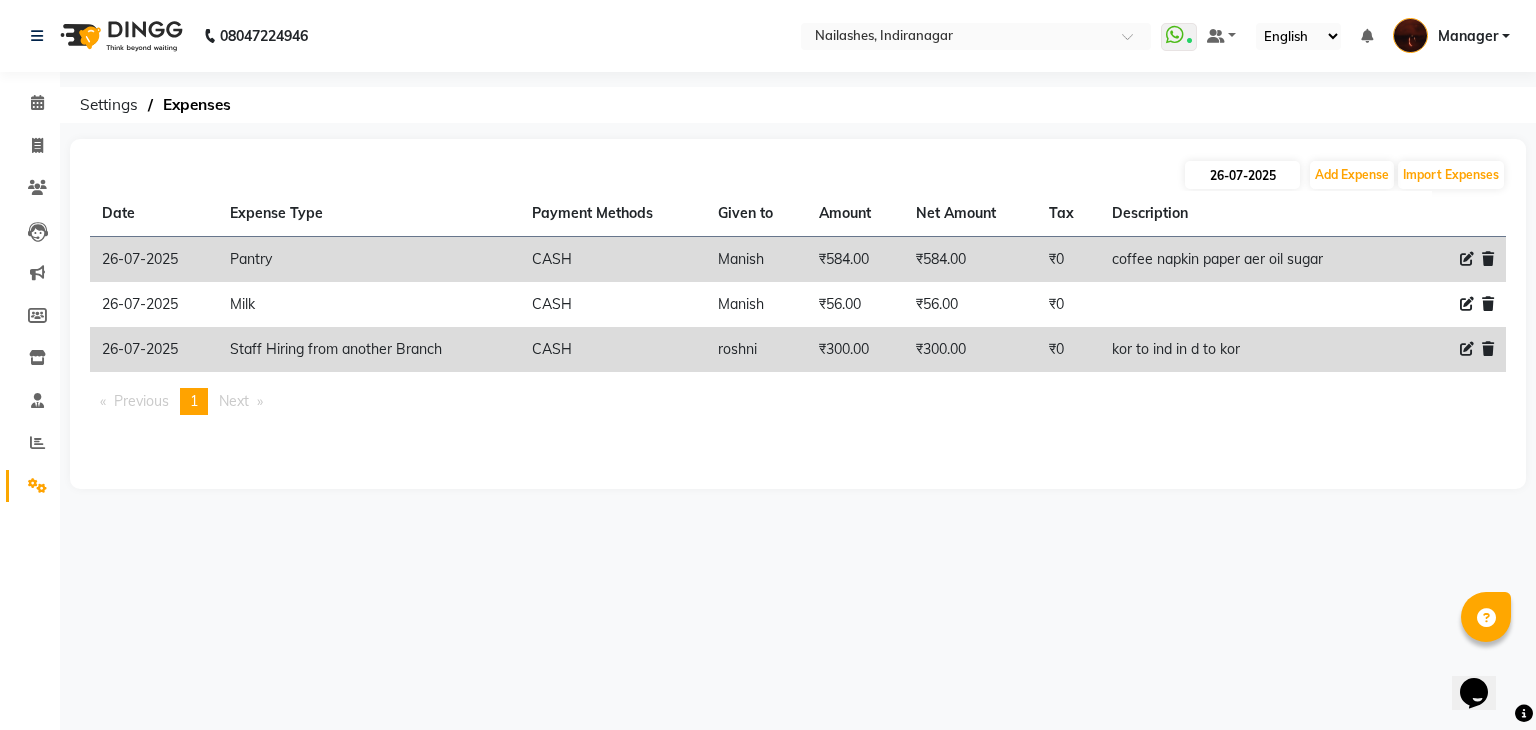 select on "7" 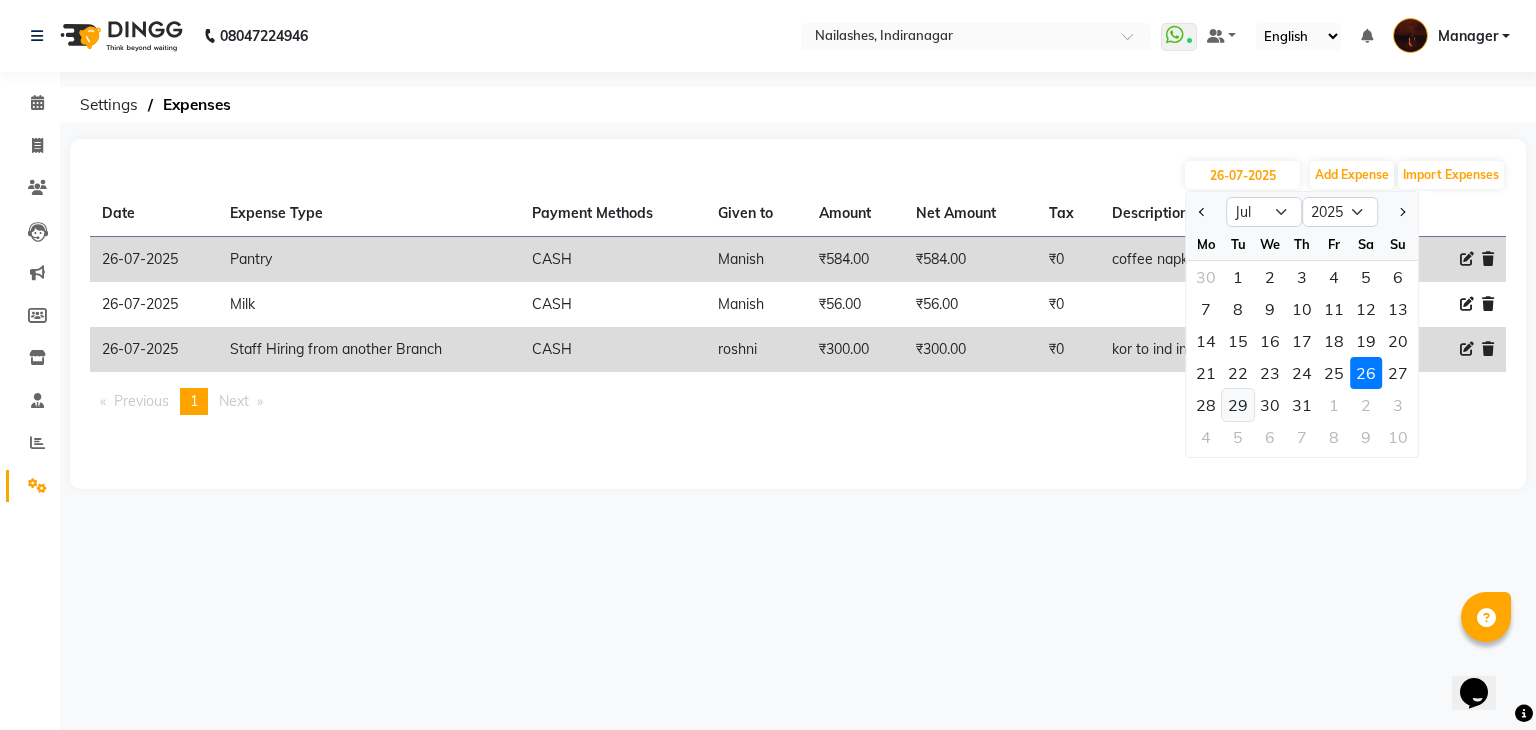 click on "29" 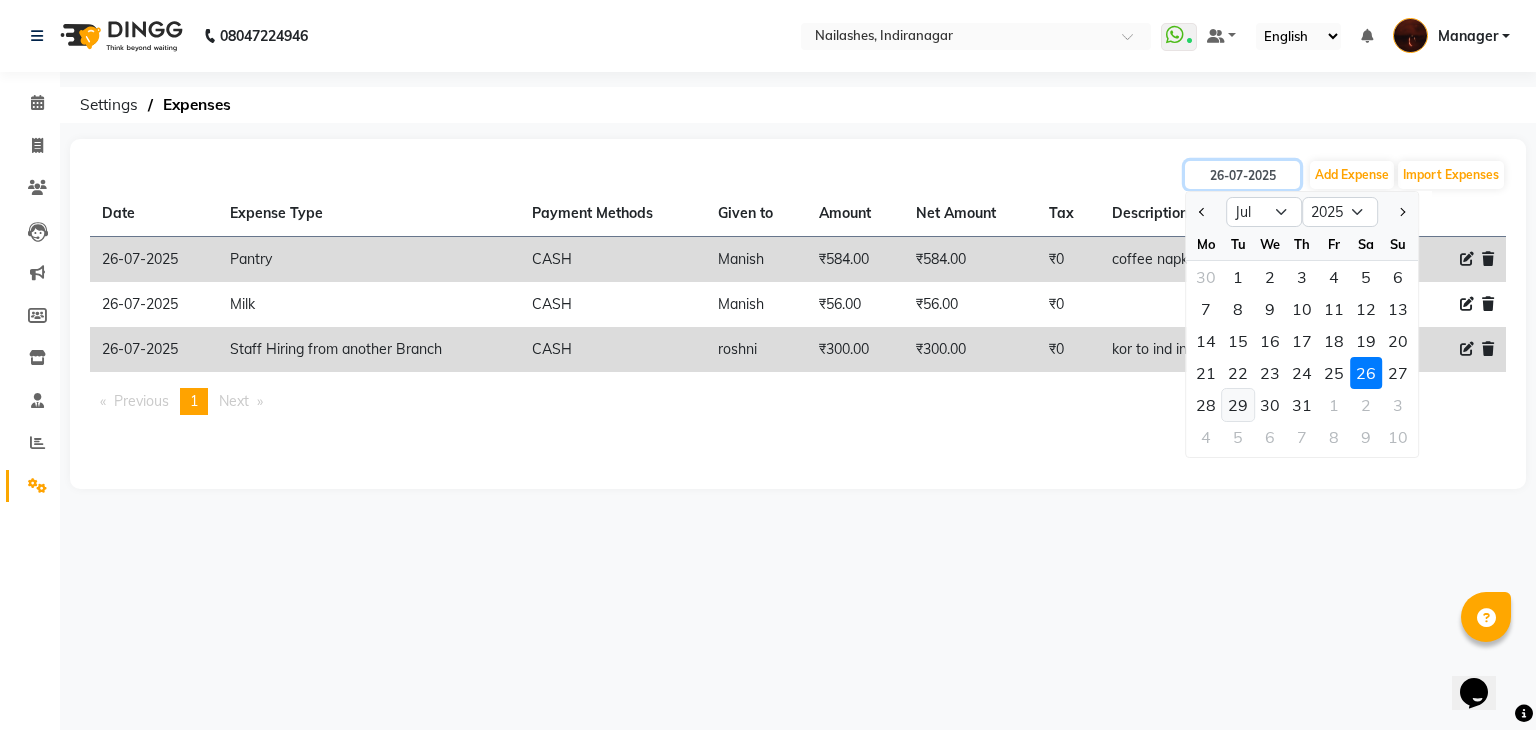 type on "29-07-2025" 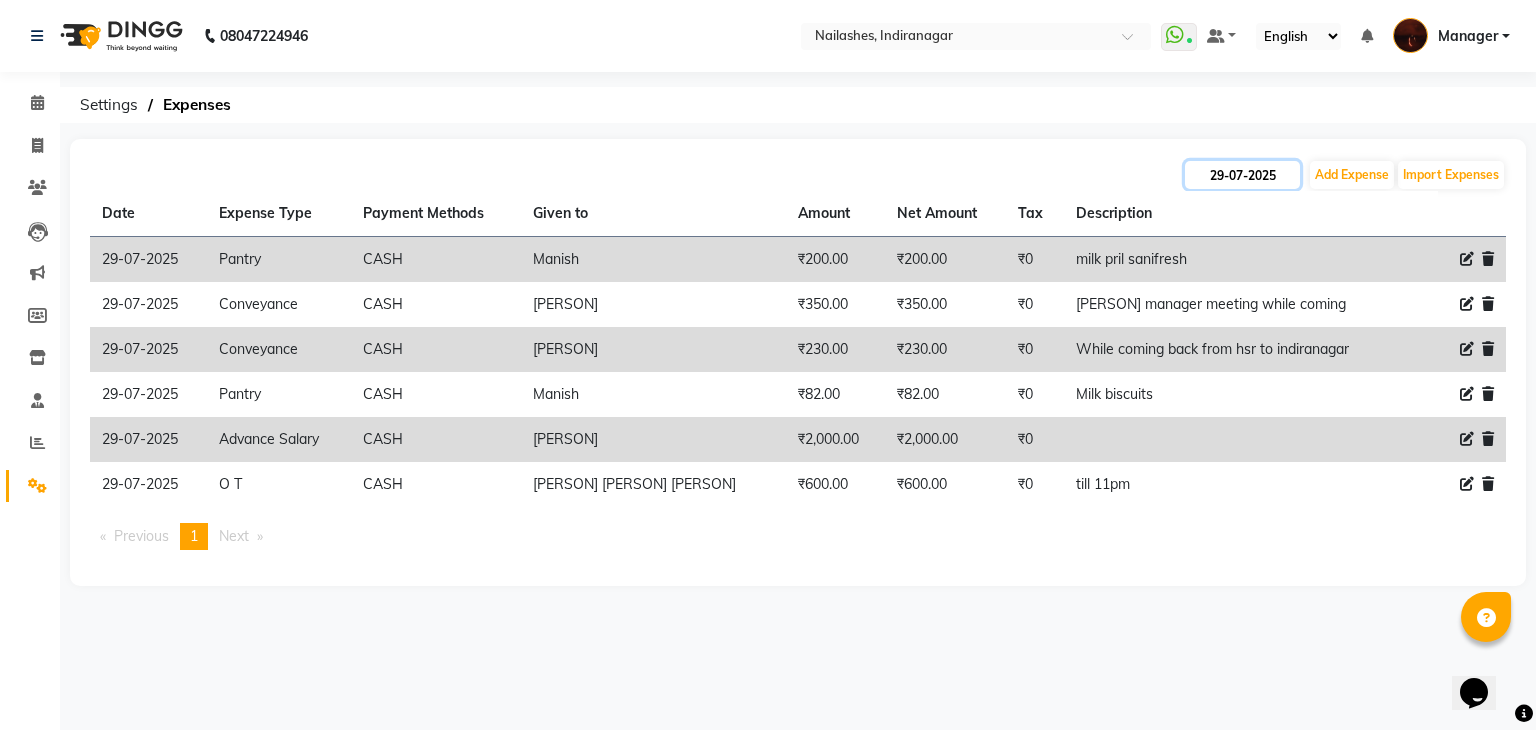 click on "29-07-2025" 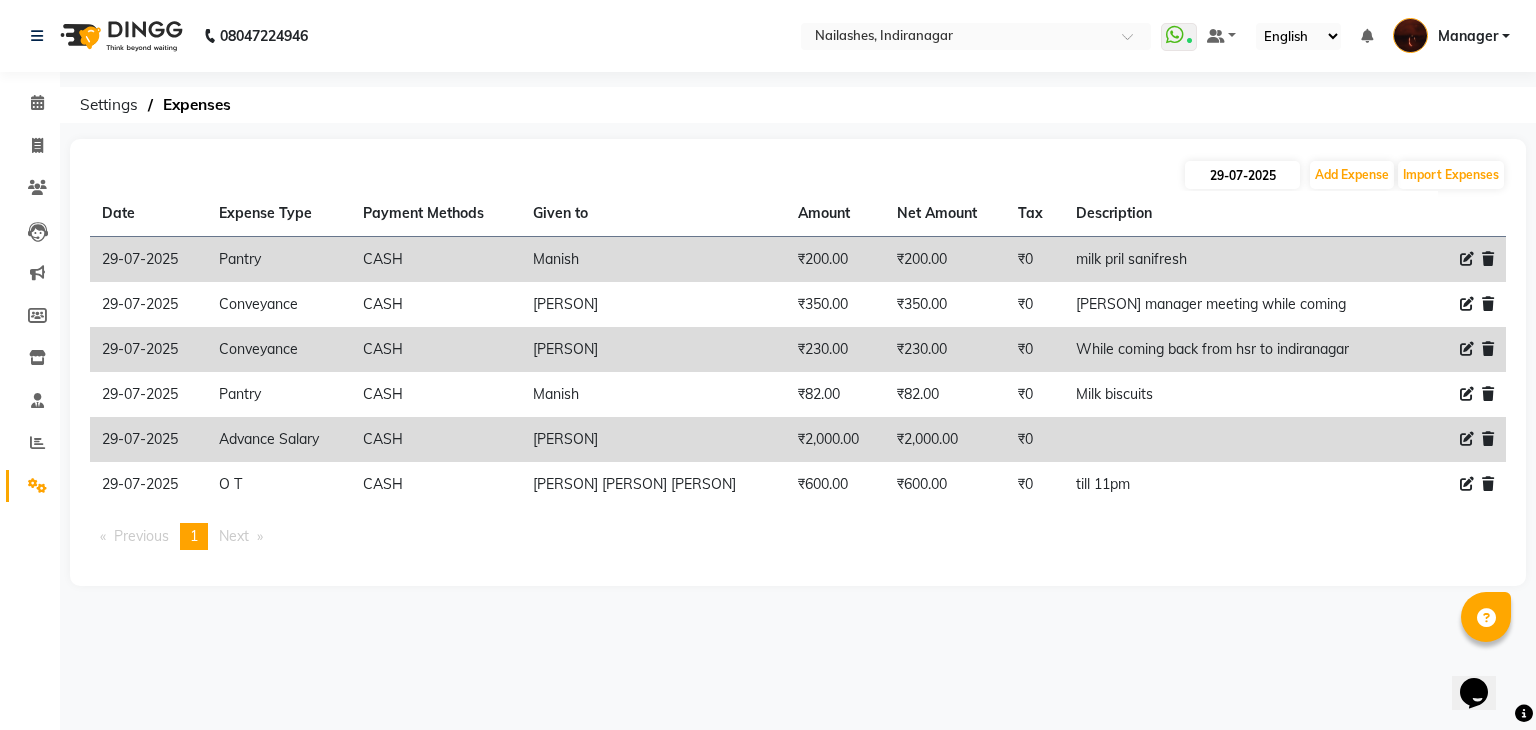 select on "7" 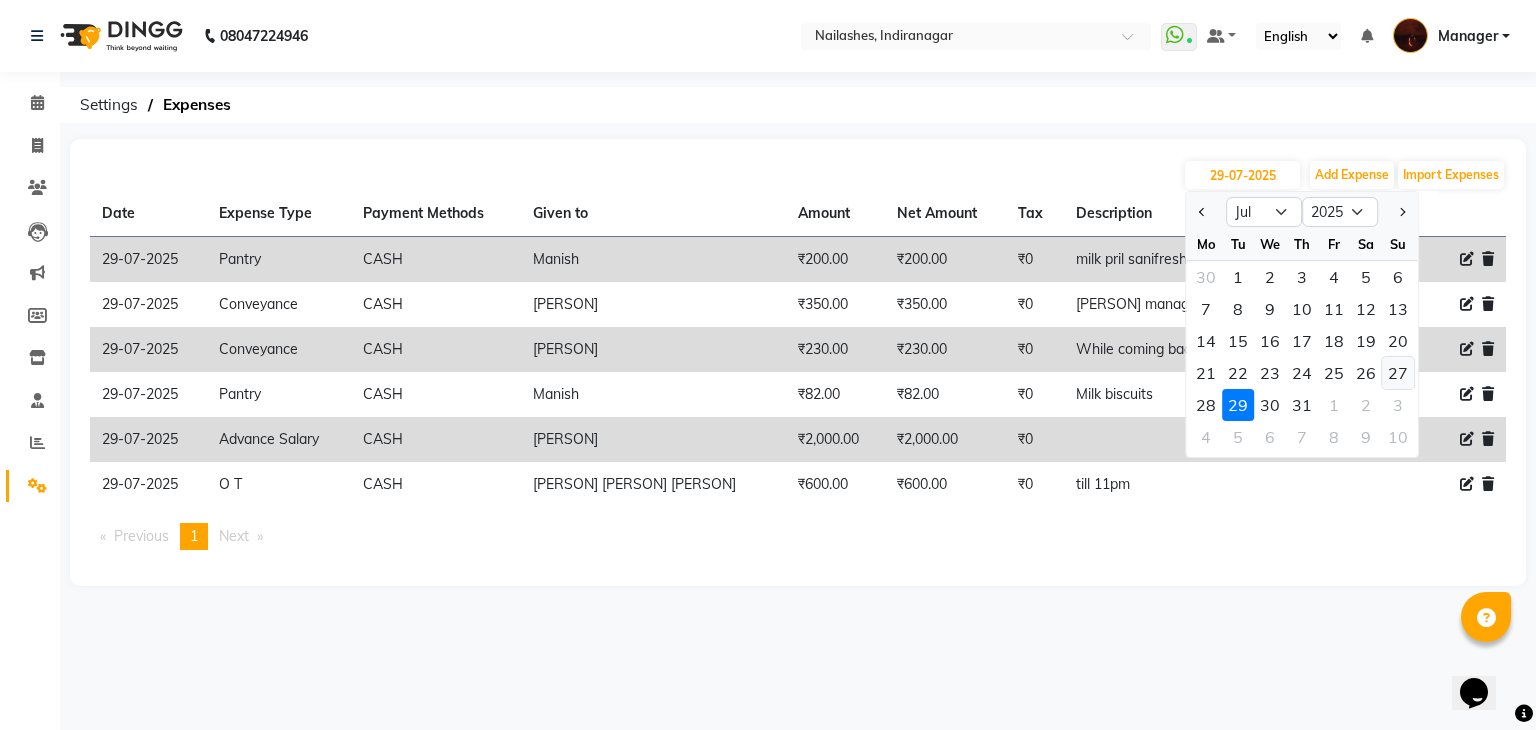 click on "27" 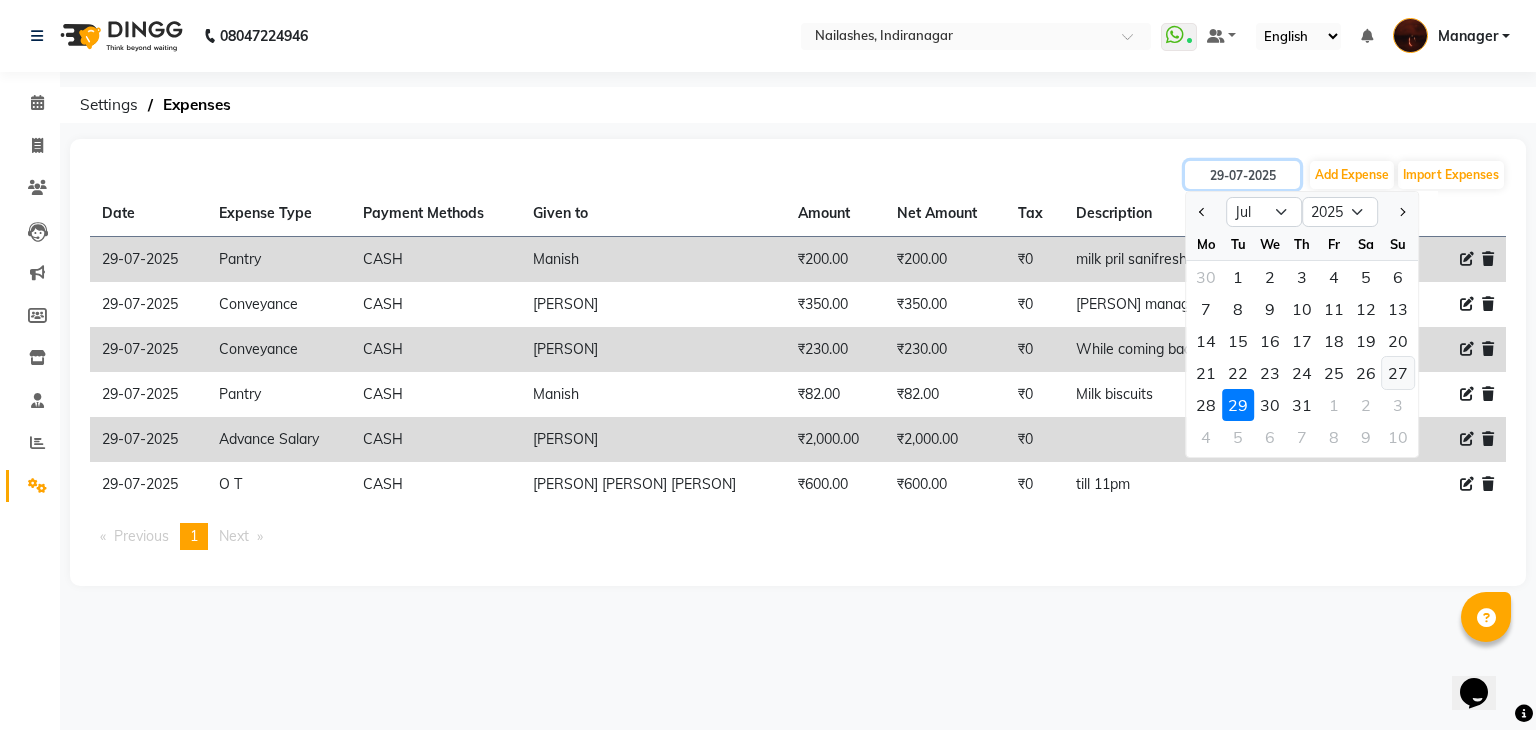 type on "27-07-2025" 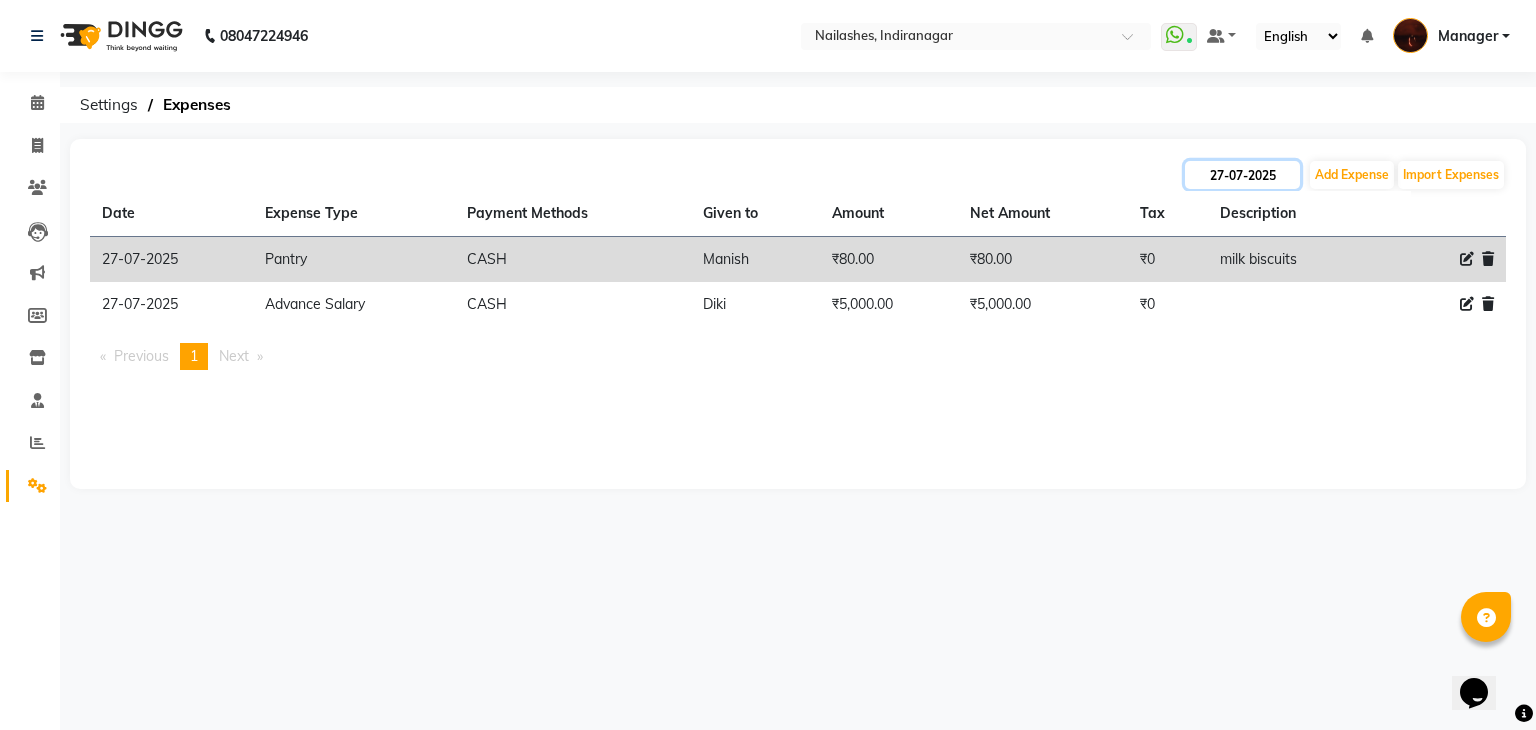 click on "27-07-2025" 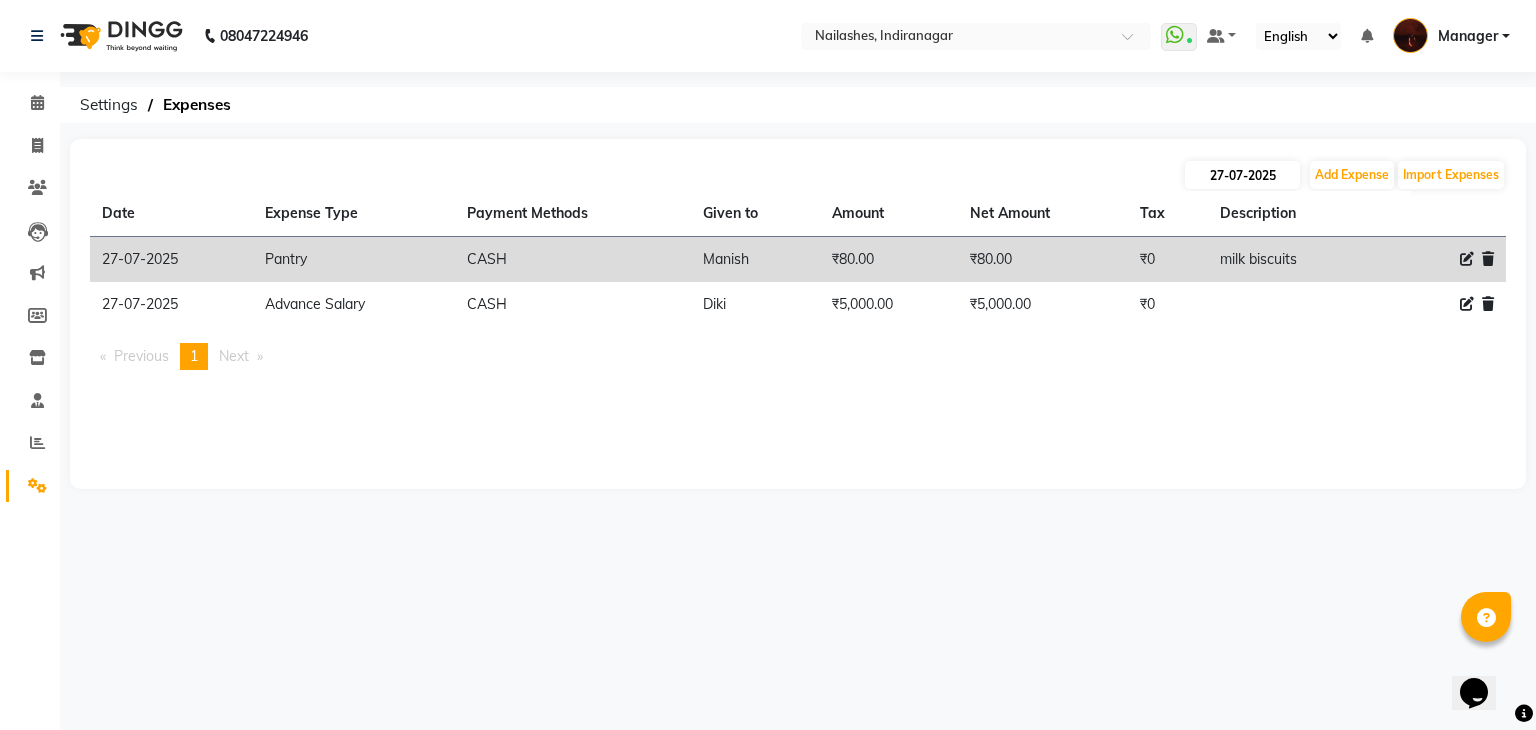 select on "7" 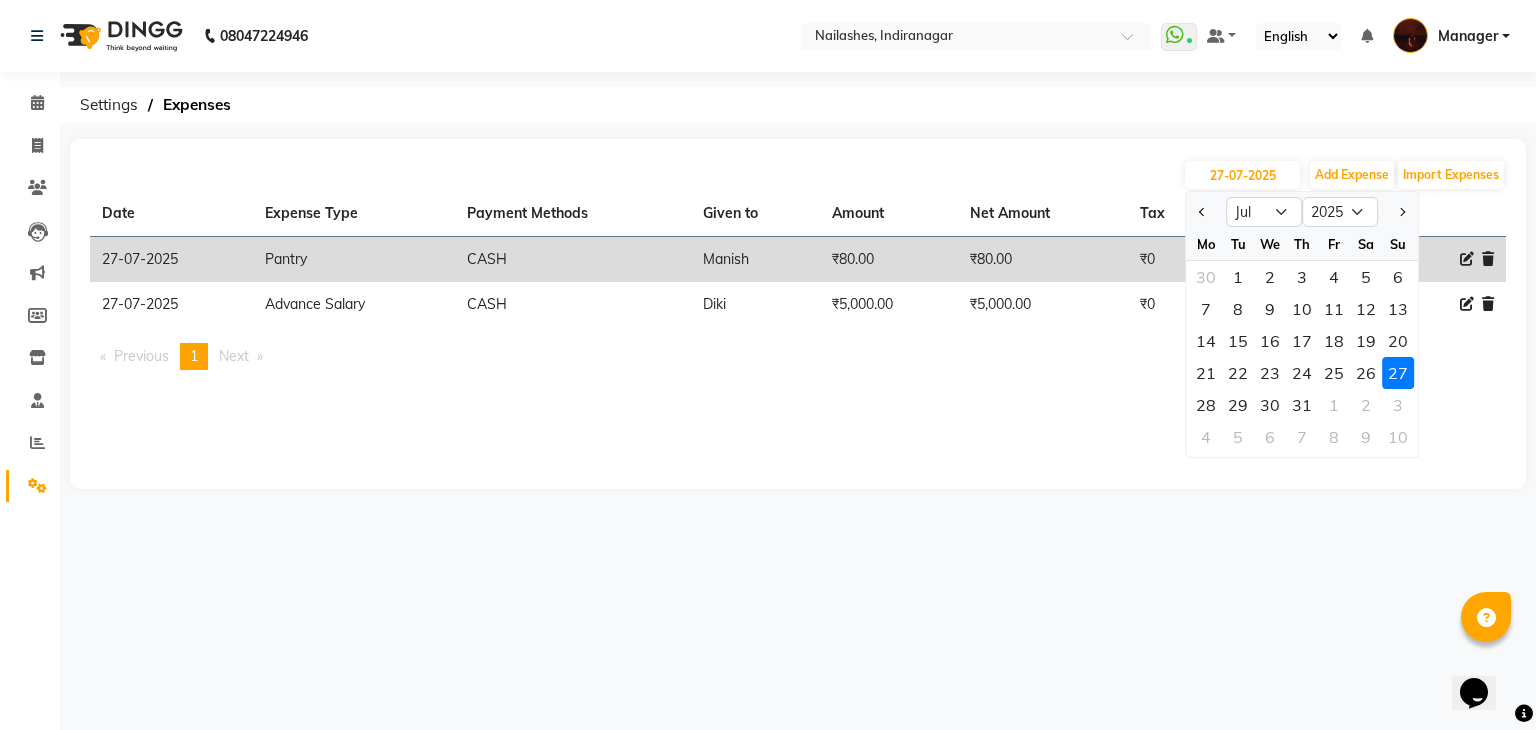 click on "27-07-2025 Jan Feb Mar Apr May Jun Jul Aug Sep Oct Nov Dec 2015 2016 2017 2018 2019 2020 2021 2022 2023 2024 2025 2026 2027 2028 2029 2030 2031 2032 2033 2034 2035 Mo Tu We Th Fr Sa Su 30 1 2 3 4 5 6 7 8 9 10 11 12 13 14 15 16 17 18 19 20 21 22 23 24 25 26 27 28 29 30 31 1 2 3 4 5 6 7 8 9 10 Add Expense Import Expenses Date Expense Type Payment Methods Given to [PERSON] Amount Net Amount Tax Description  27-07-2025   Pantry   CASH   [PERSON]   ₹80.00  ₹80.00 ₹0     27-07-2025   Advance Salary   CASH   [PERSON]   ₹5,000.00  ₹5,000.00 ₹0     Previous  page  1 / 1  You're on page  1  Next  page" 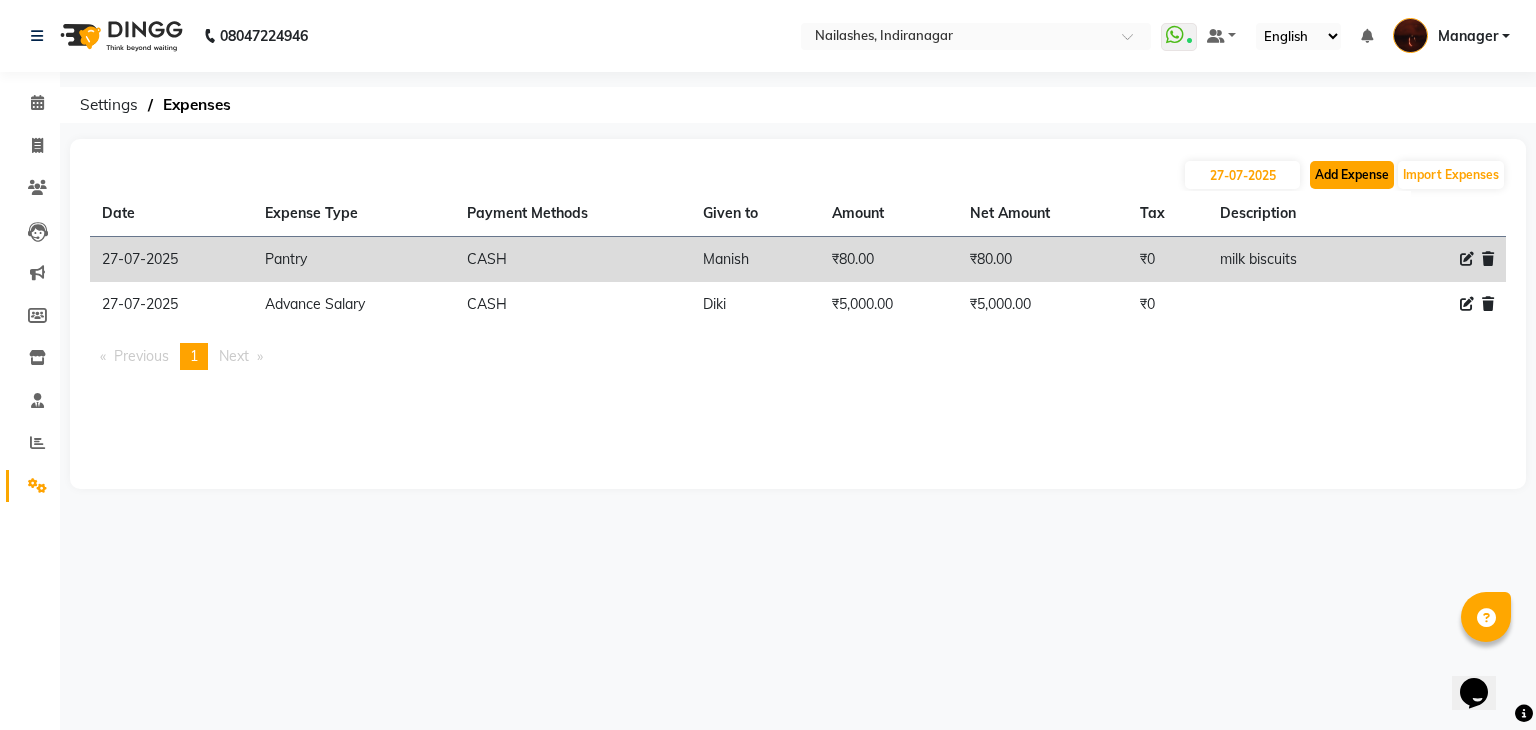 click on "Add Expense" 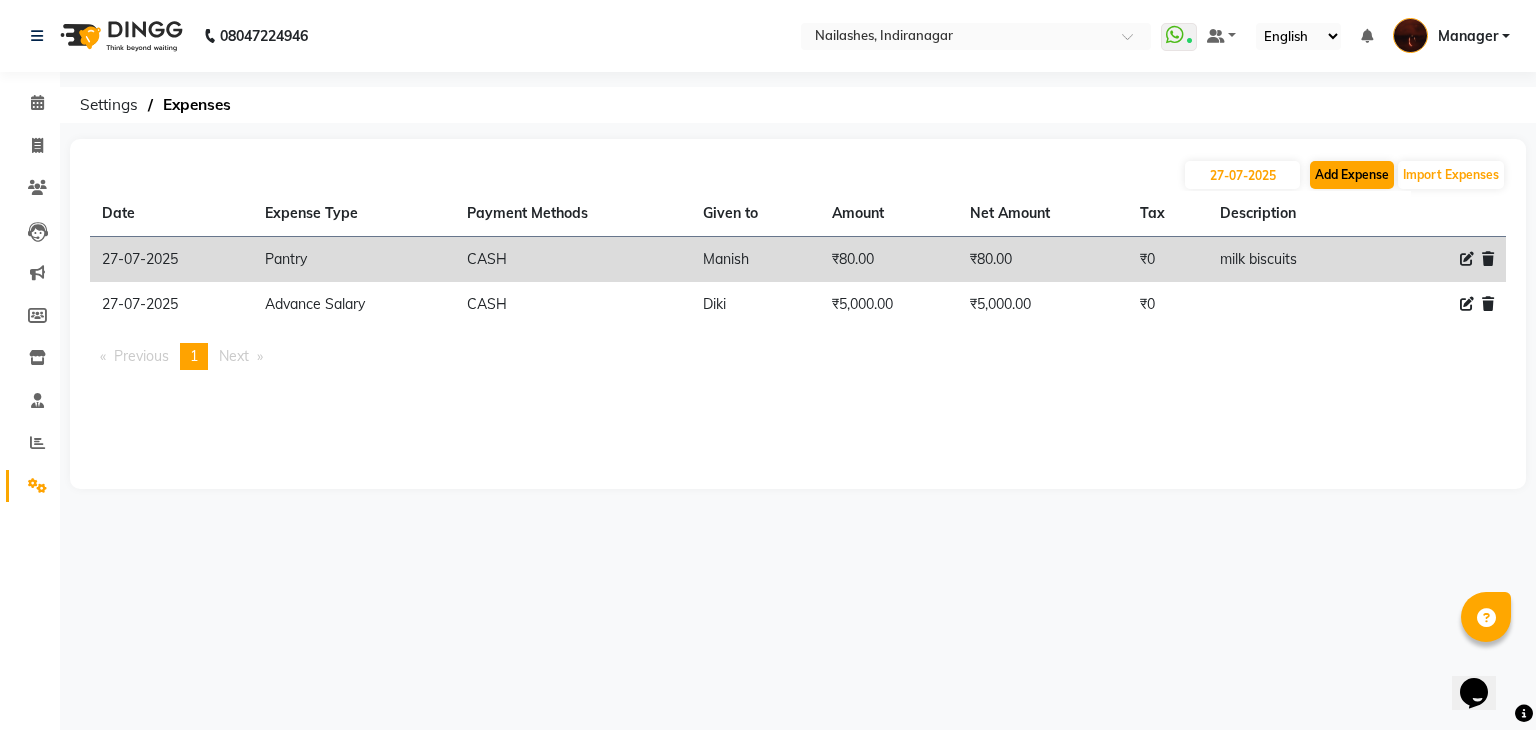 select on "1" 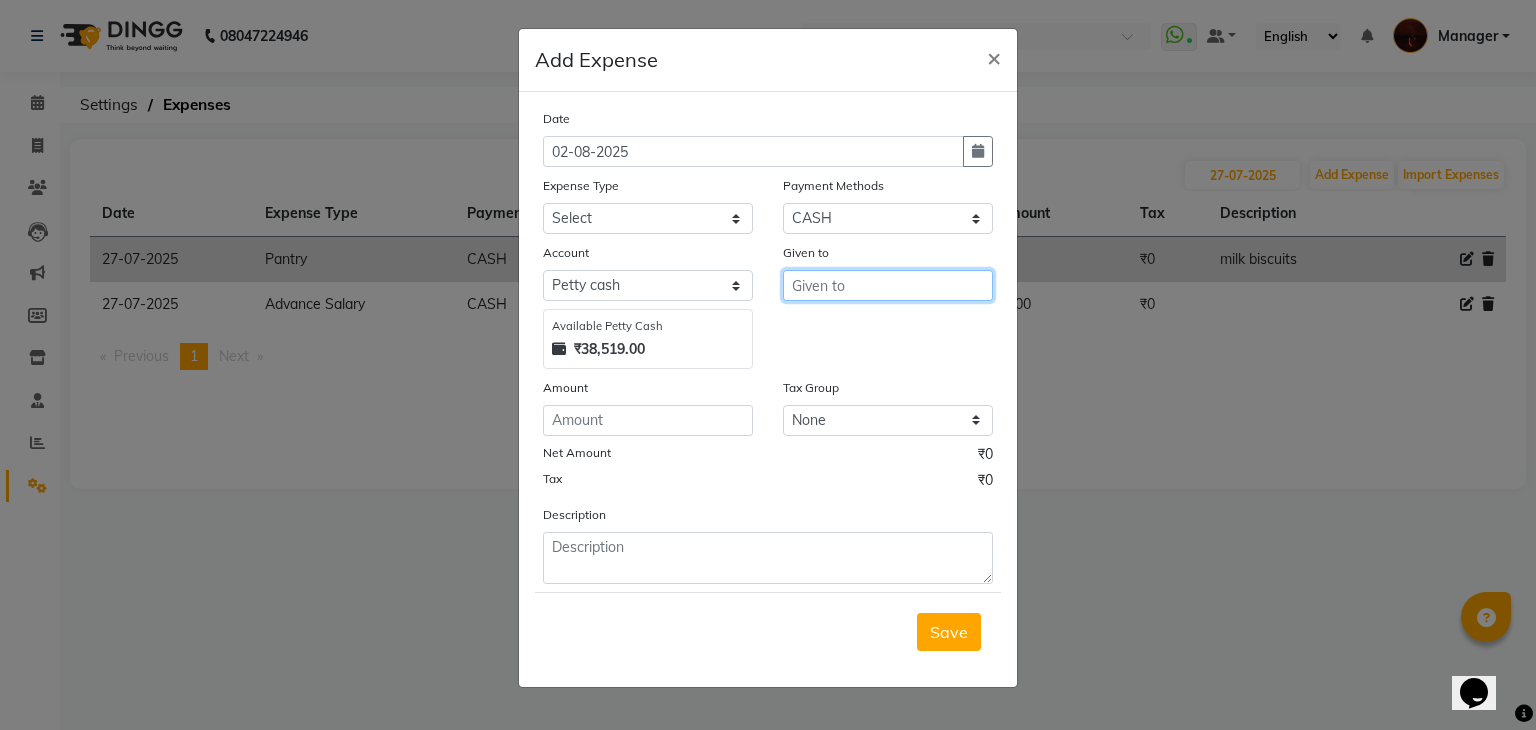 click at bounding box center (888, 285) 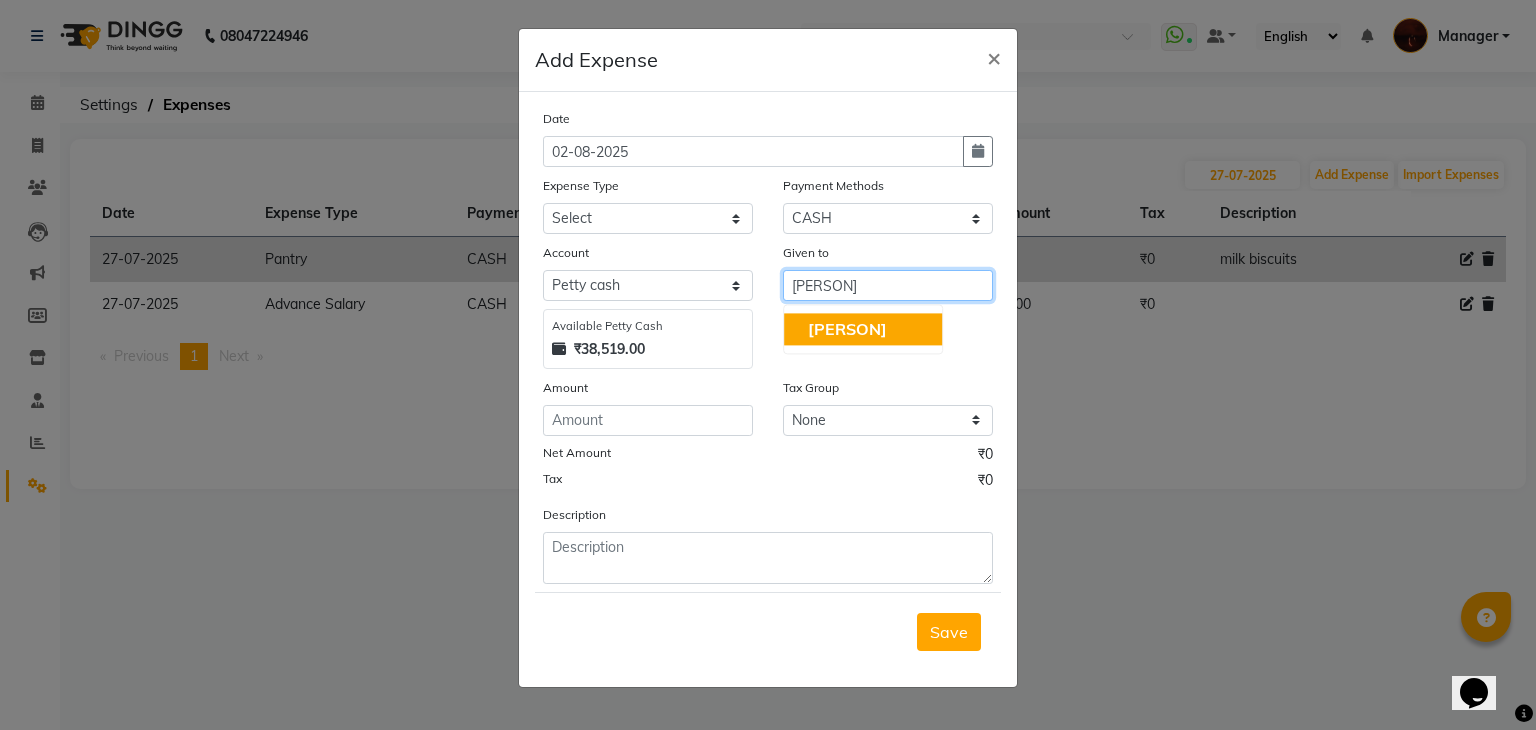 type on "[PERSON]" 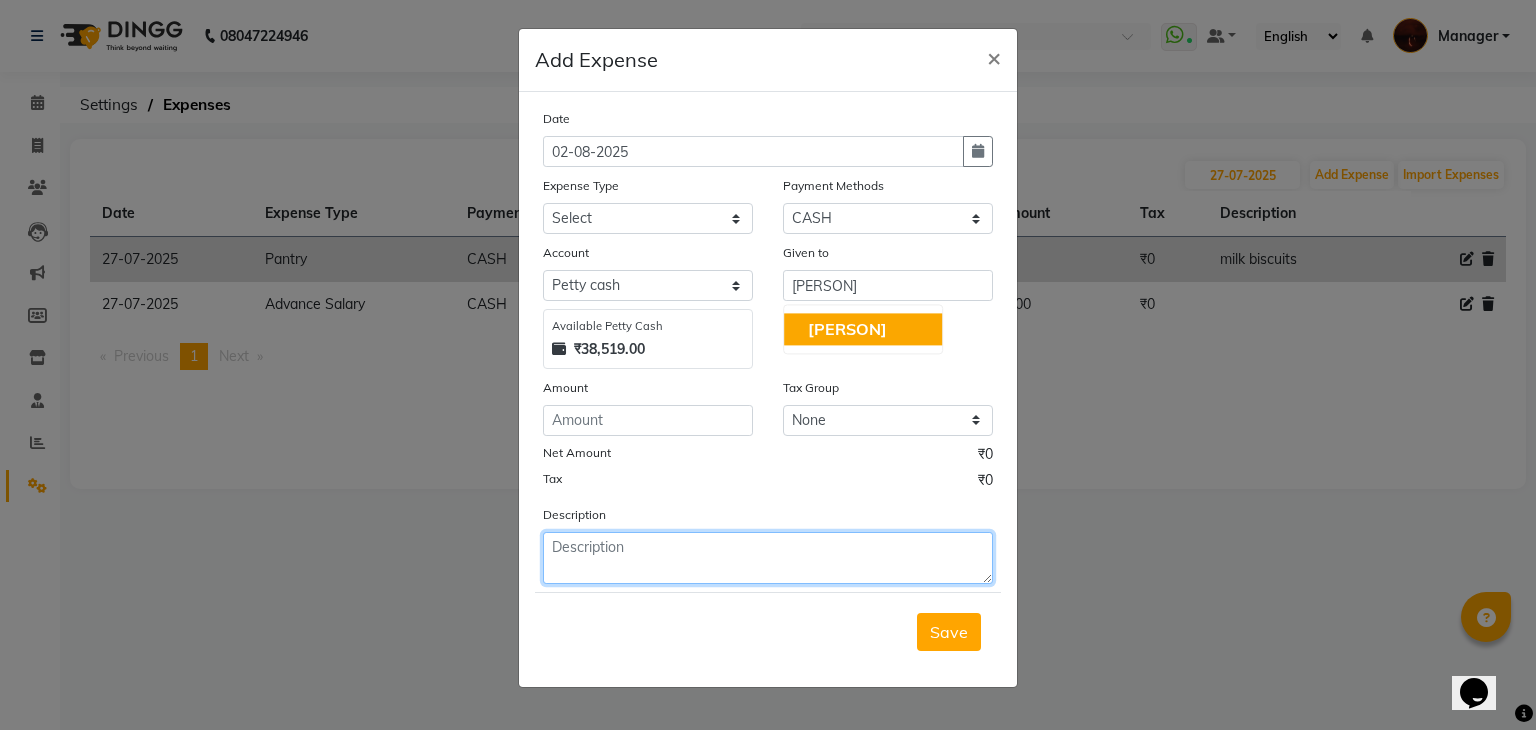 click 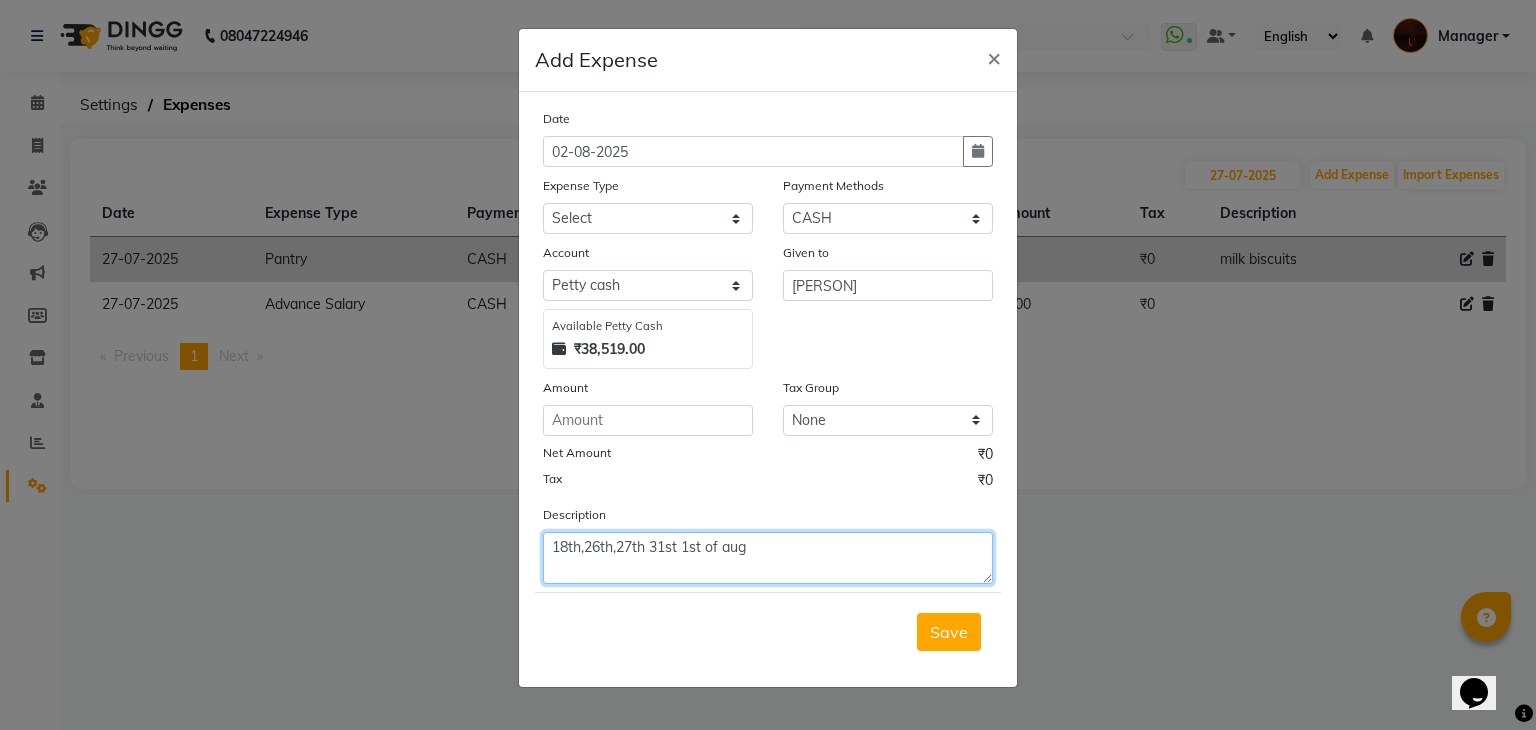 click on "18th,26th,27th 31st 1st of aug" 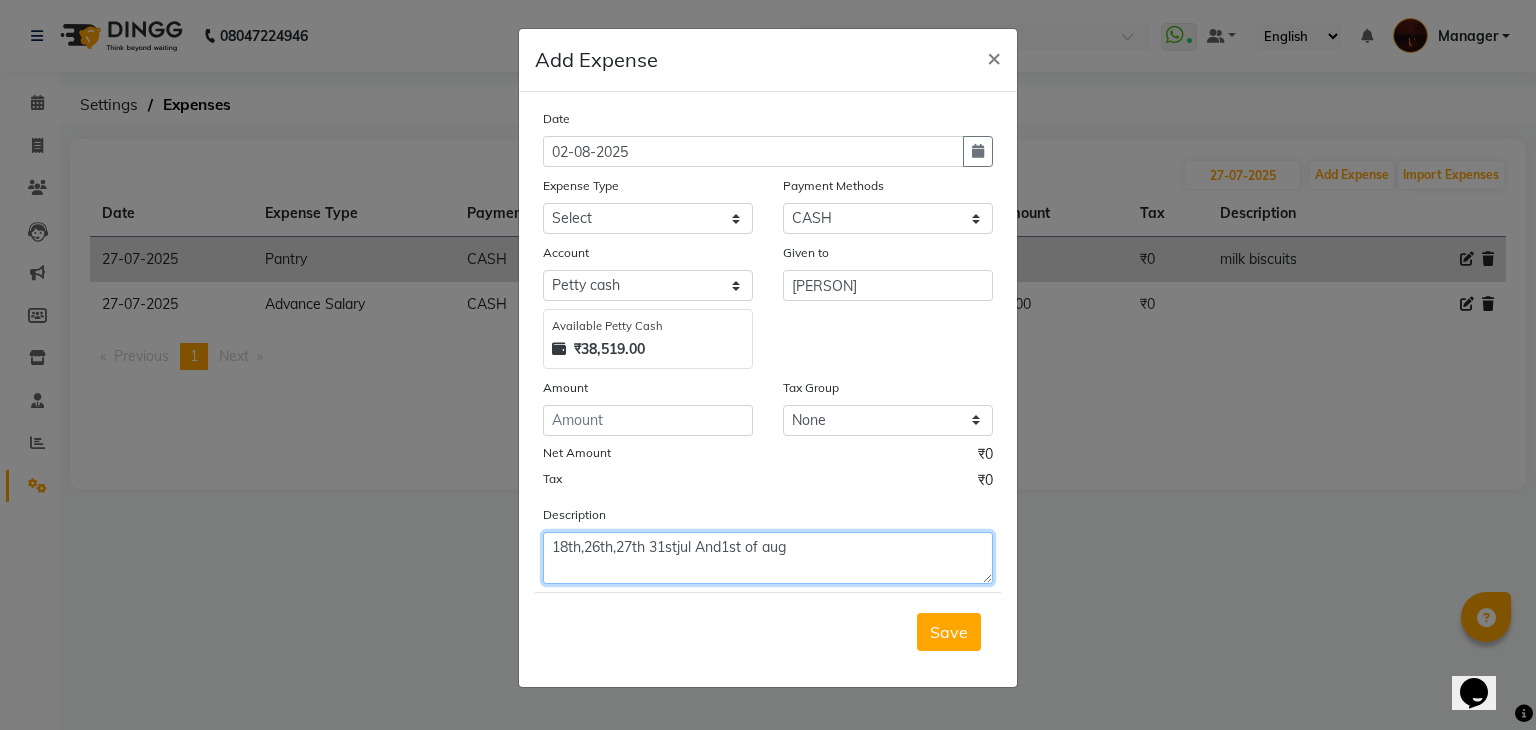 type on "18th,26th,27th 31stjul And1st of aug" 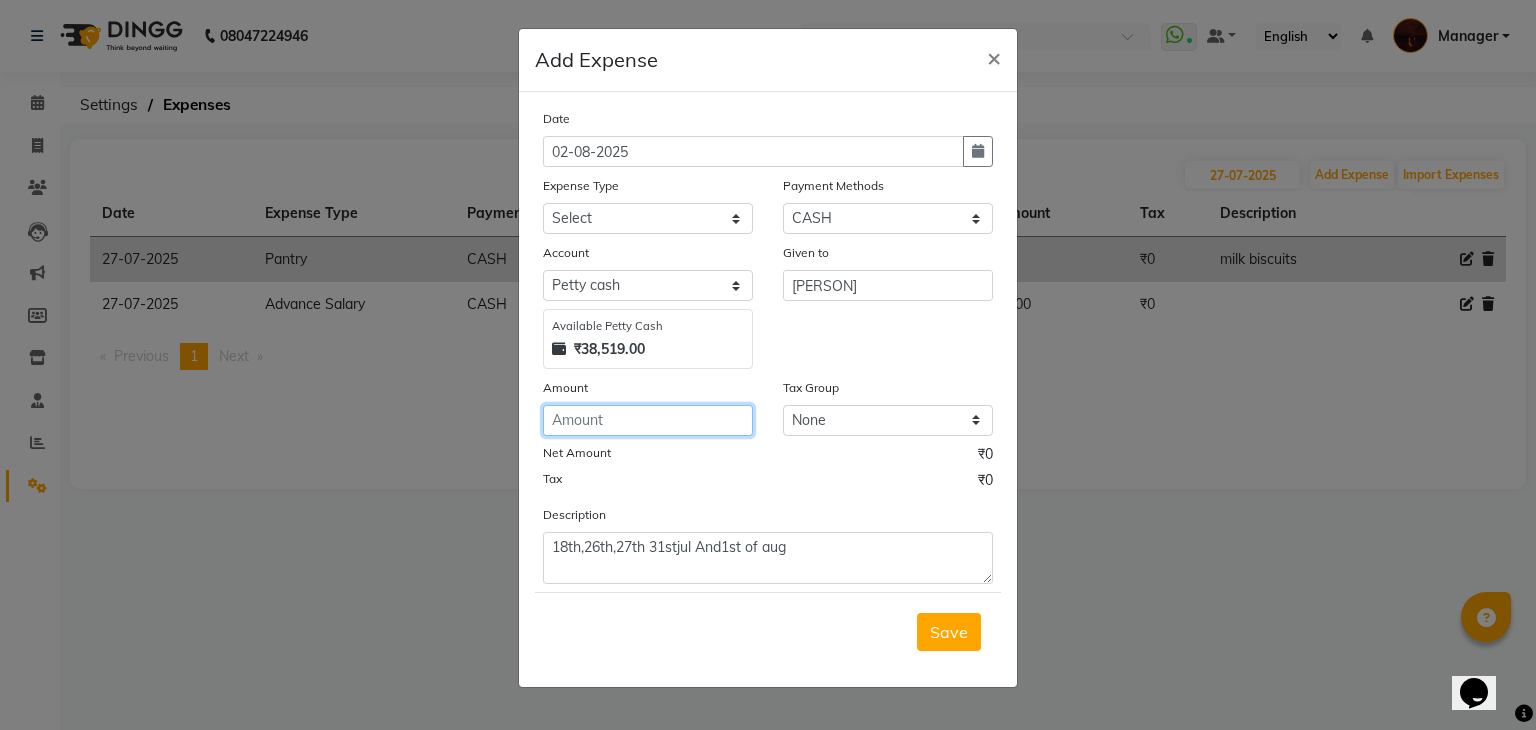 click 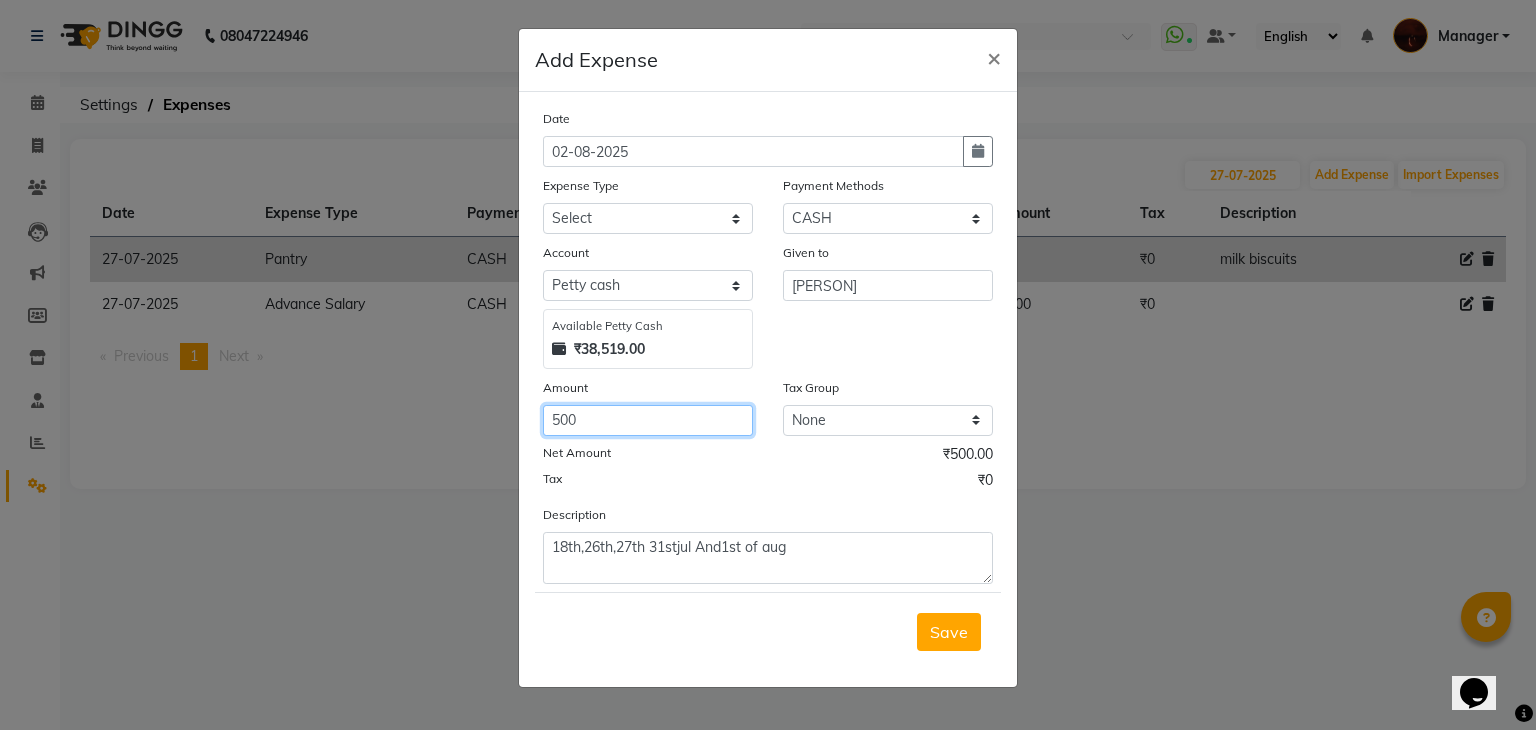 type on "500" 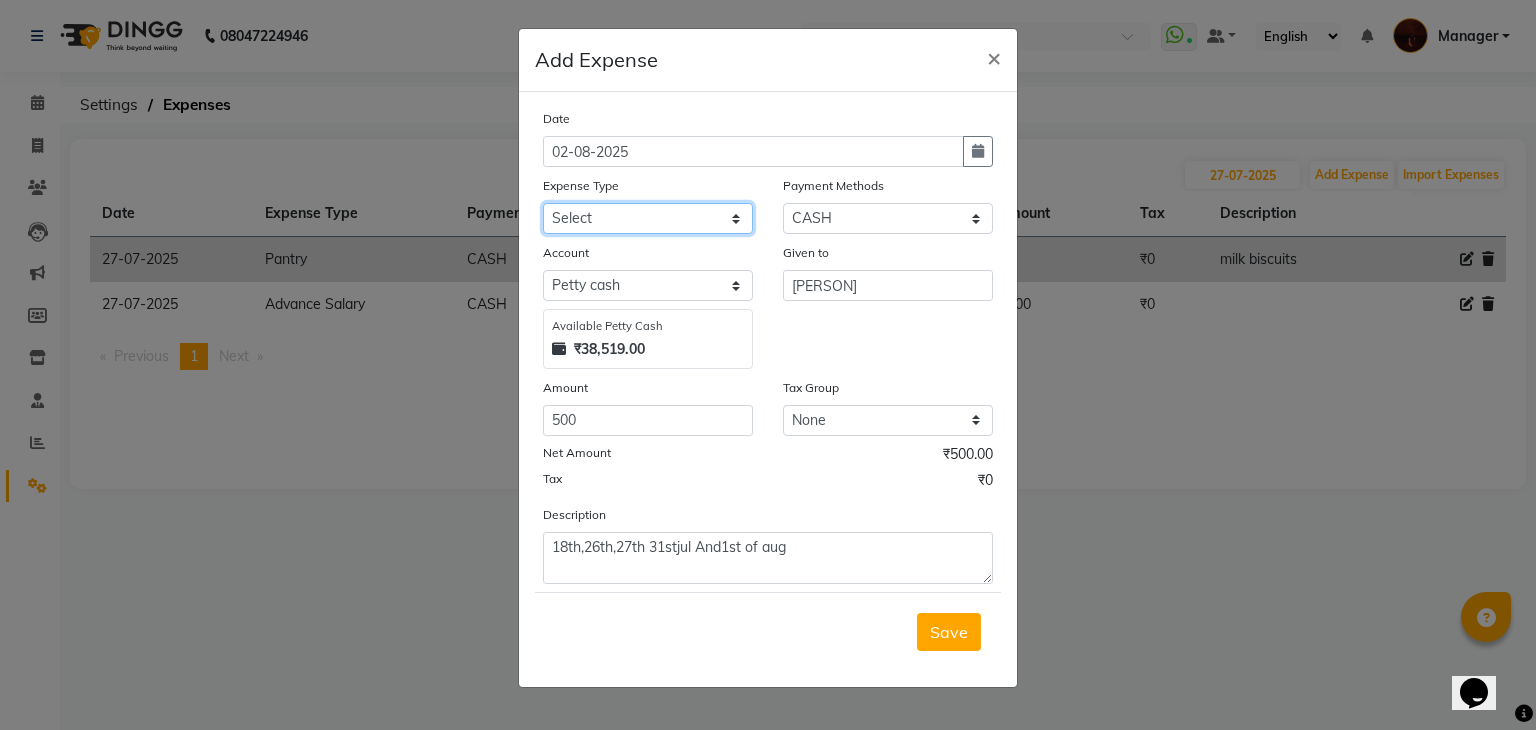 click on "Select acetone Advance Salary bank deposite BBMP Beauty products Bed charges BIRTHDAY CAKE Bonus Carpenter CASH EXPENSE VOUCHER Cash handover chocolate for store cleaning things Client Refreshment coconut water for clients COFFEE coffee cup coffee powder Commission Conveyance Cotton Courier decoration Diesel for generator Donation Drinking Water Electricity Eyelashes return Face mask floor cleaner flowers daily garbage generator diesel green tea GST handover HANDWASH House Keeping Material House keeping Salary Incentive Internet Bill juice LAUNDRY Maintainance Marketing Medical Membership Milk Milk miscelleneous Naturals salon NEWSPAPER O T Other Pantry PETROL Phone Bill Plants plumber pooja items Porter priest Product Purchase product return Product sale puja items RAPIDO Refund Rent Shop Rent Staff Accommodation Royalty Salary Staff cab charges Staff dinner Staff Flight Ticket Staff  Hiring from another Branch Staff Snacks Stationary STORE OPENING CHARGE sugar sweets TEAM DINNER TIPS Tissue Transgender" 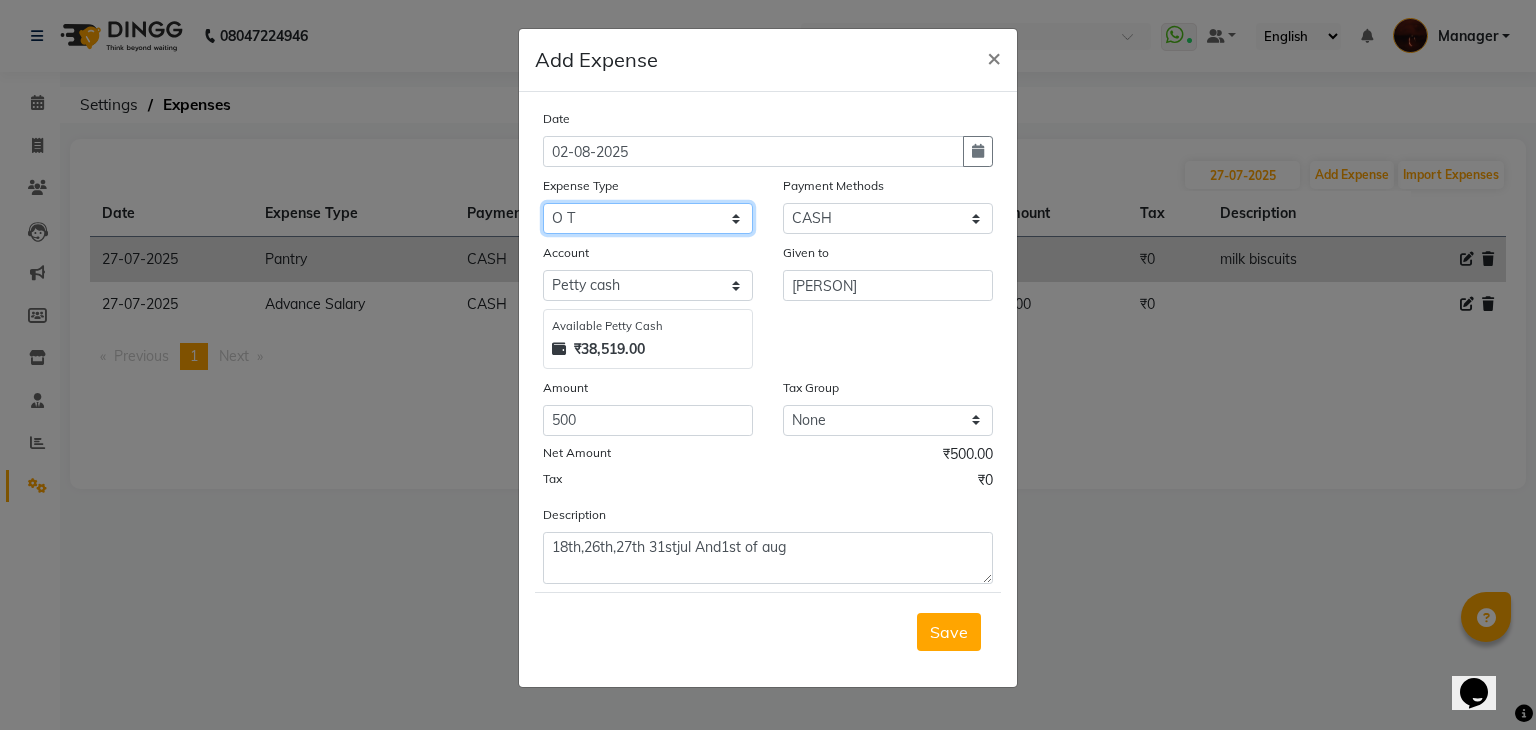 click on "Select acetone Advance Salary bank deposite BBMP Beauty products Bed charges BIRTHDAY CAKE Bonus Carpenter CASH EXPENSE VOUCHER Cash handover chocolate for store cleaning things Client Refreshment coconut water for clients COFFEE coffee cup coffee powder Commission Conveyance Cotton Courier decoration Diesel for generator Donation Drinking Water Electricity Eyelashes return Face mask floor cleaner flowers daily garbage generator diesel green tea GST handover HANDWASH House Keeping Material House keeping Salary Incentive Internet Bill juice LAUNDRY Maintainance Marketing Medical Membership Milk Milk miscelleneous Naturals salon NEWSPAPER O T Other Pantry PETROL Phone Bill Plants plumber pooja items Porter priest Product Purchase product return Product sale puja items RAPIDO Refund Rent Shop Rent Staff Accommodation Royalty Salary Staff cab charges Staff dinner Staff Flight Ticket Staff  Hiring from another Branch Staff Snacks Stationary STORE OPENING CHARGE sugar sweets TEAM DINNER TIPS Tissue Transgender" 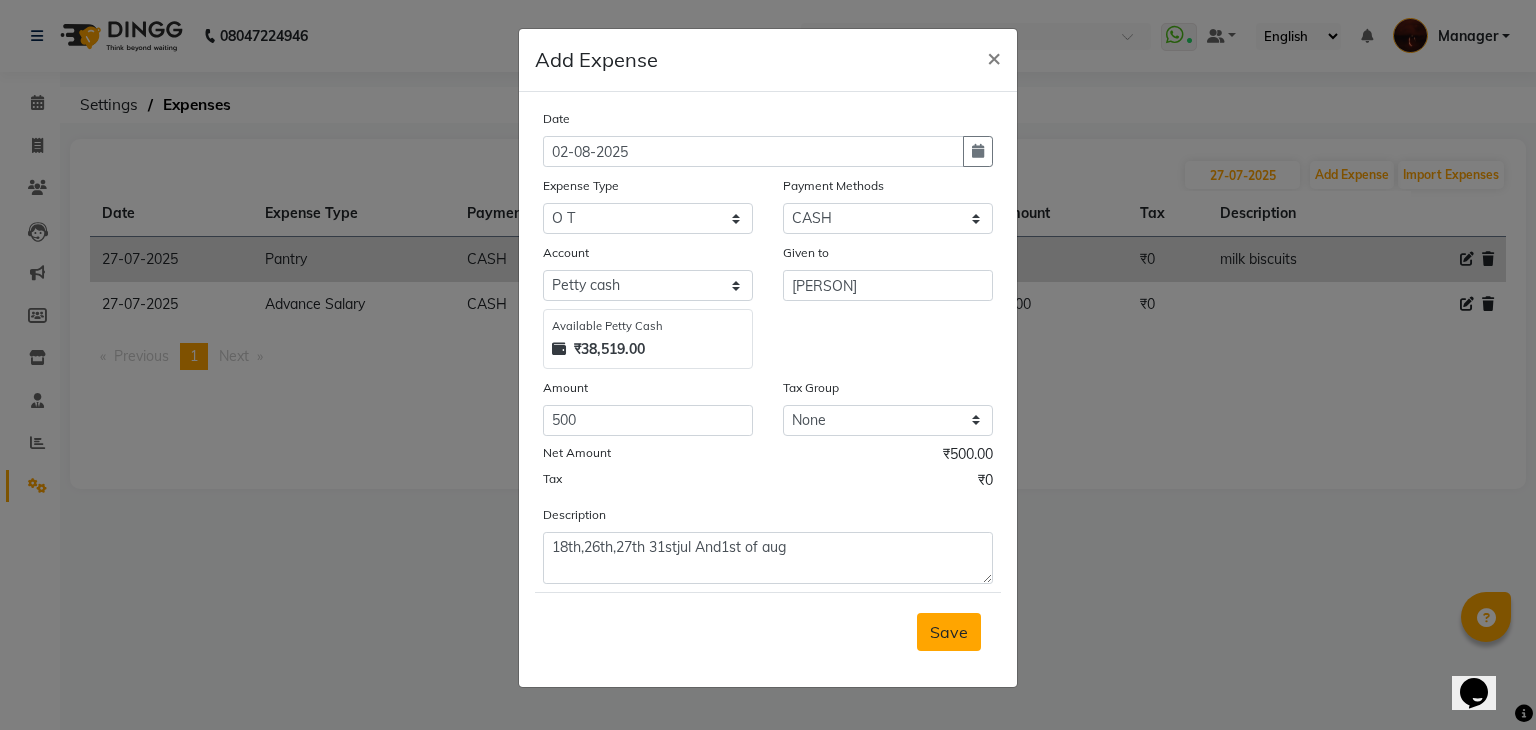click on "Save" at bounding box center [949, 632] 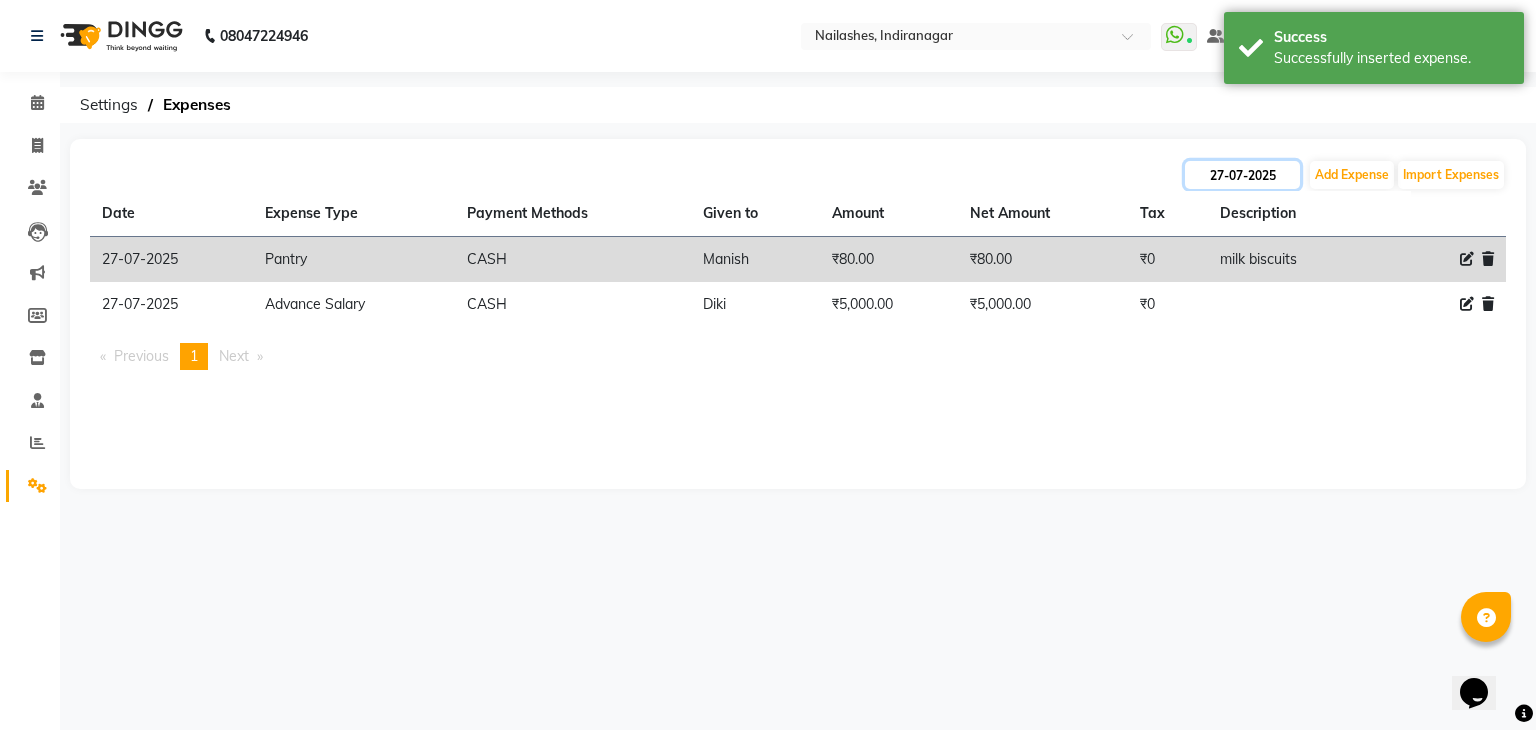 click on "27-07-2025" 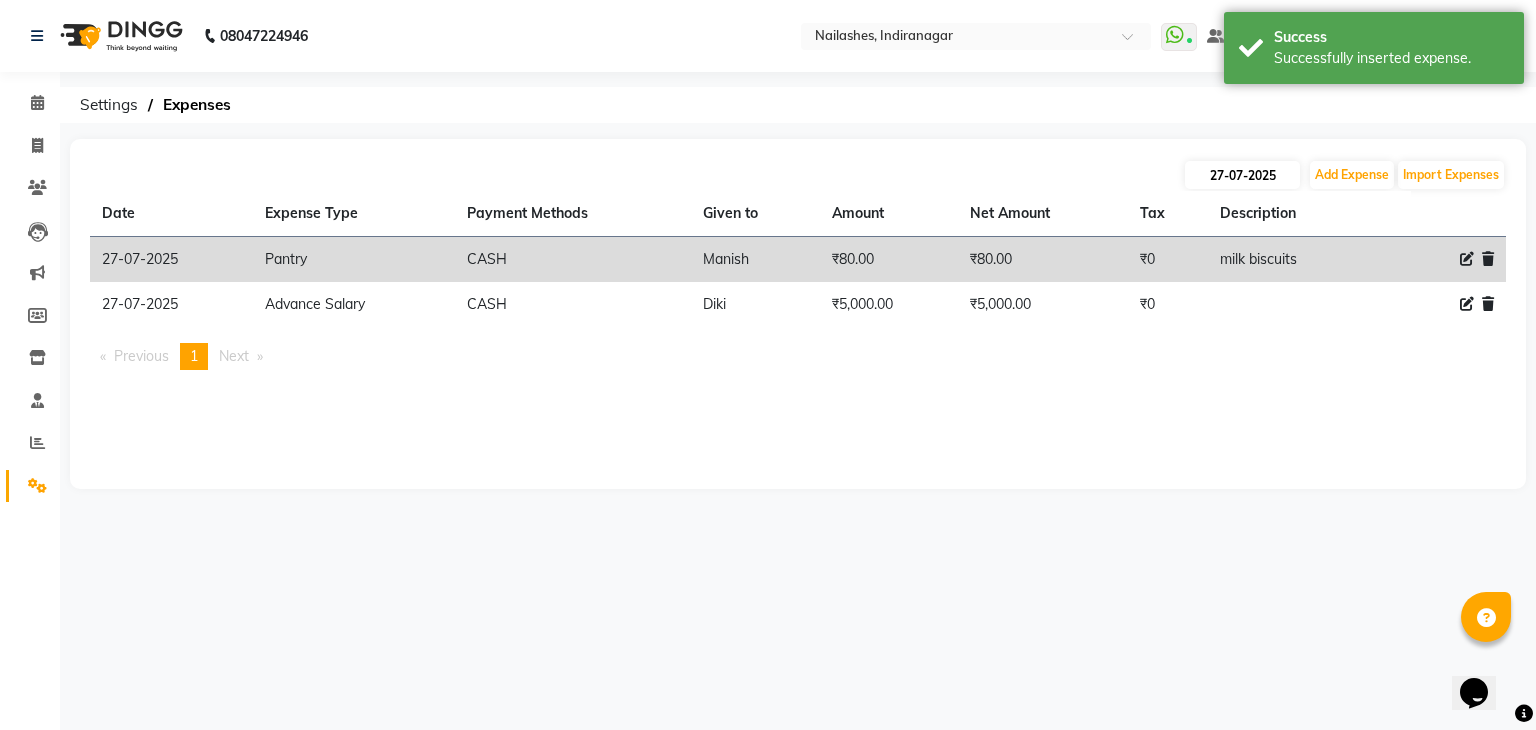 select on "7" 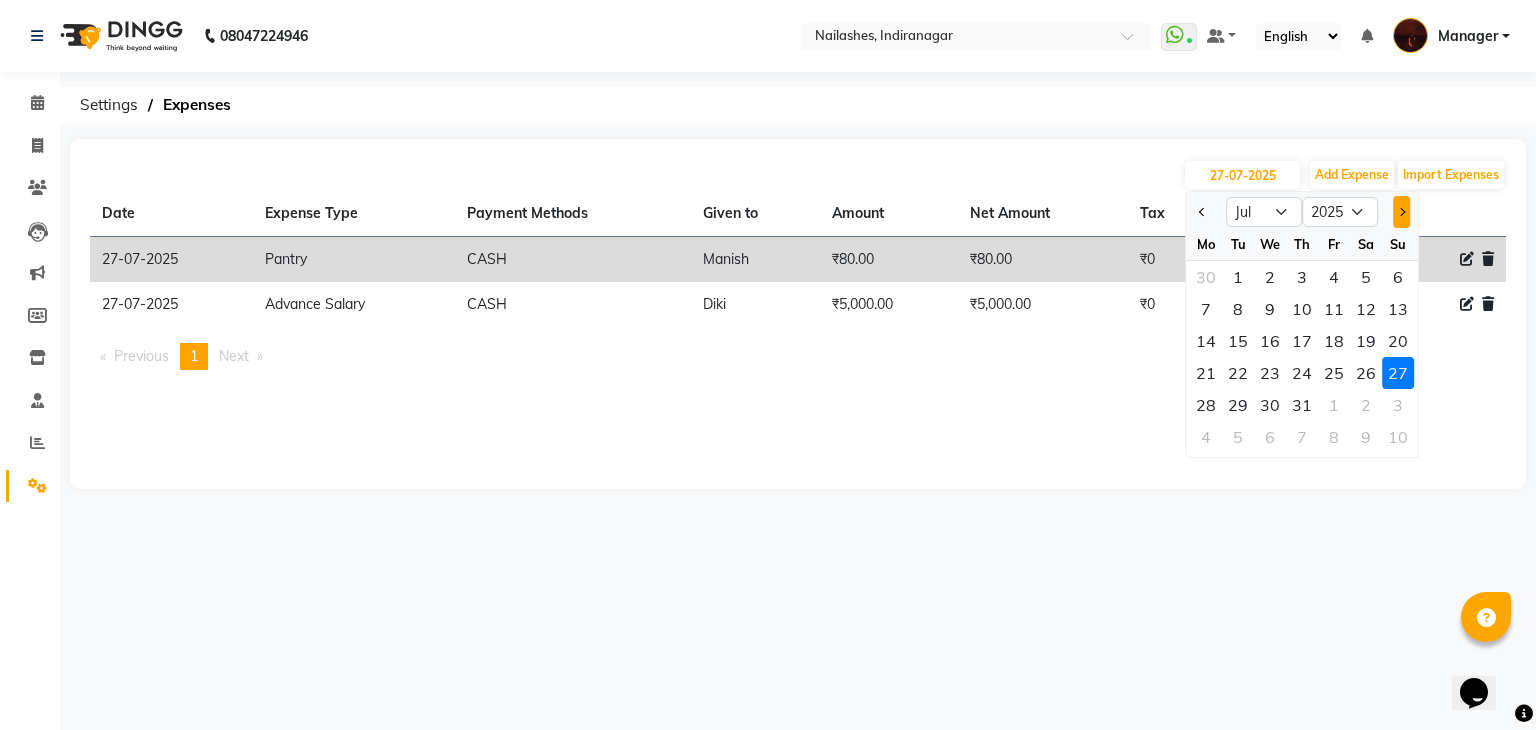 click 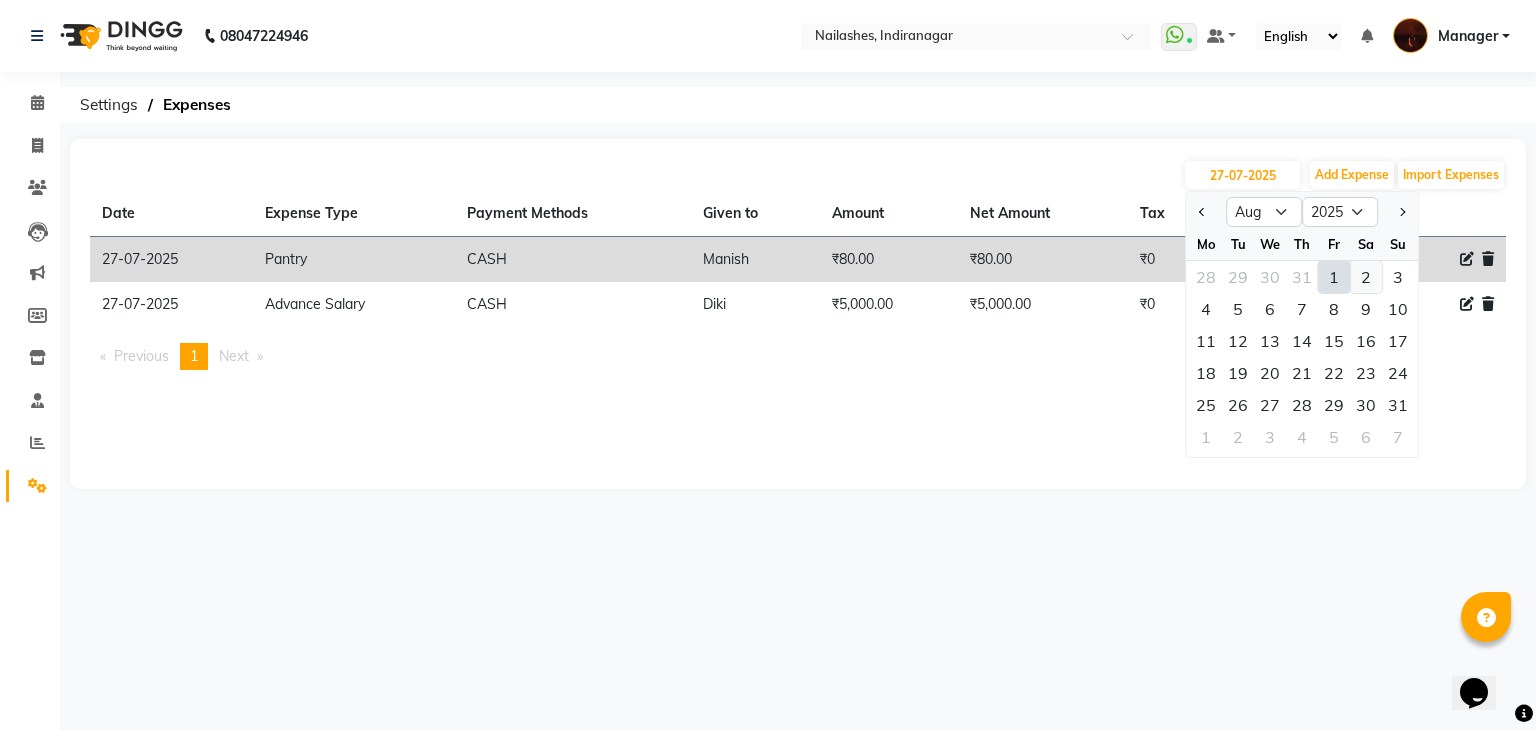 click on "2" 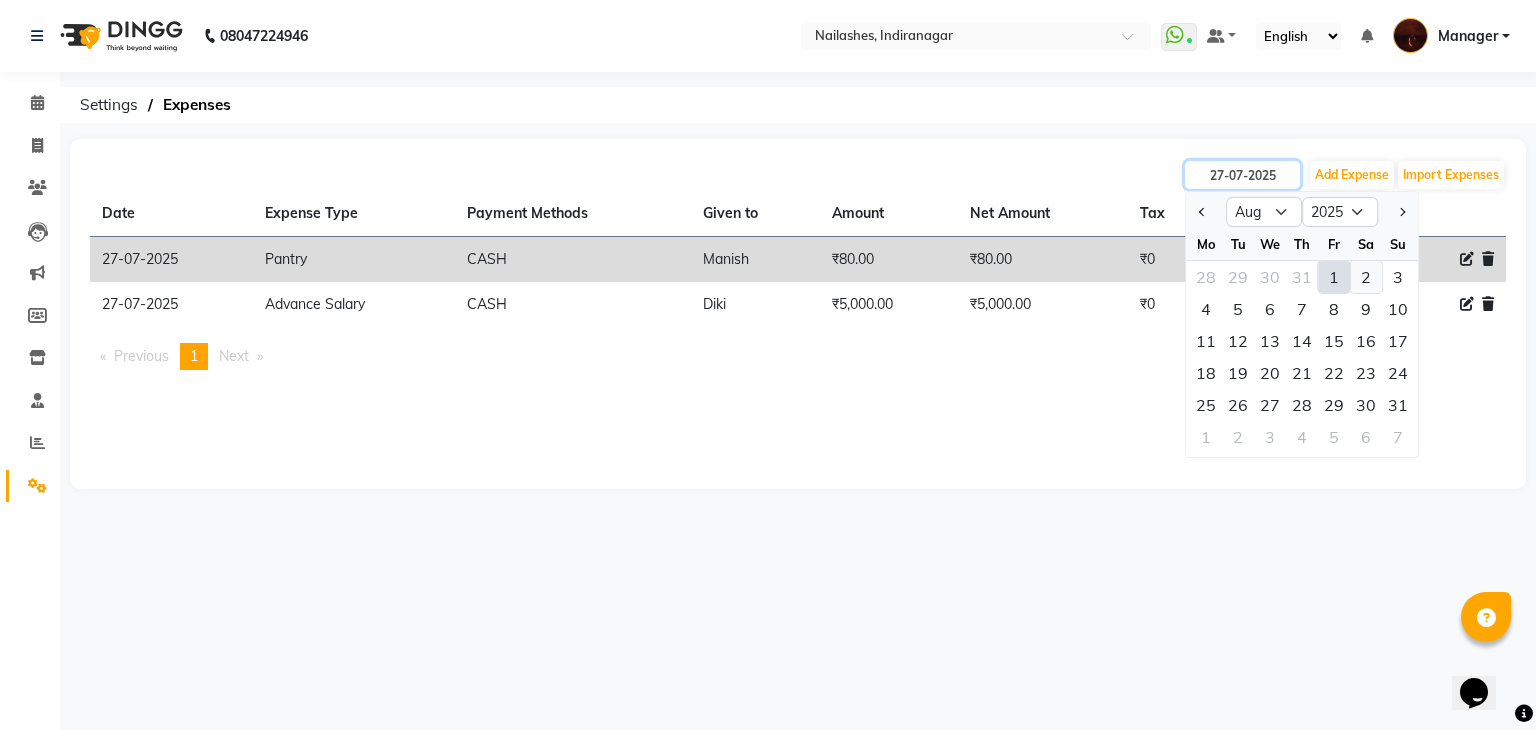 type on "02-08-2025" 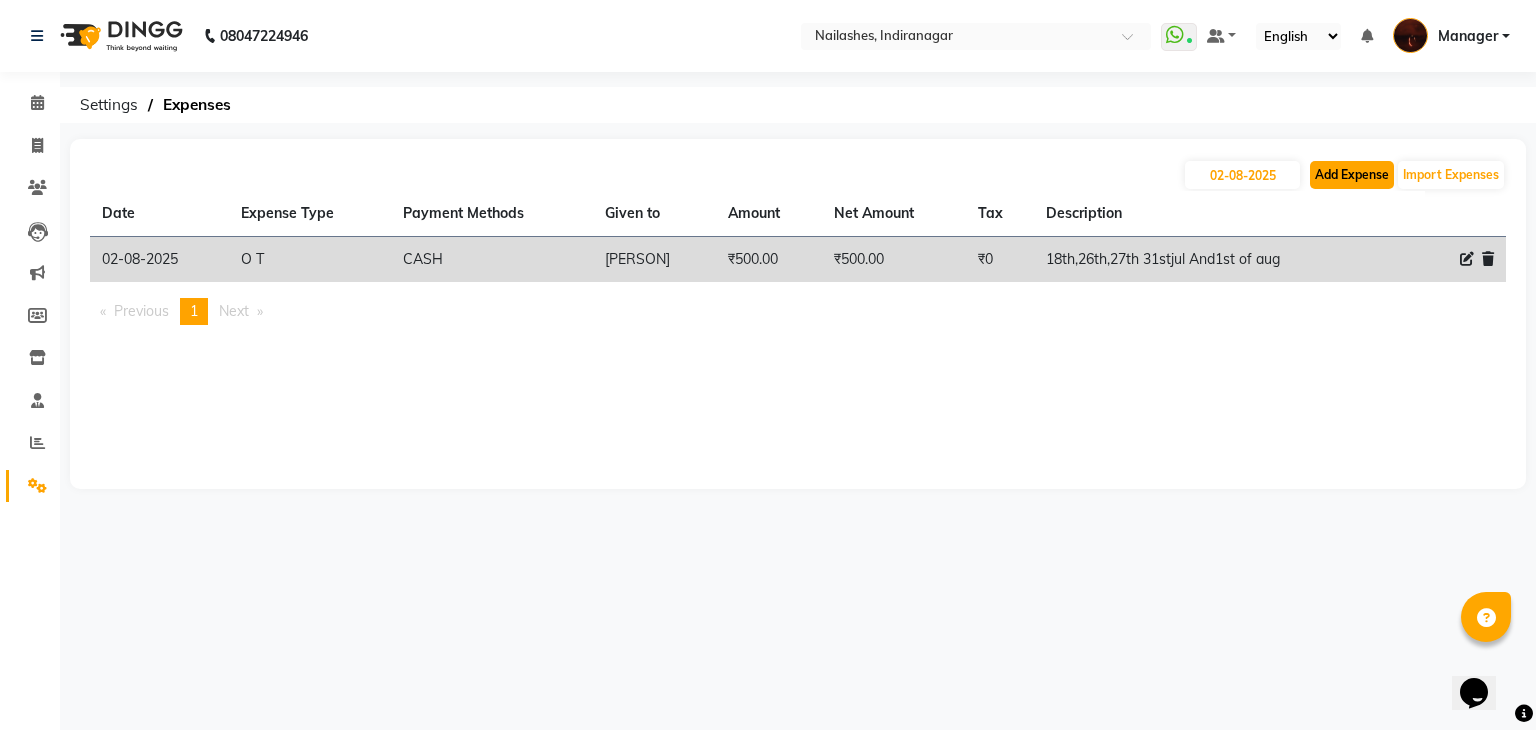 click on "Add Expense" 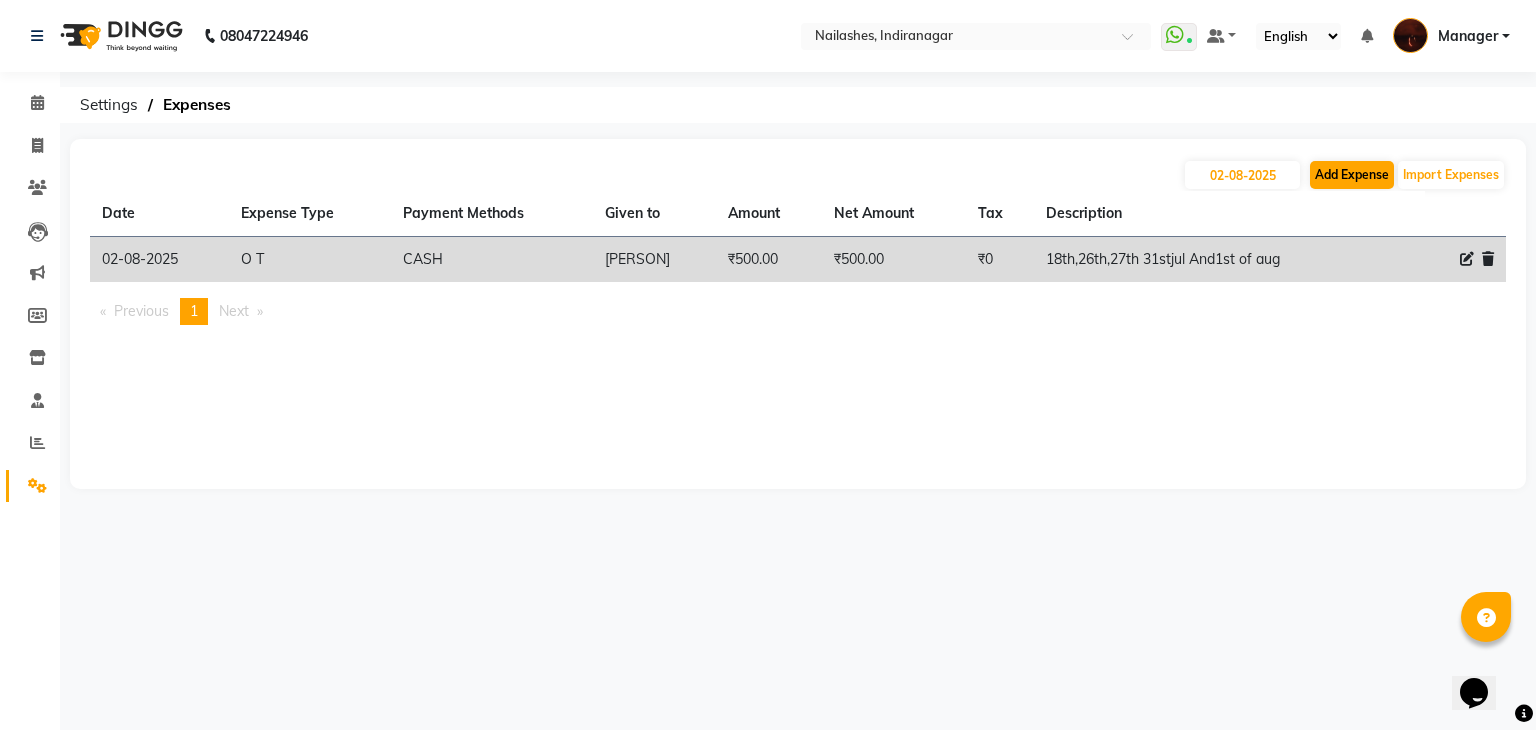 select on "1" 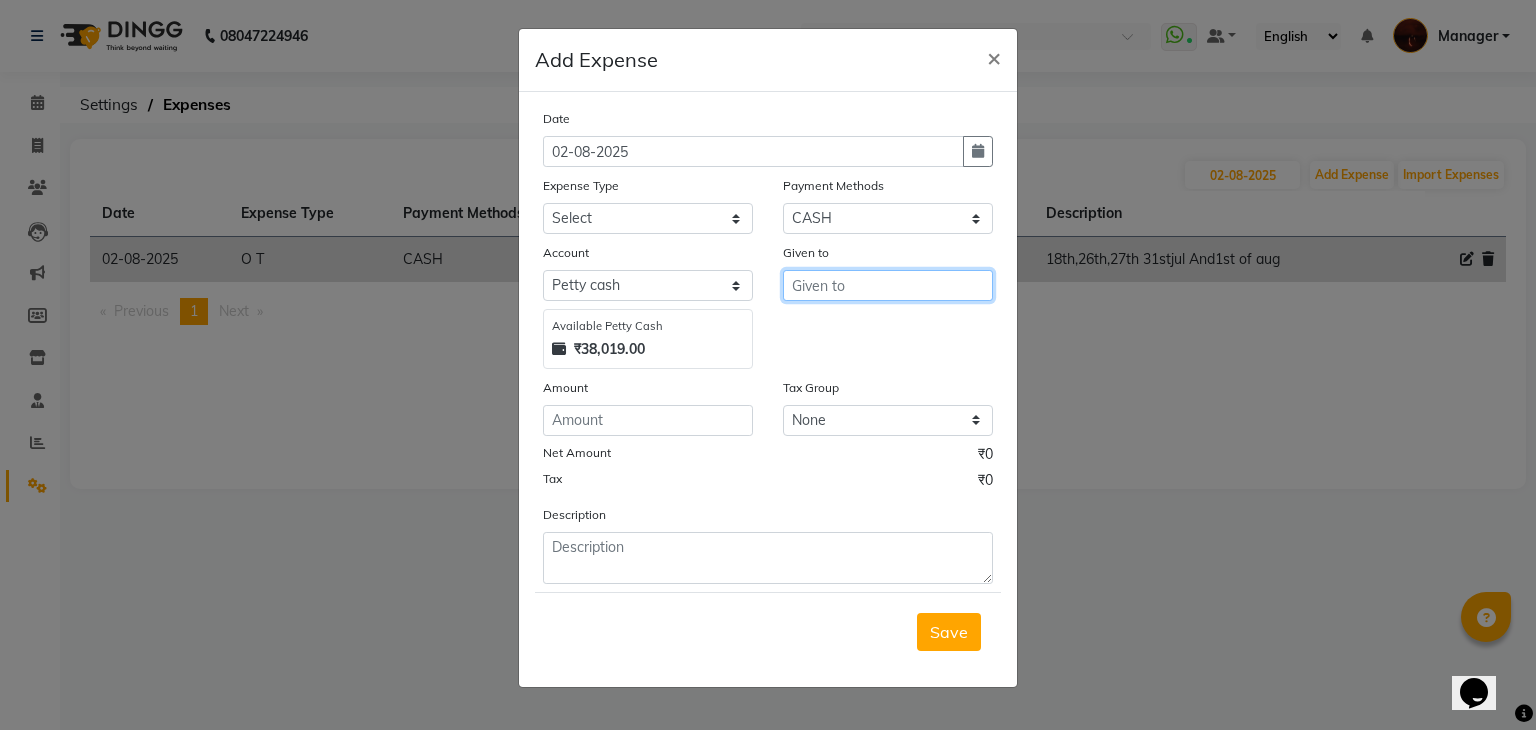 click at bounding box center (888, 285) 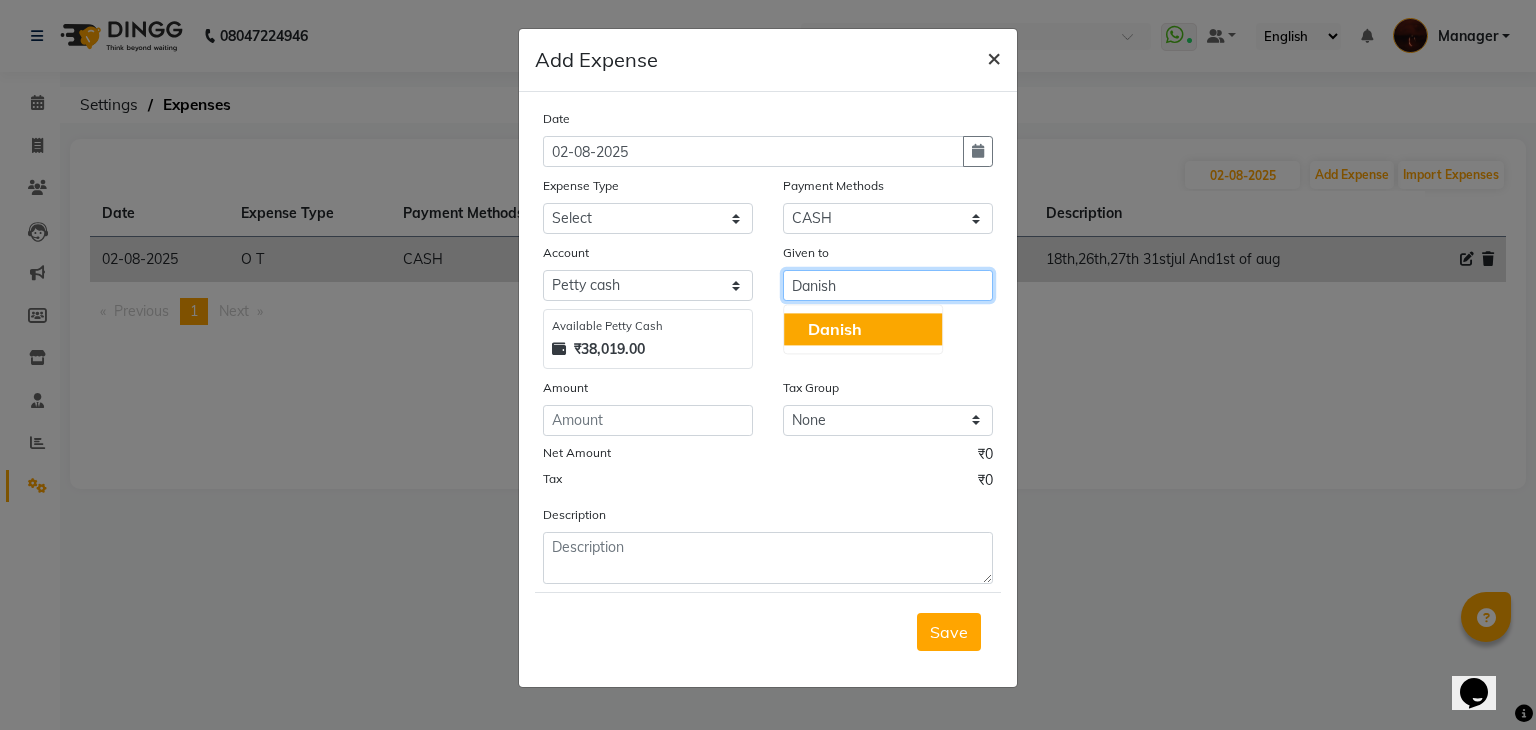 type on "Danish" 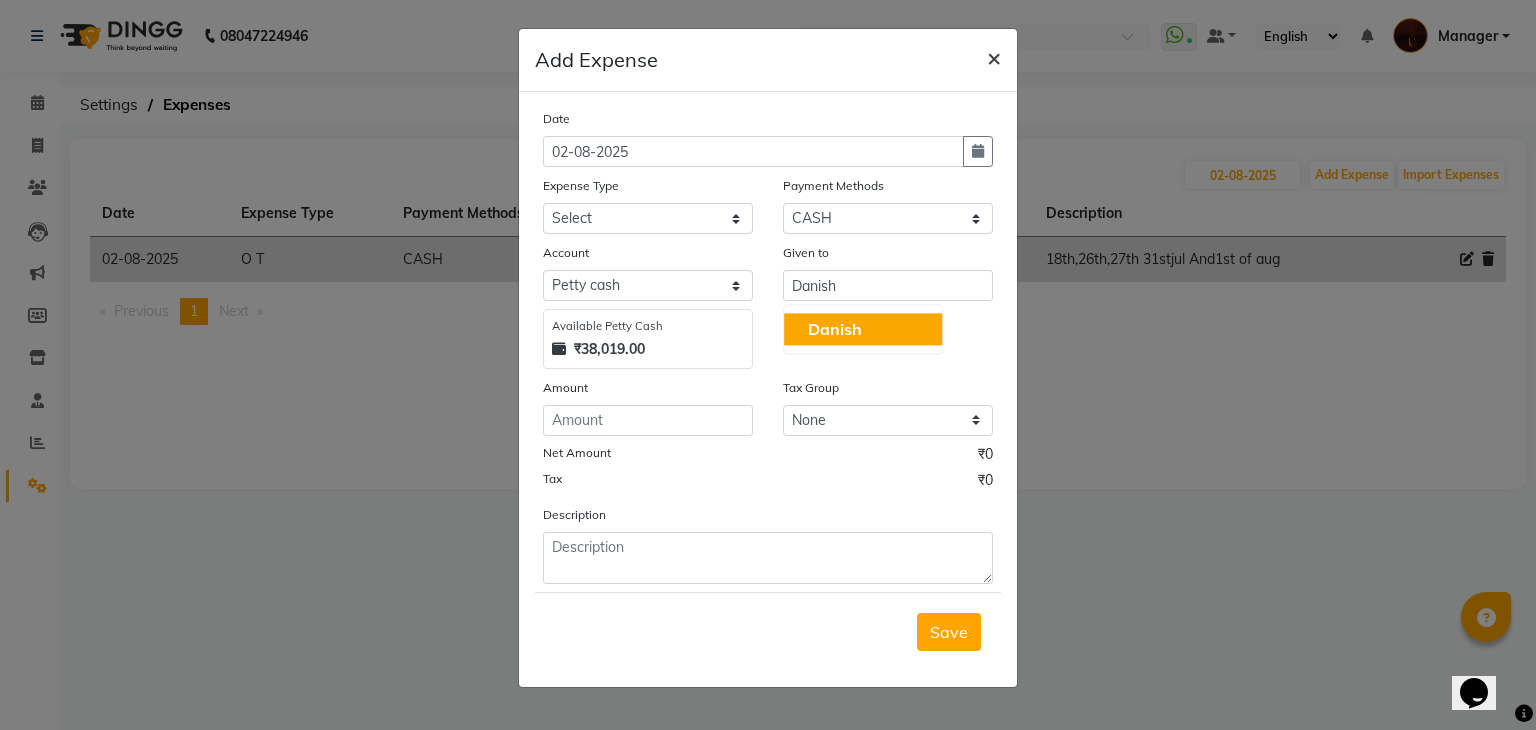 click on "×" 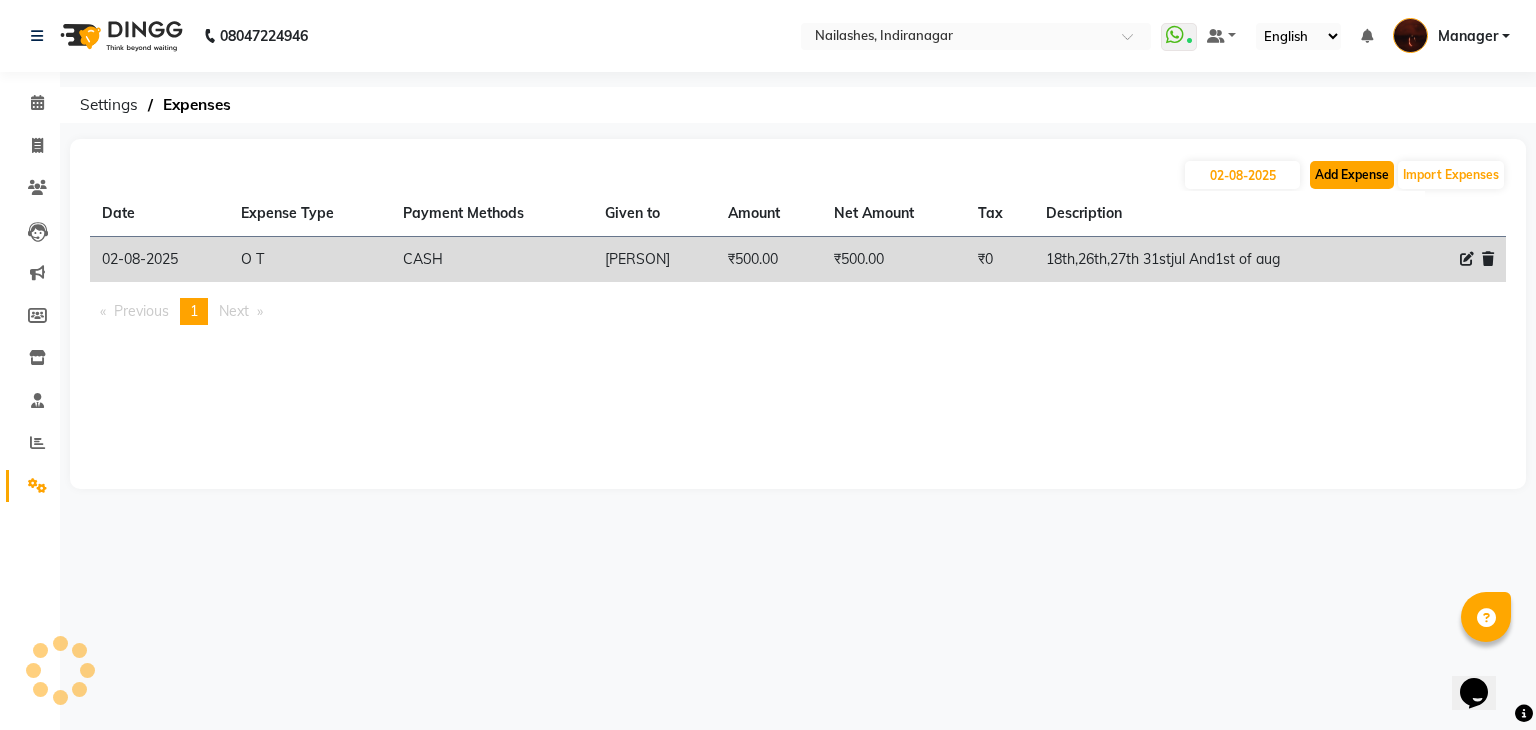 click on "Add Expense" 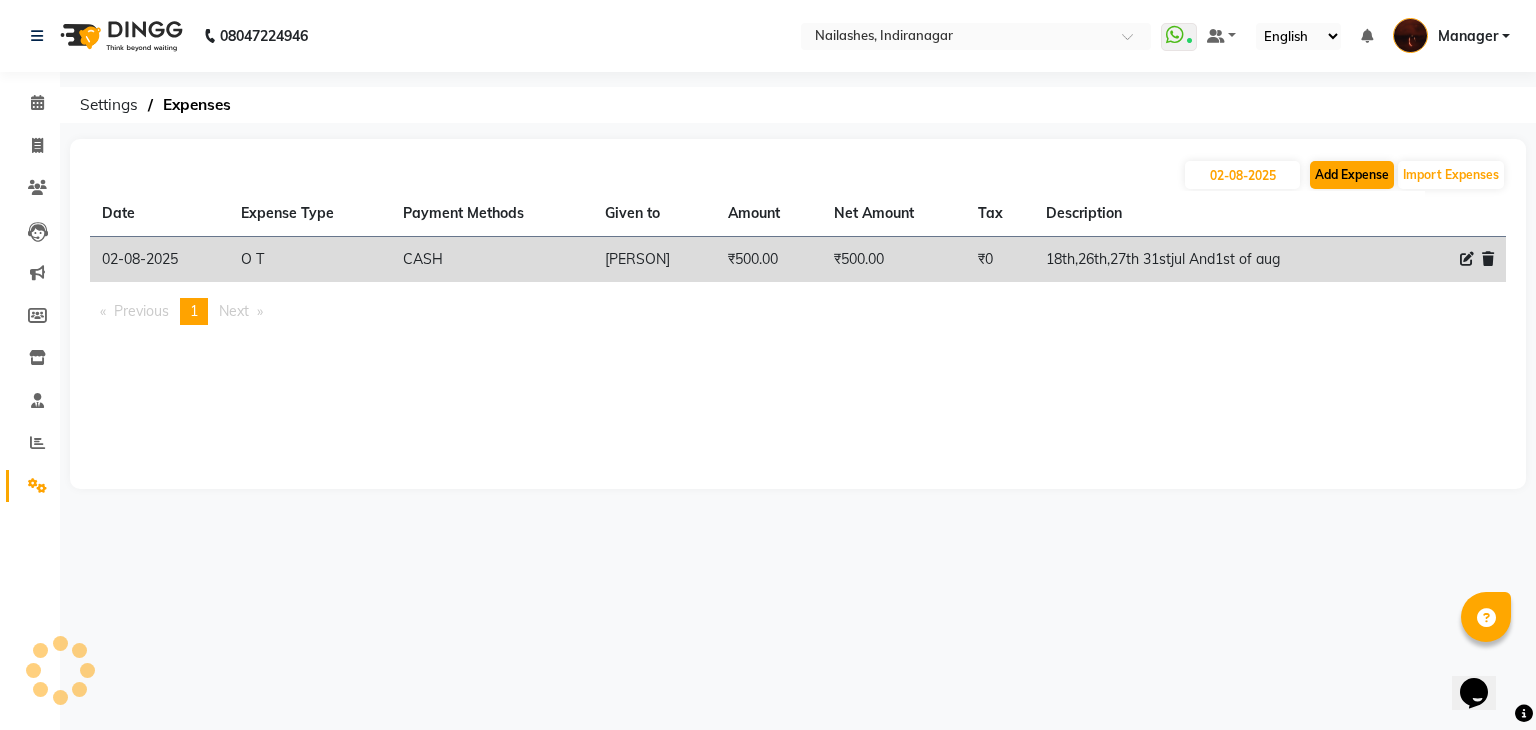 select on "1" 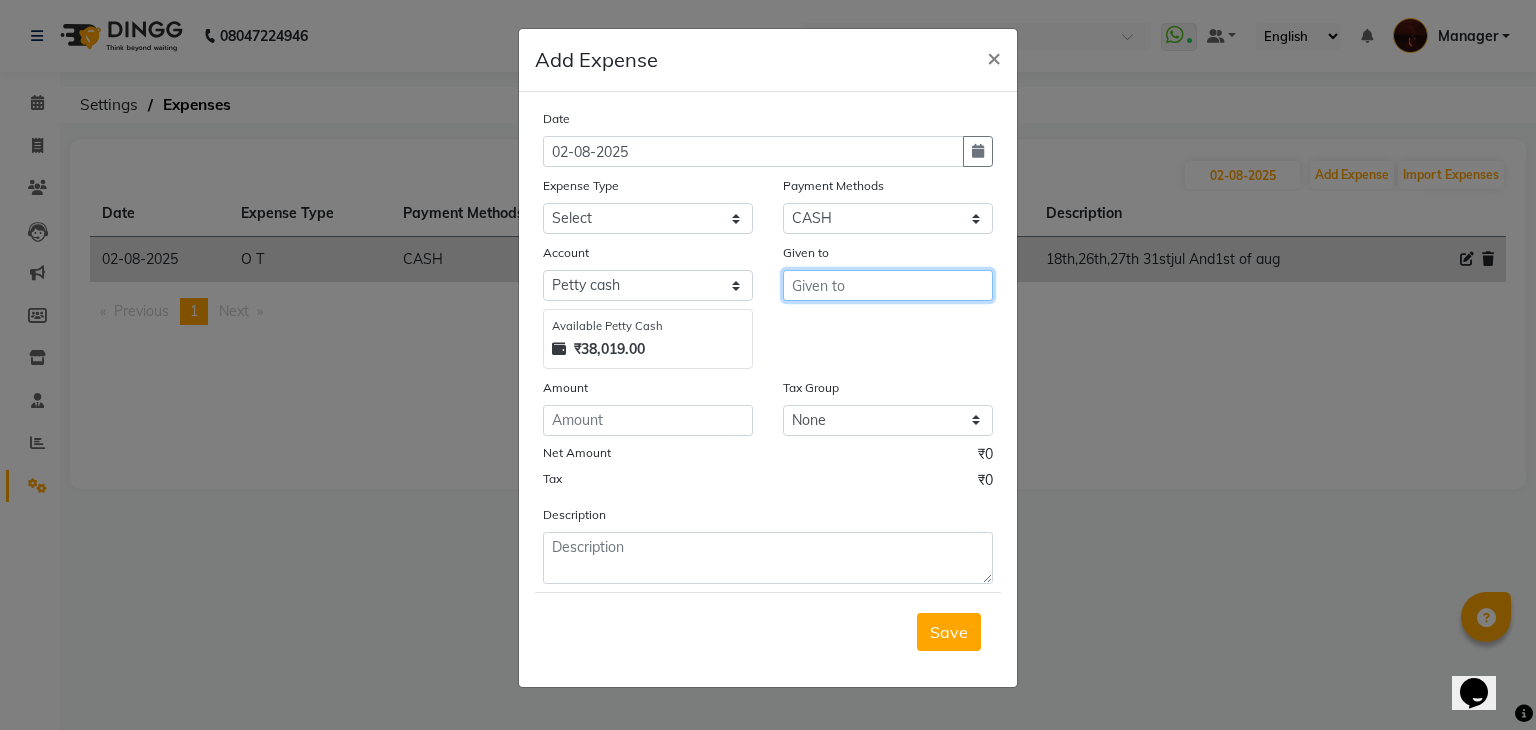 click at bounding box center [888, 285] 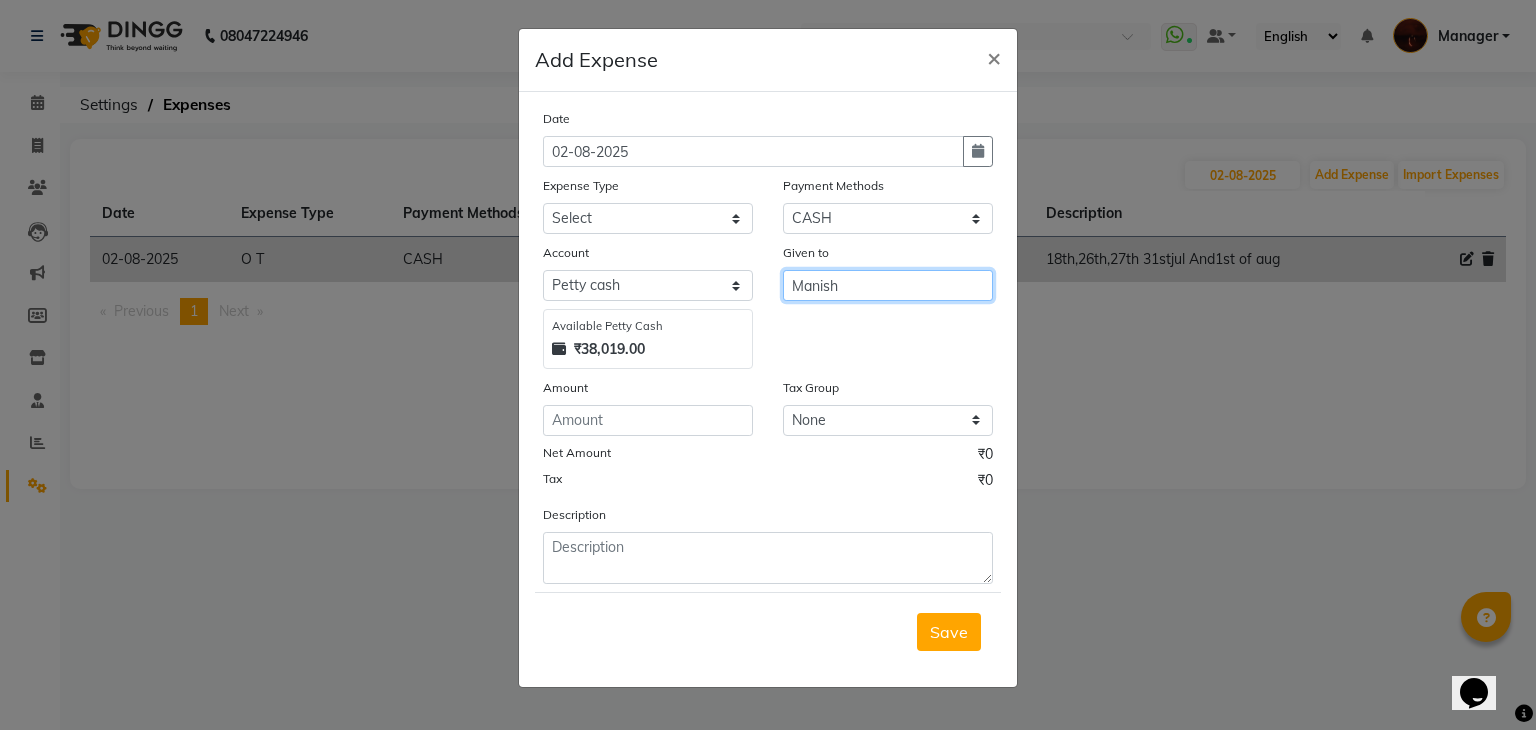 type on "Manish" 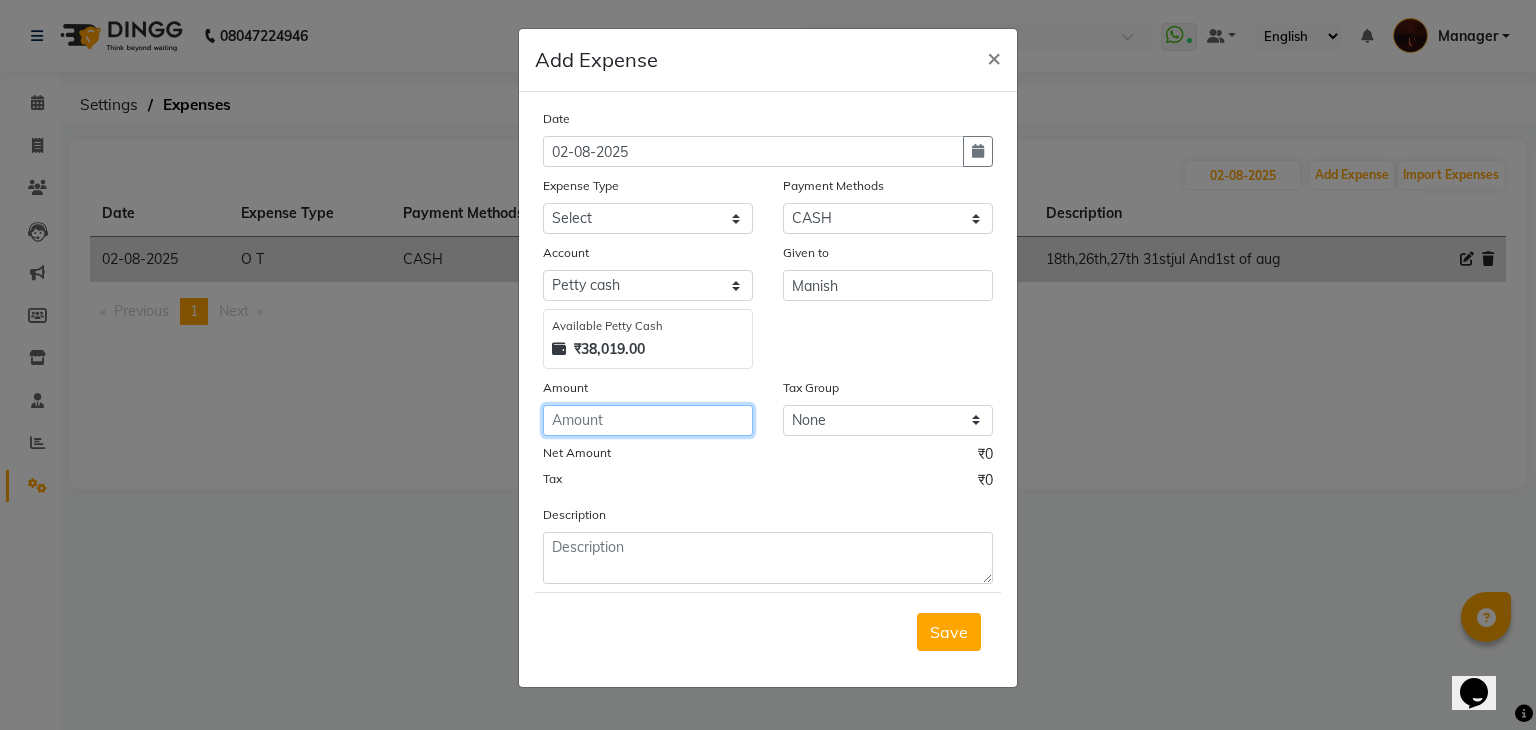click 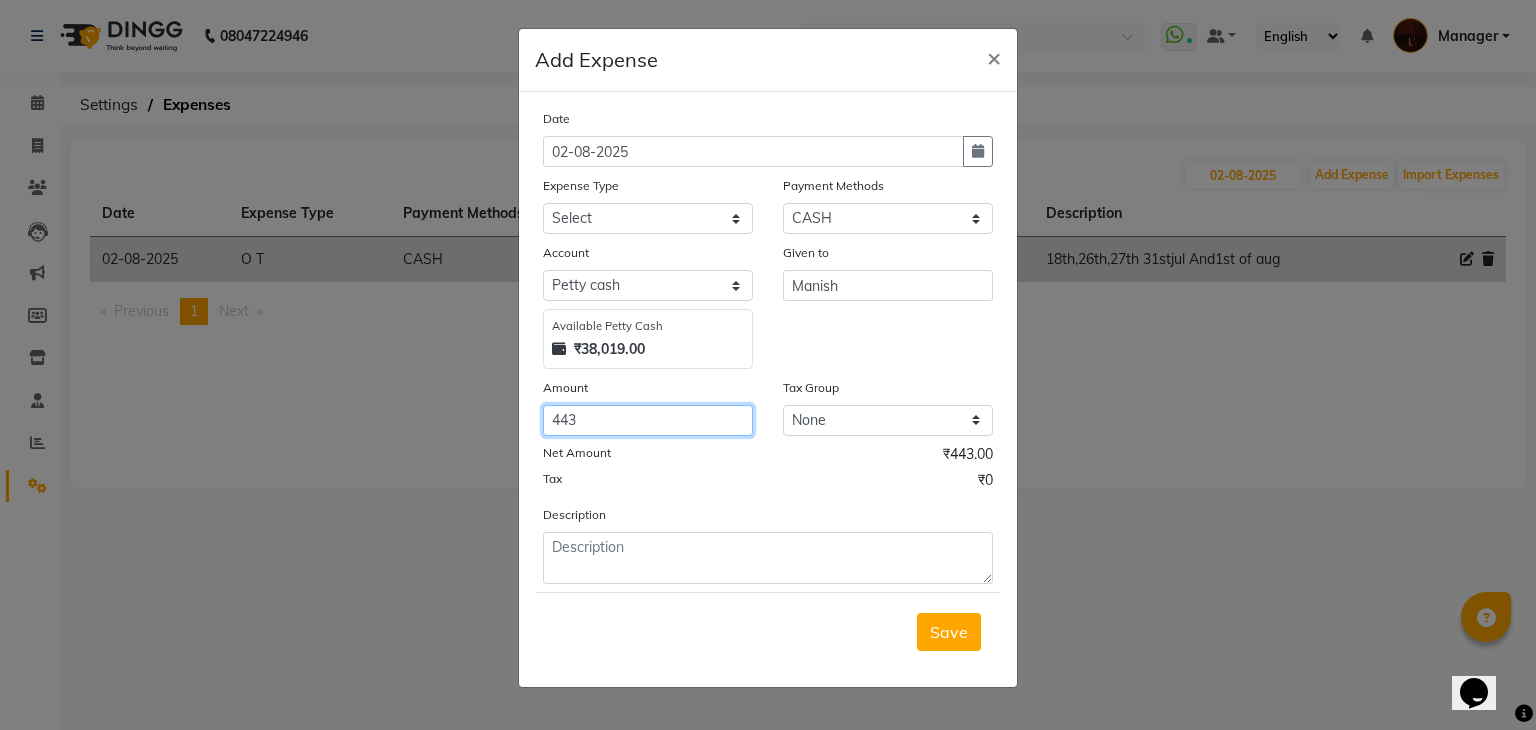 type on "443" 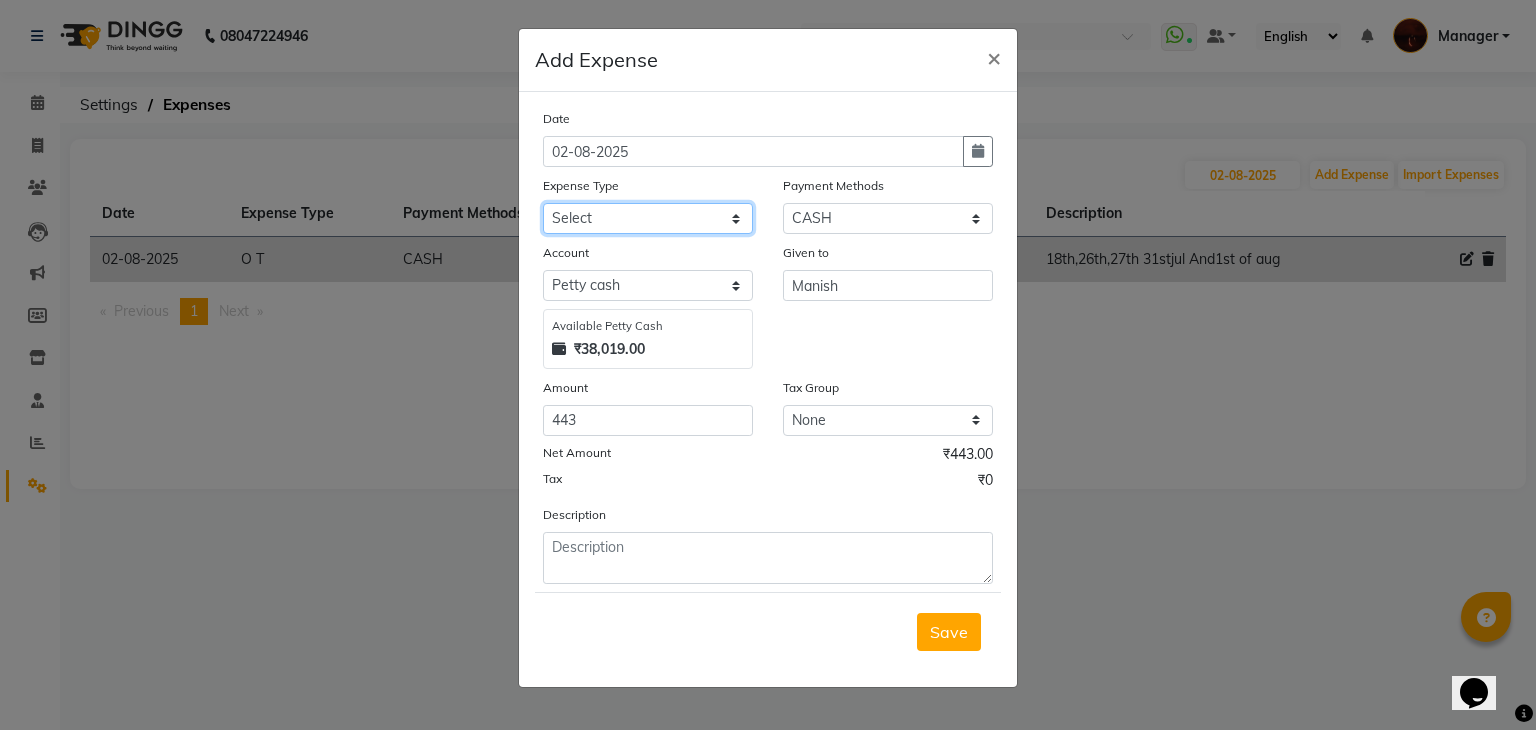 click on "Select acetone Advance Salary bank deposite BBMP Beauty products Bed charges BIRTHDAY CAKE Bonus Carpenter CASH EXPENSE VOUCHER Cash handover chocolate for store cleaning things Client Refreshment coconut water for clients COFFEE coffee cup coffee powder Commission Conveyance Cotton Courier decoration Diesel for generator Donation Drinking Water Electricity Eyelashes return Face mask floor cleaner flowers daily garbage generator diesel green tea GST handover HANDWASH House Keeping Material House keeping Salary Incentive Internet Bill juice LAUNDRY Maintainance Marketing Medical Membership Milk Milk miscelleneous Naturals salon NEWSPAPER O T Other Pantry PETROL Phone Bill Plants plumber pooja items Porter priest Product Purchase product return Product sale puja items RAPIDO Refund Rent Shop Rent Staff Accommodation Royalty Salary Staff cab charges Staff dinner Staff Flight Ticket Staff  Hiring from another Branch Staff Snacks Stationary STORE OPENING CHARGE sugar sweets TEAM DINNER TIPS Tissue Transgender" 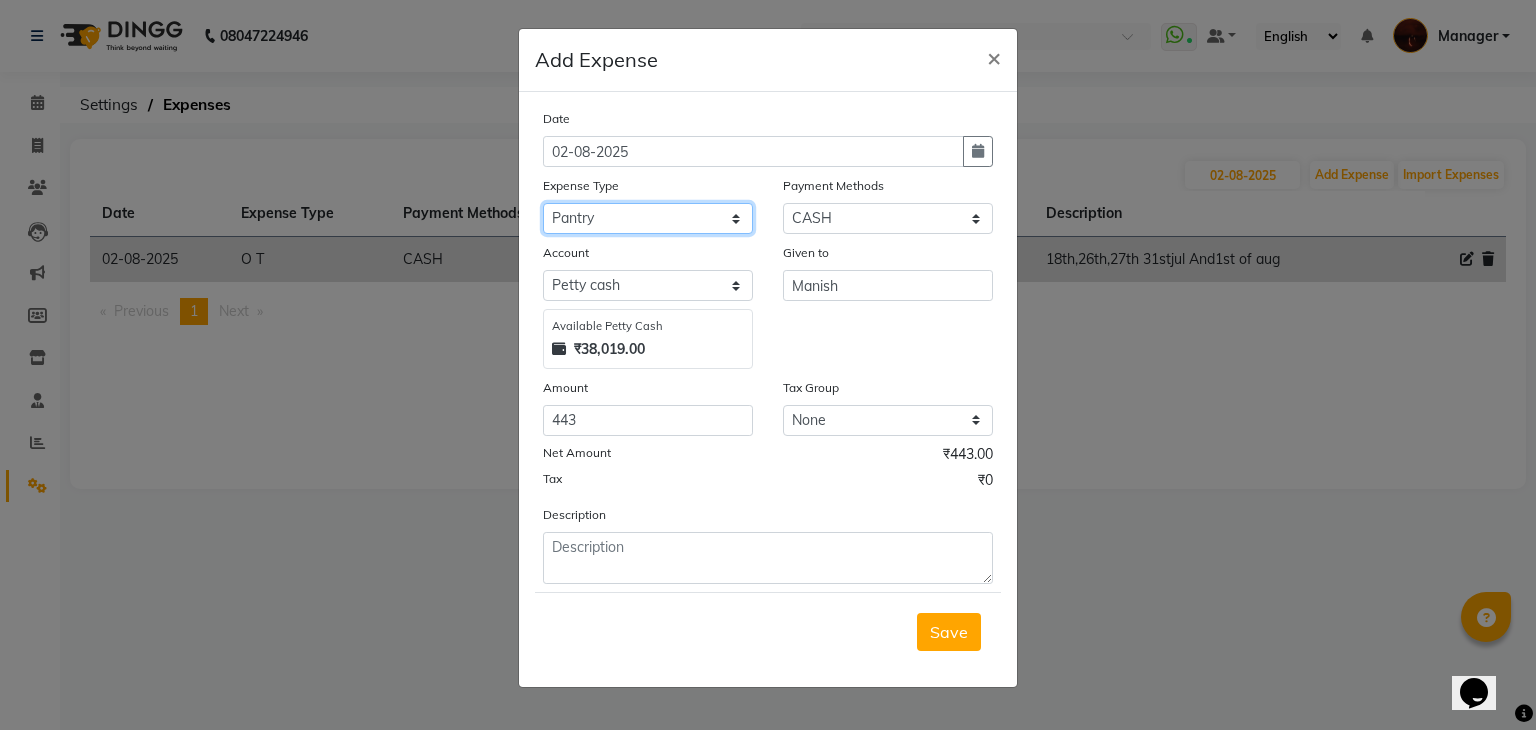 click on "Select acetone Advance Salary bank deposite BBMP Beauty products Bed charges BIRTHDAY CAKE Bonus Carpenter CASH EXPENSE VOUCHER Cash handover chocolate for store cleaning things Client Refreshment coconut water for clients COFFEE coffee cup coffee powder Commission Conveyance Cotton Courier decoration Diesel for generator Donation Drinking Water Electricity Eyelashes return Face mask floor cleaner flowers daily garbage generator diesel green tea GST handover HANDWASH House Keeping Material House keeping Salary Incentive Internet Bill juice LAUNDRY Maintainance Marketing Medical Membership Milk Milk miscelleneous Naturals salon NEWSPAPER O T Other Pantry PETROL Phone Bill Plants plumber pooja items Porter priest Product Purchase product return Product sale puja items RAPIDO Refund Rent Shop Rent Staff Accommodation Royalty Salary Staff cab charges Staff dinner Staff Flight Ticket Staff  Hiring from another Branch Staff Snacks Stationary STORE OPENING CHARGE sugar sweets TEAM DINNER TIPS Tissue Transgender" 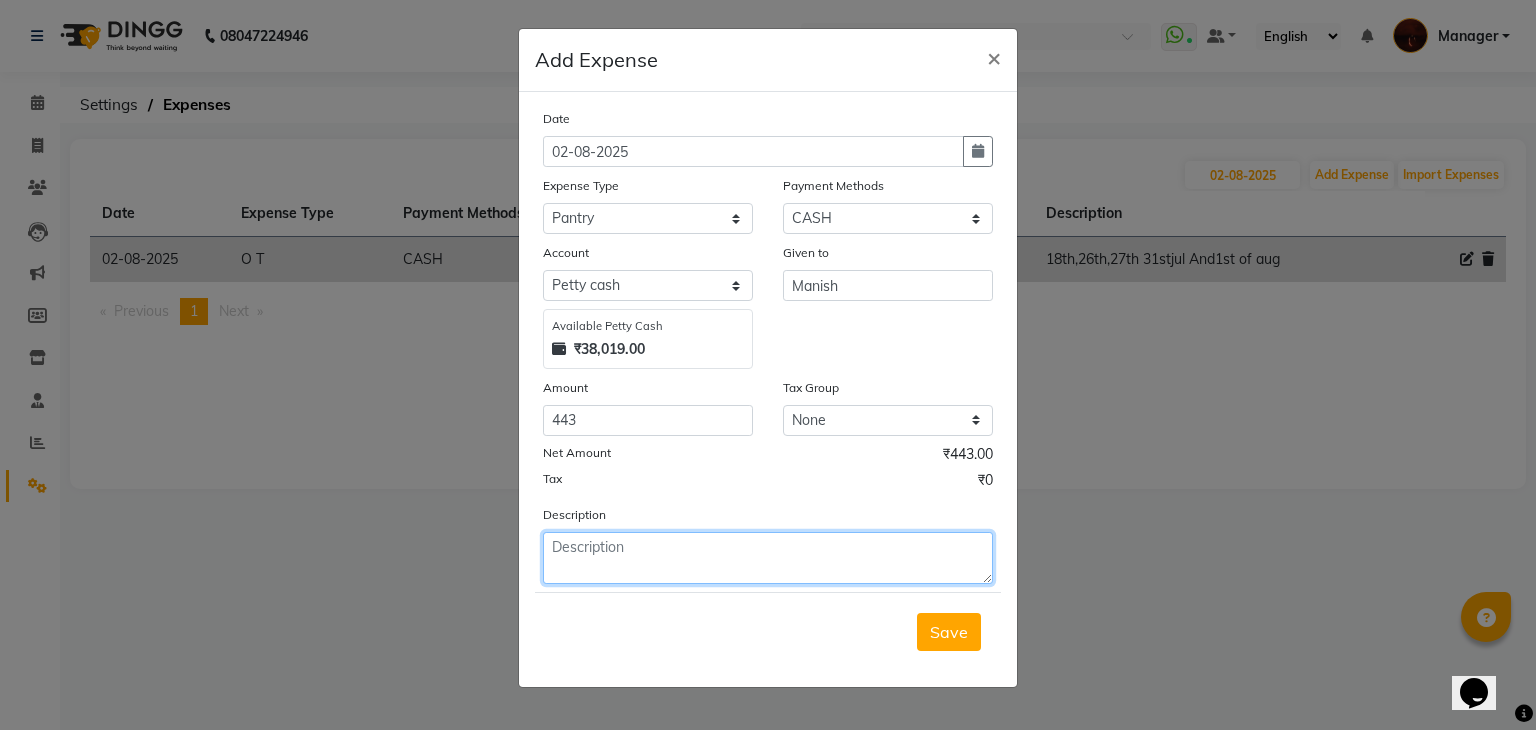 click 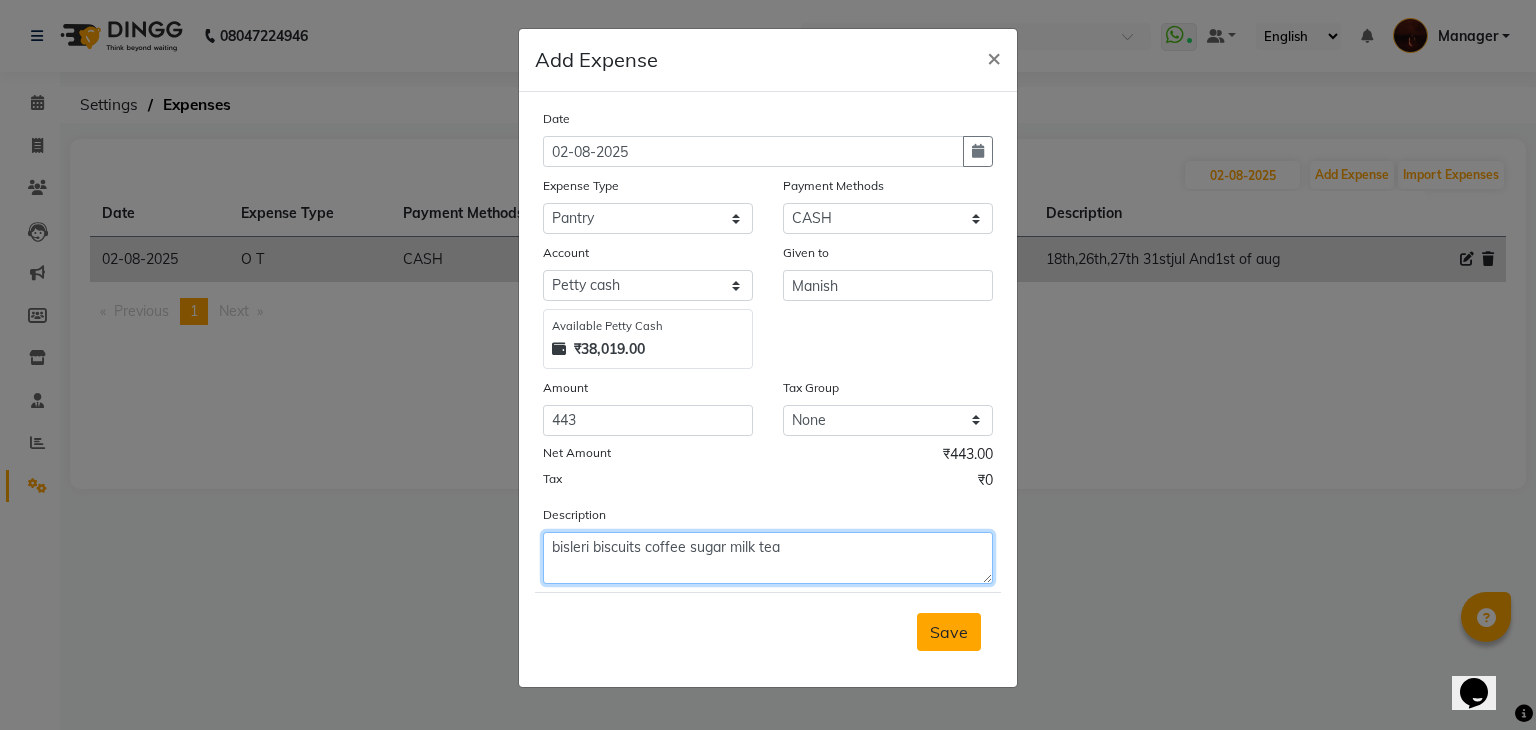 type on "bisleri biscuits coffee sugar milk tea" 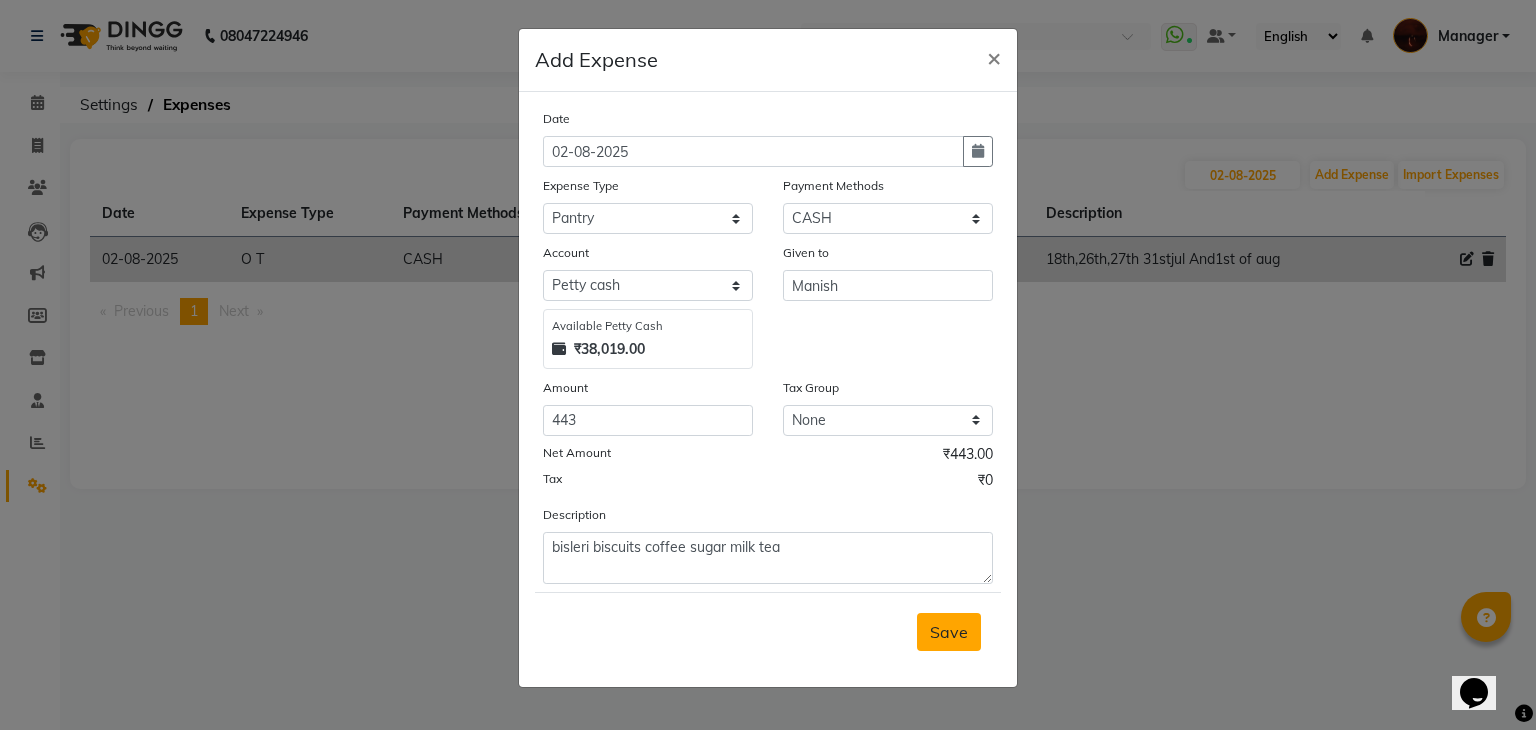 click on "Save" at bounding box center (949, 632) 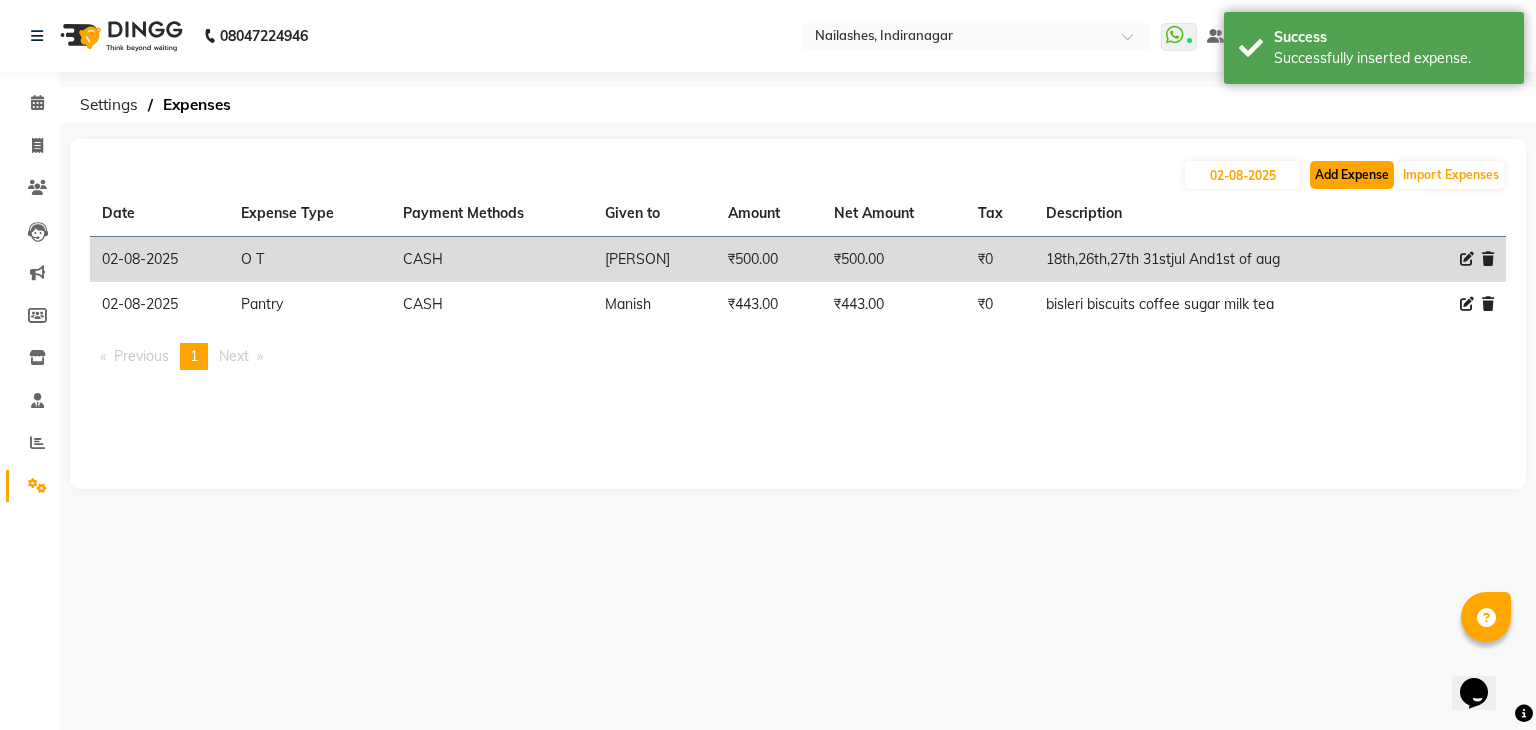 click on "Add Expense" 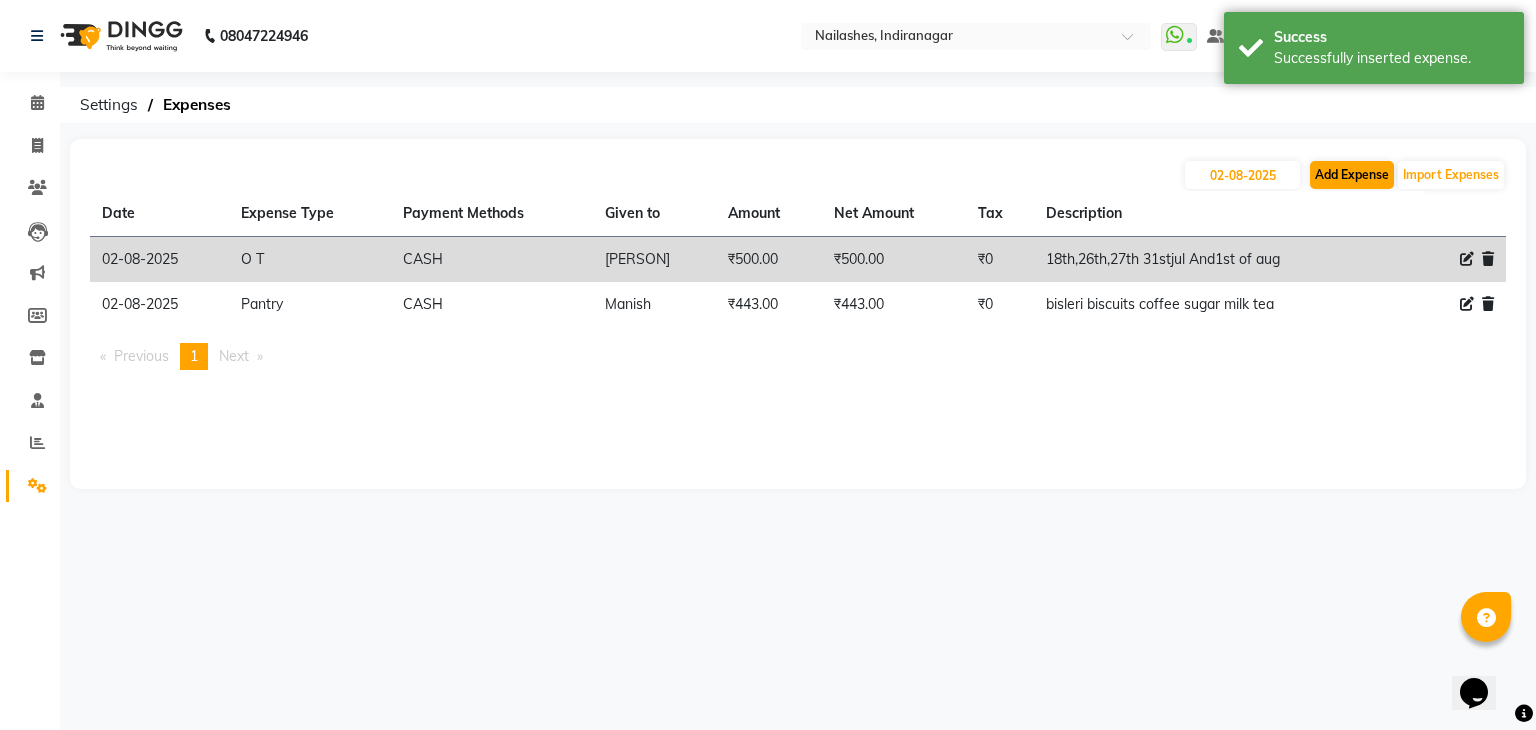select on "1" 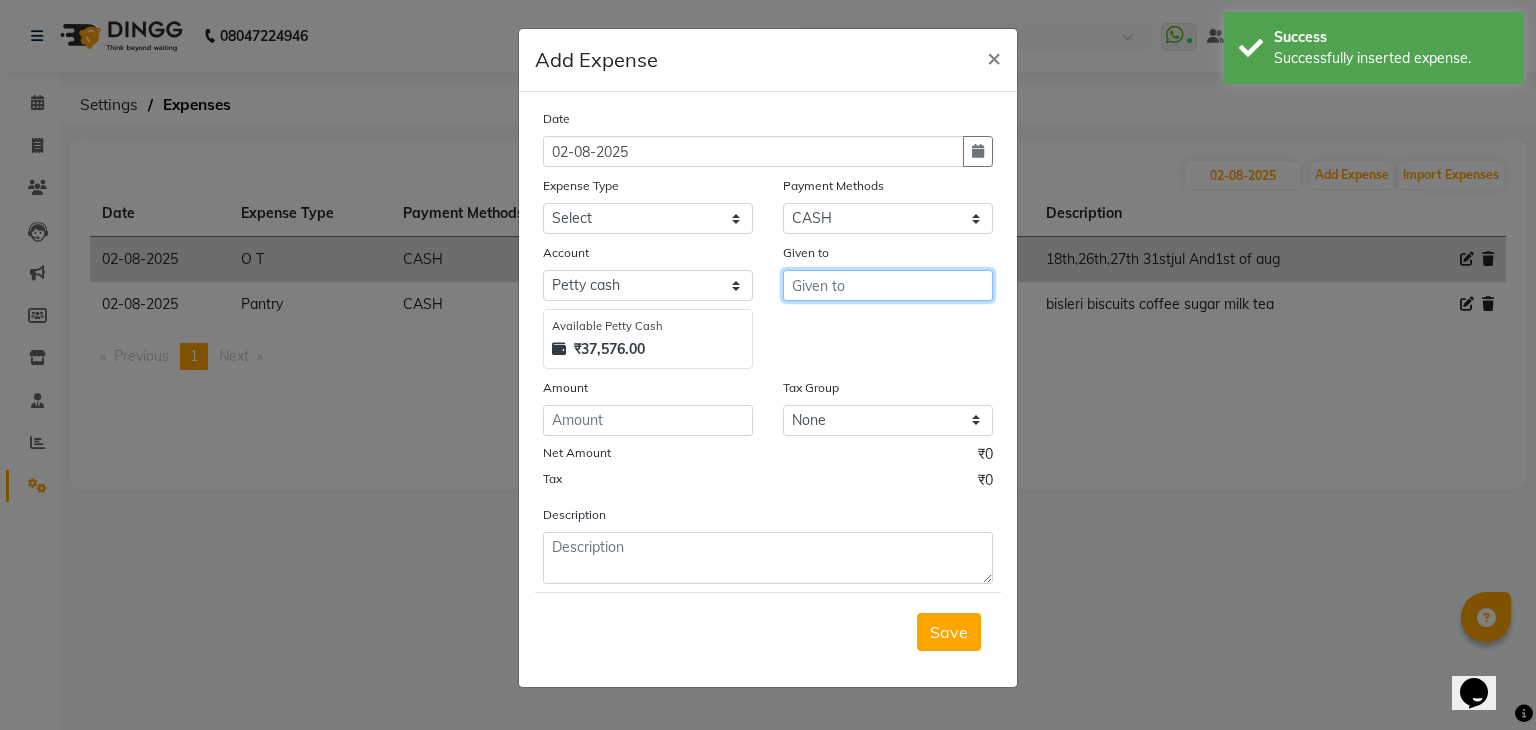click at bounding box center (888, 285) 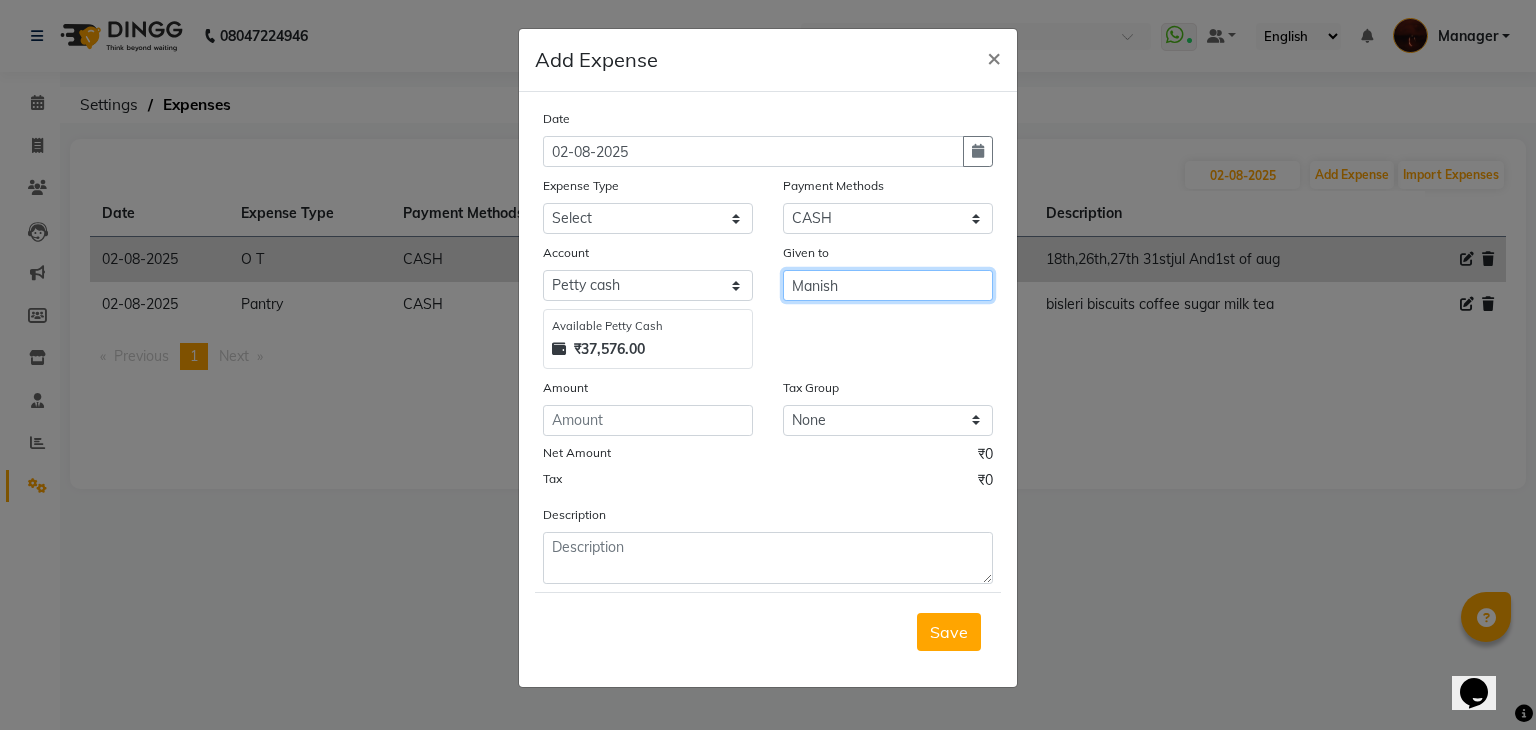 type on "Manish" 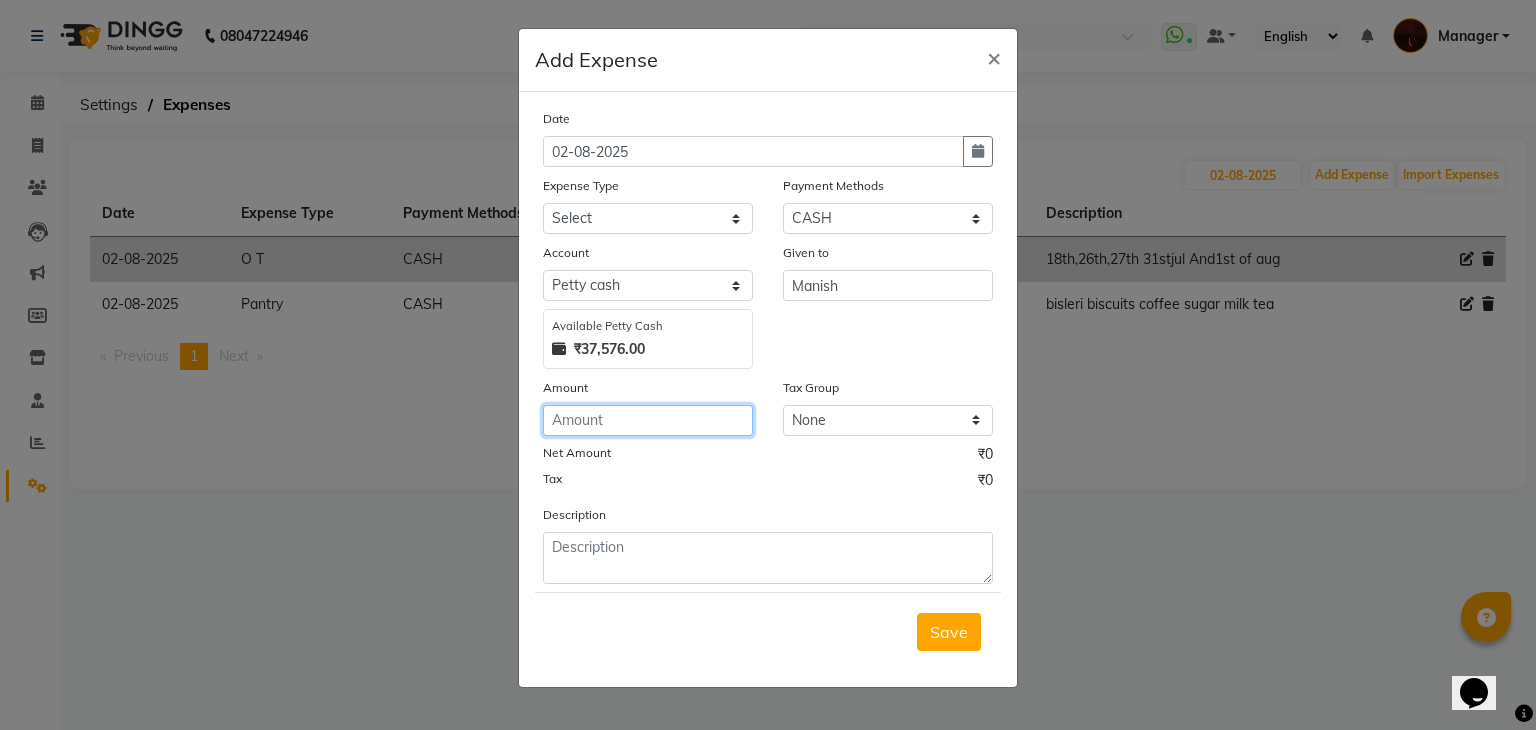 click 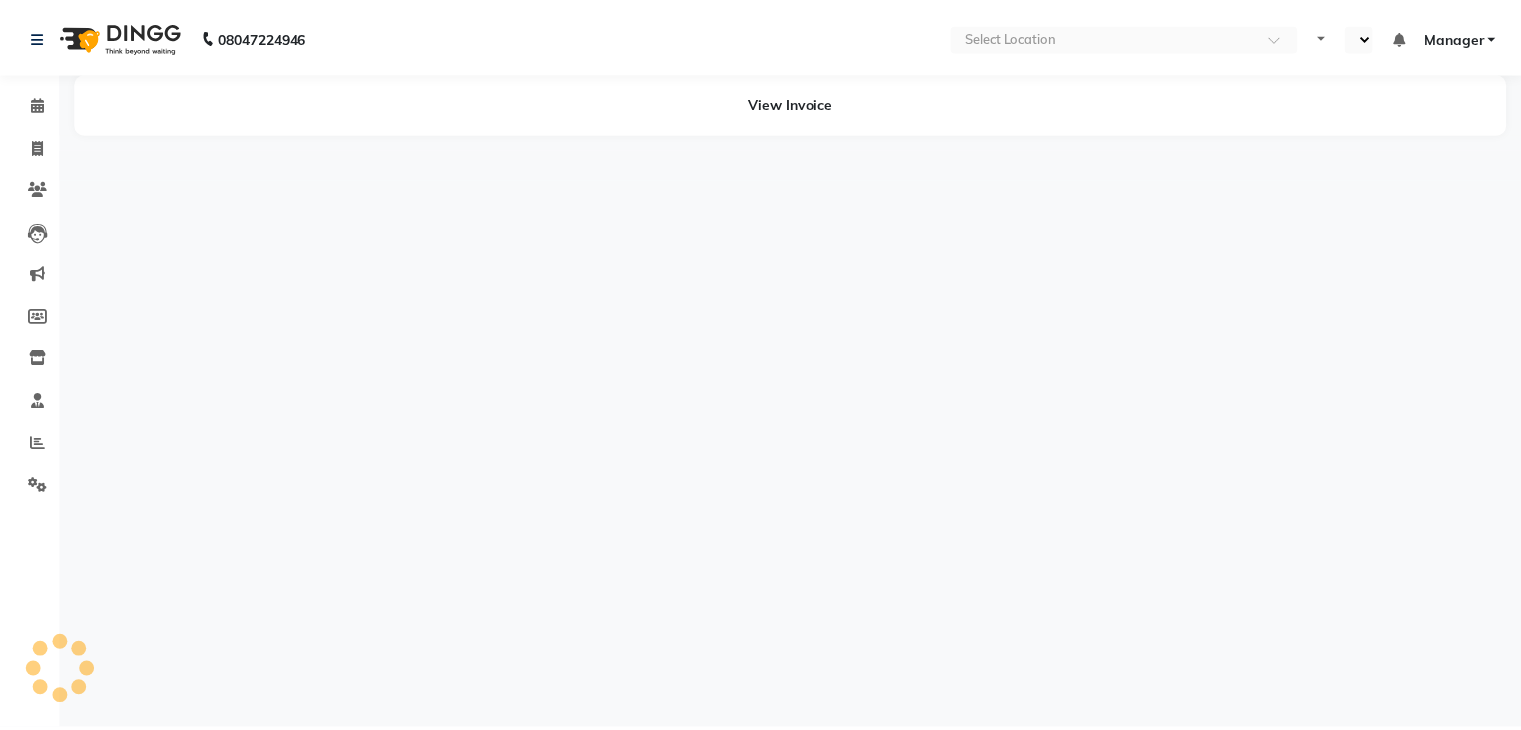 scroll, scrollTop: 0, scrollLeft: 0, axis: both 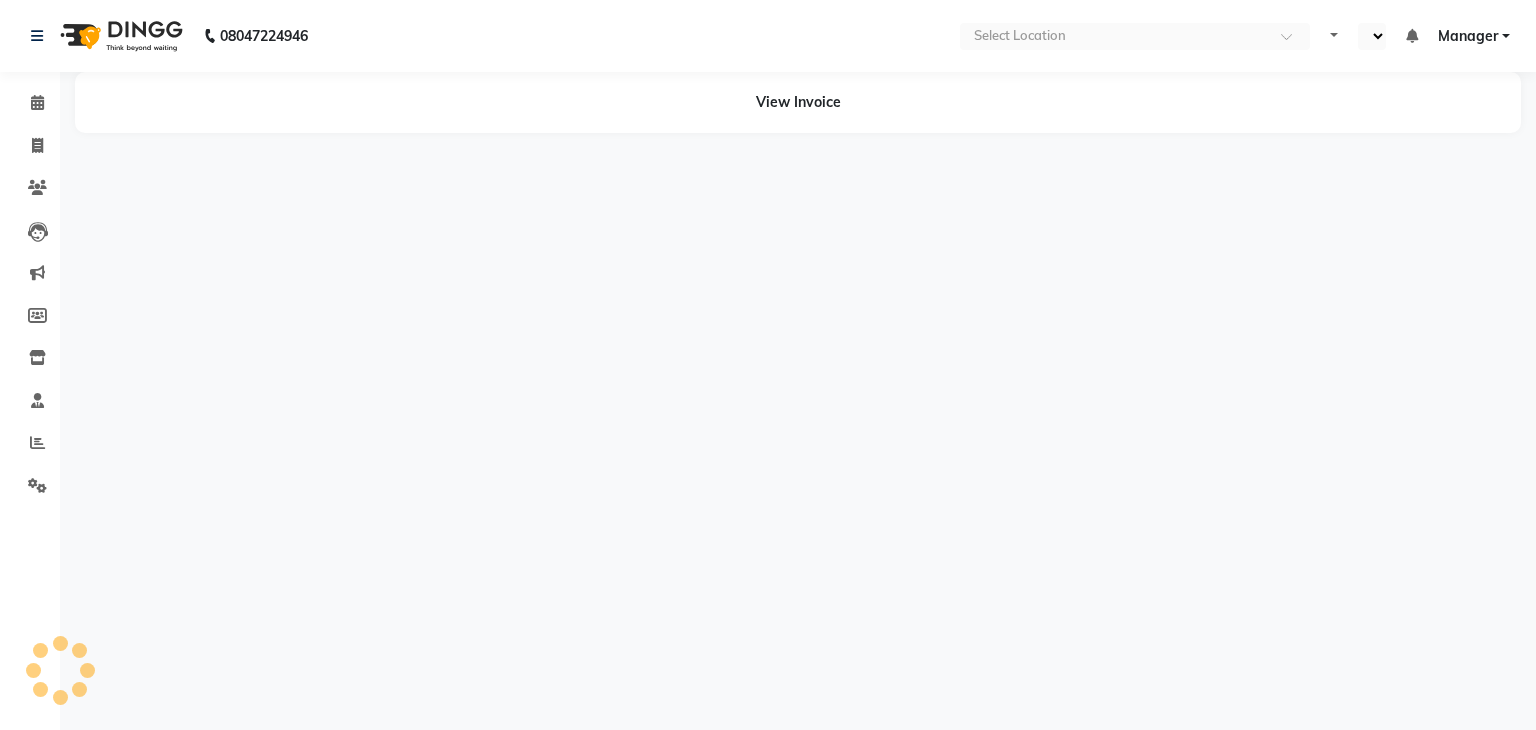 select on "en" 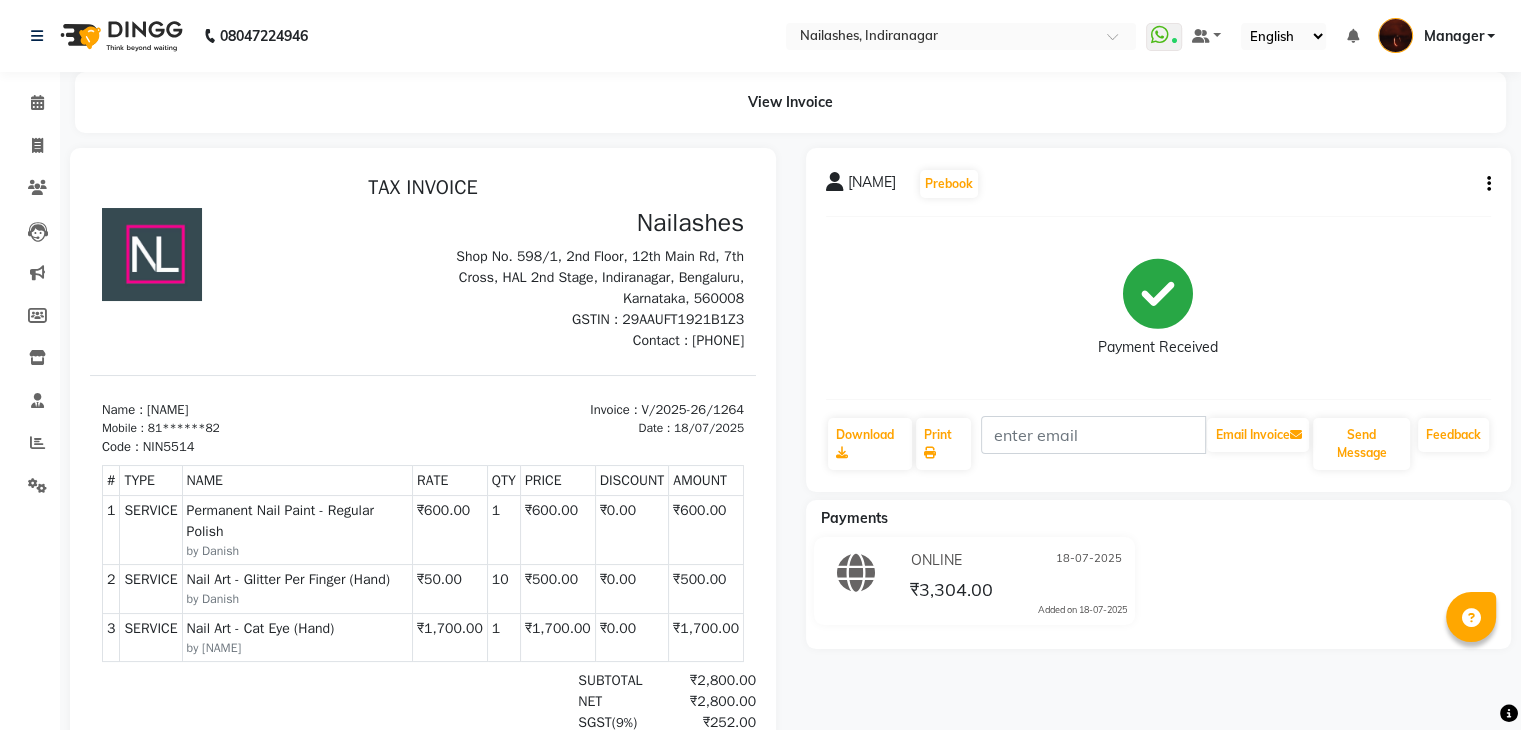 scroll, scrollTop: 0, scrollLeft: 0, axis: both 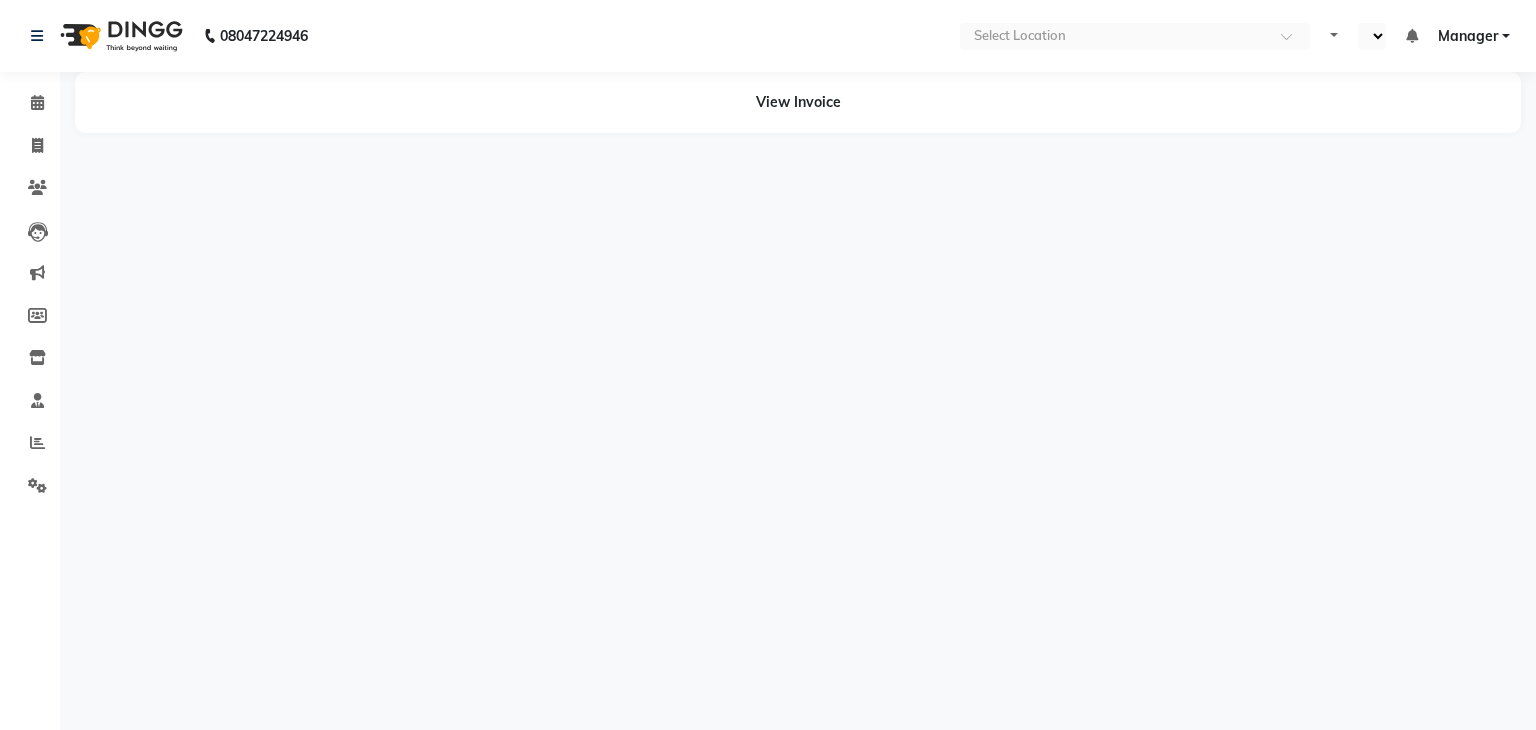 select on "en" 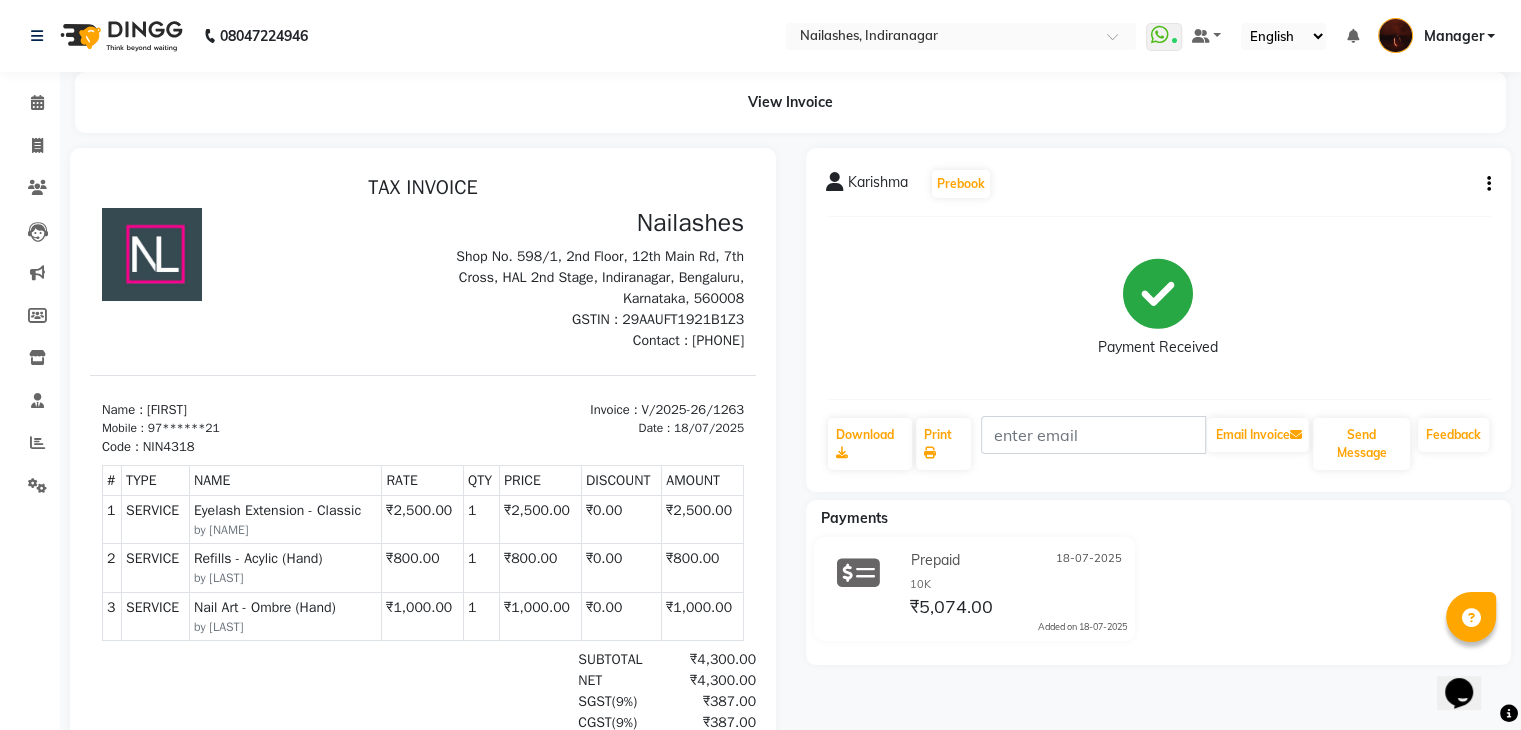 scroll, scrollTop: 0, scrollLeft: 0, axis: both 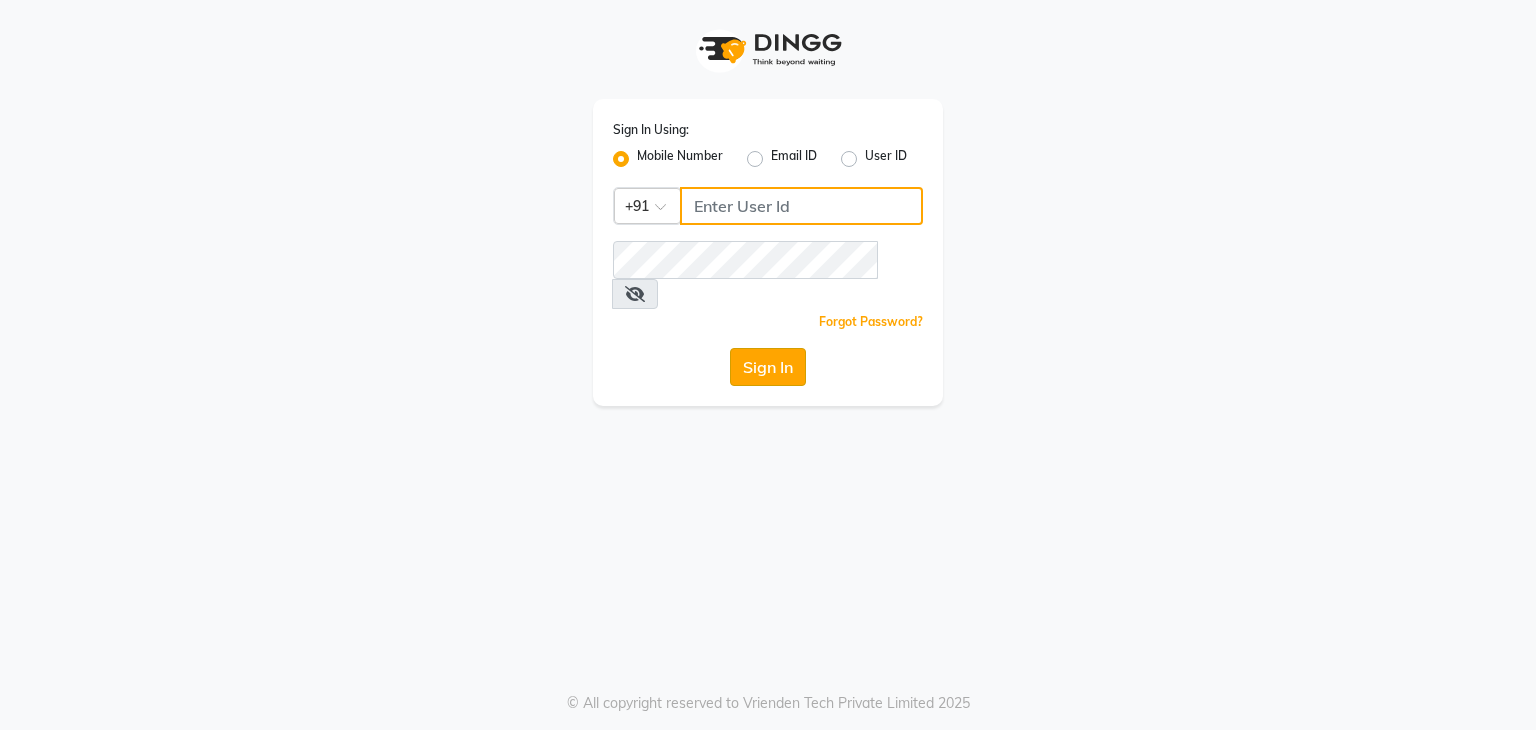 type on "9986416195" 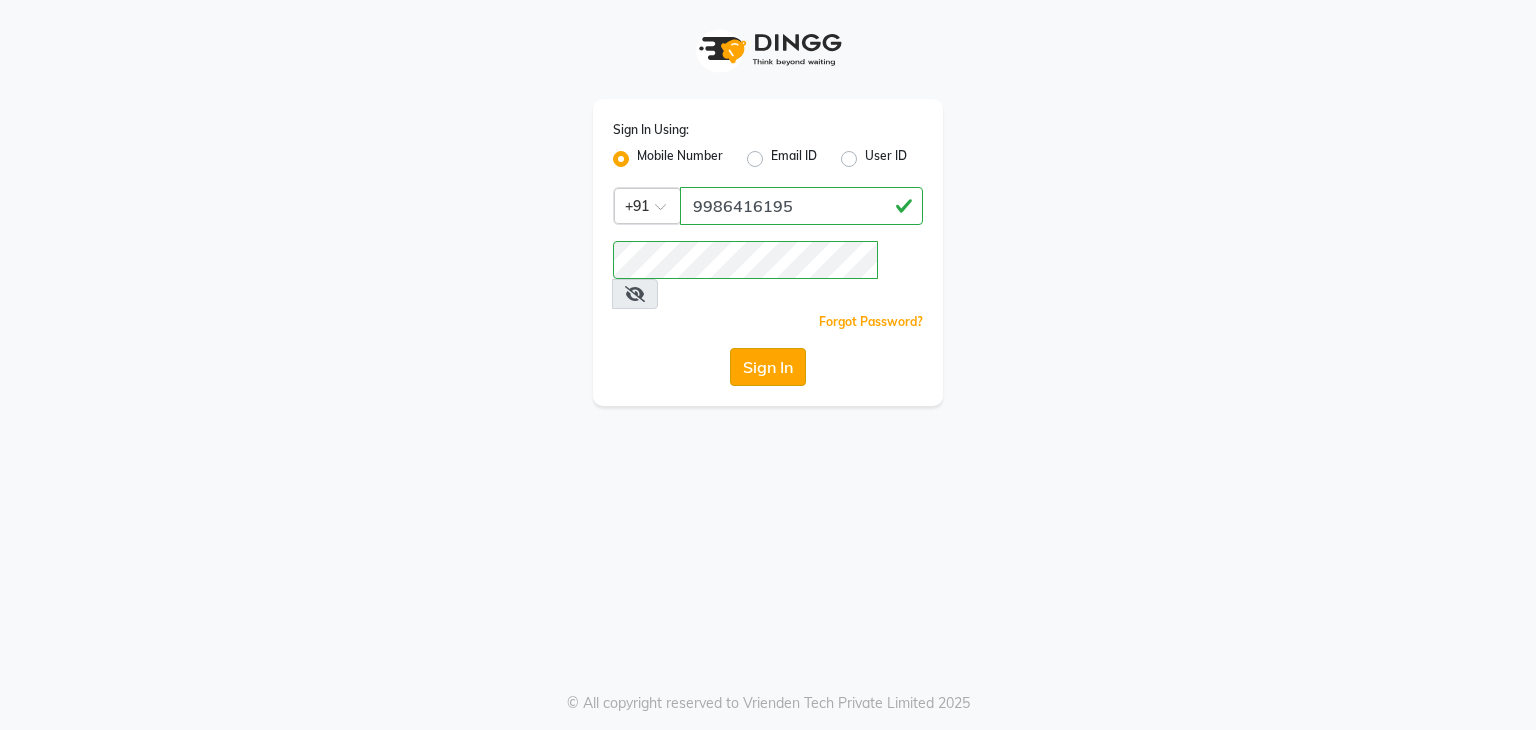 click on "Sign In" 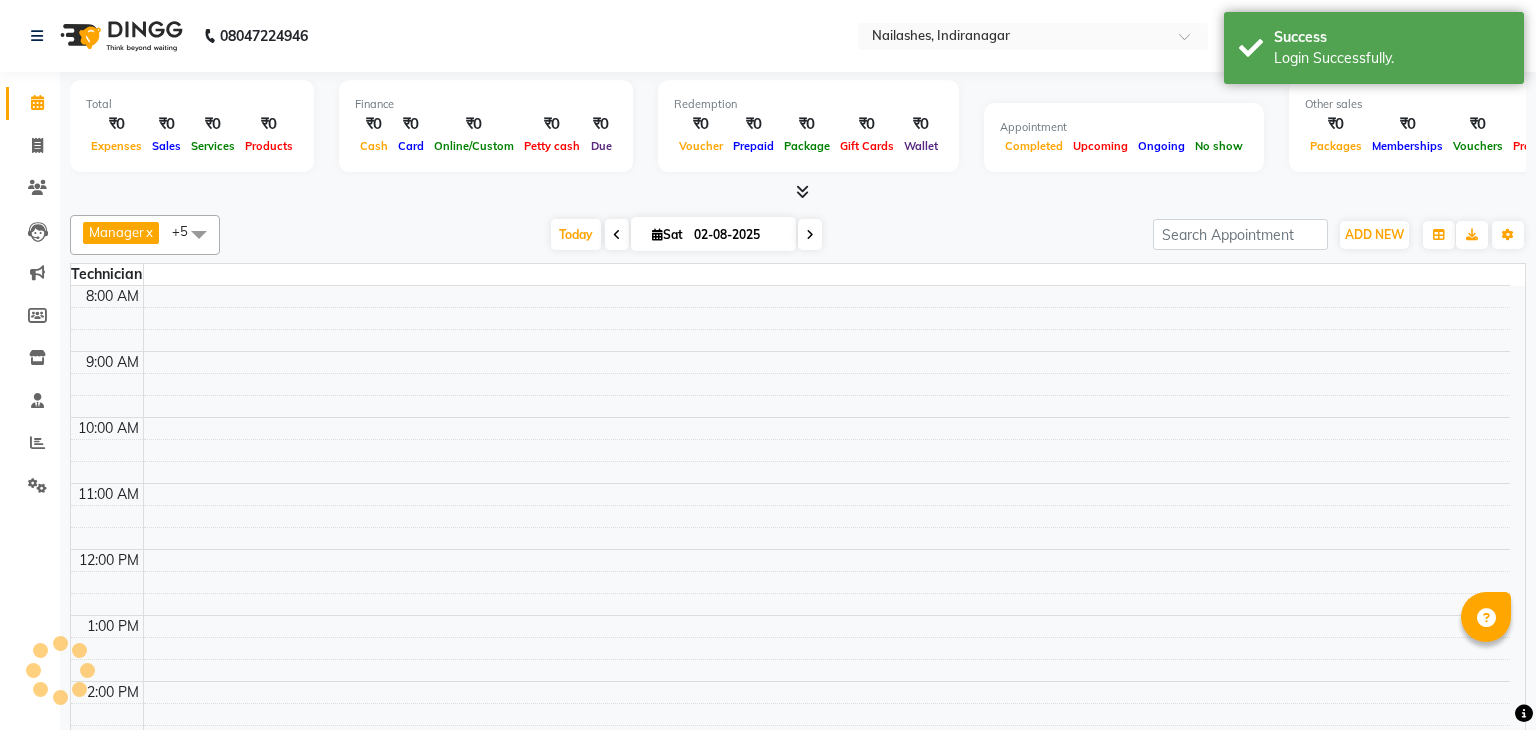 select on "en" 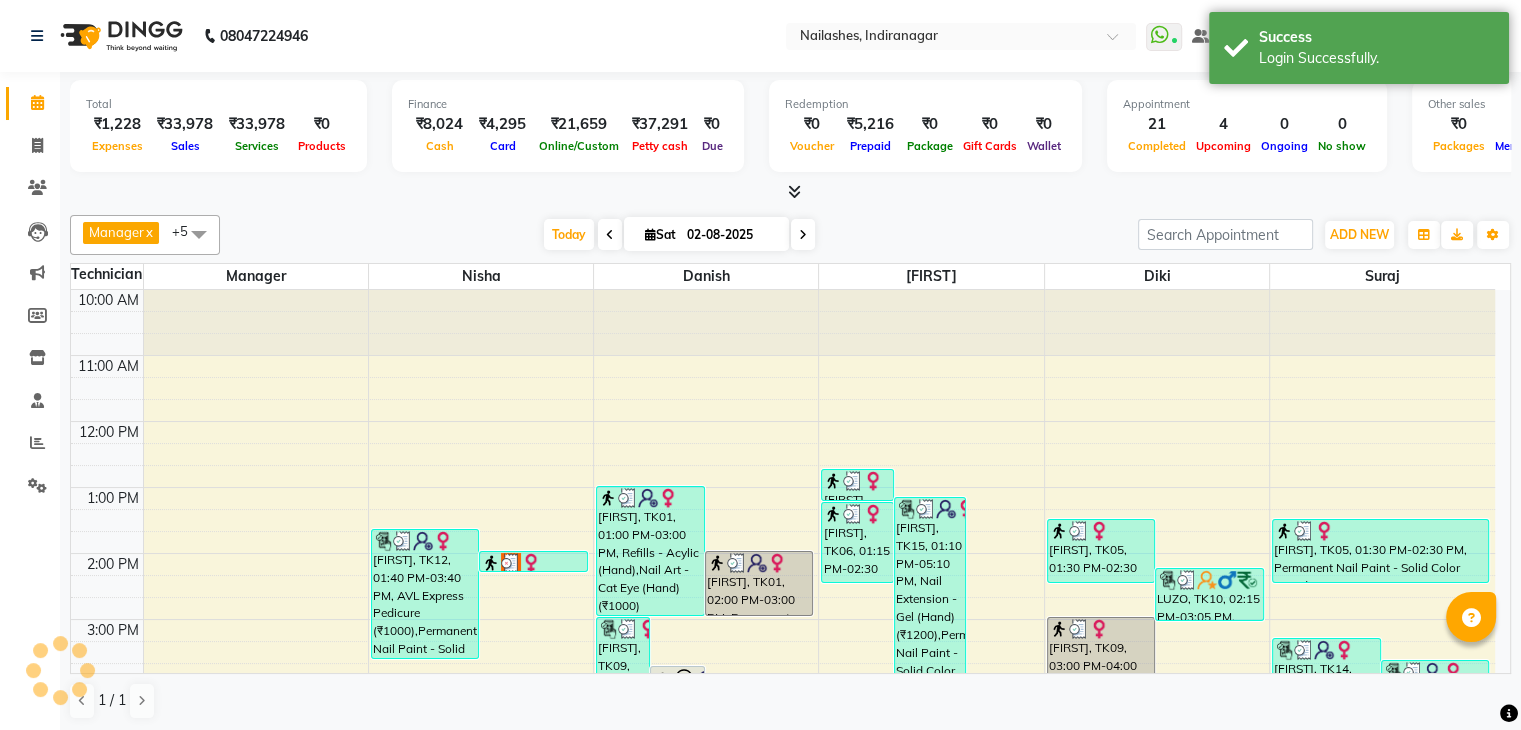 scroll, scrollTop: 428, scrollLeft: 0, axis: vertical 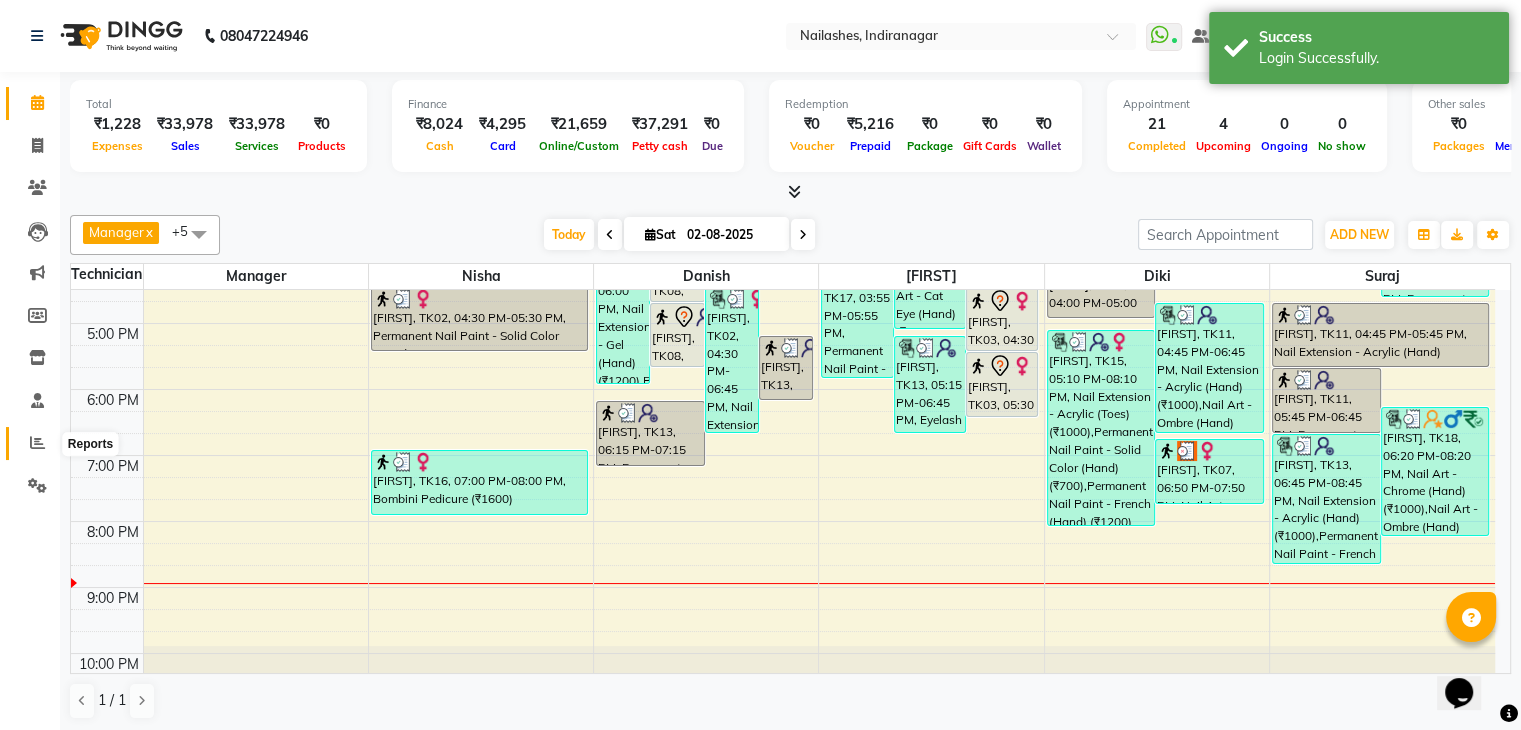 click 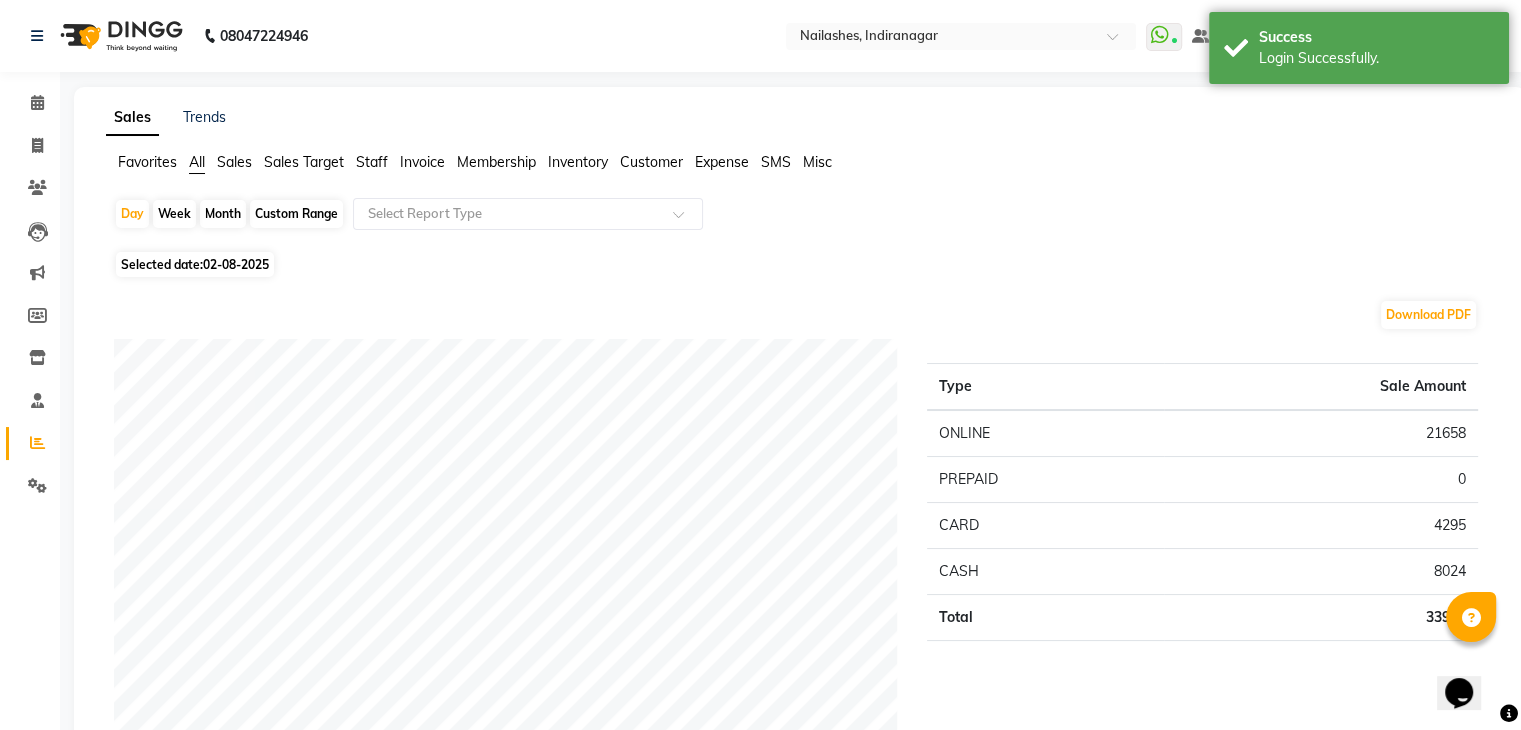 click on "Staff" 